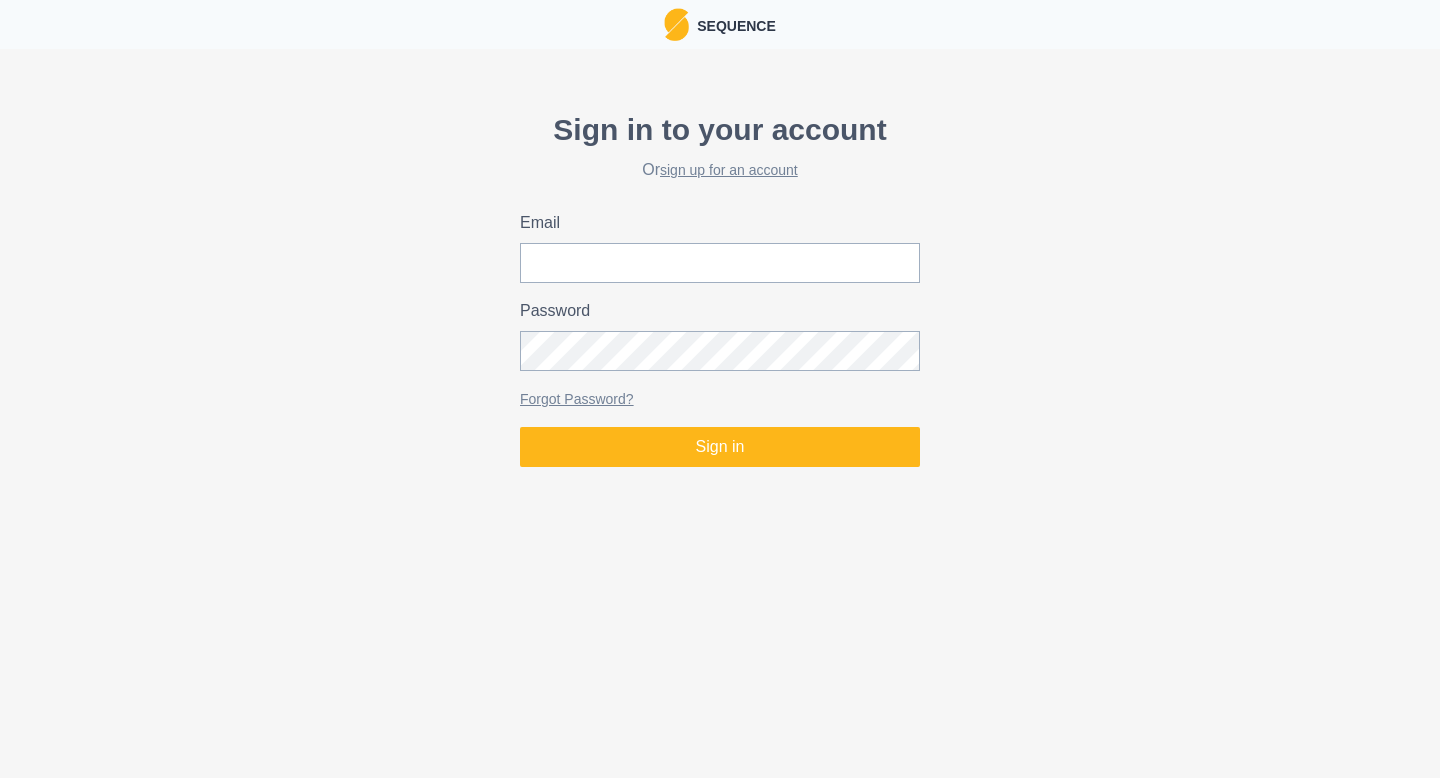 scroll, scrollTop: 0, scrollLeft: 0, axis: both 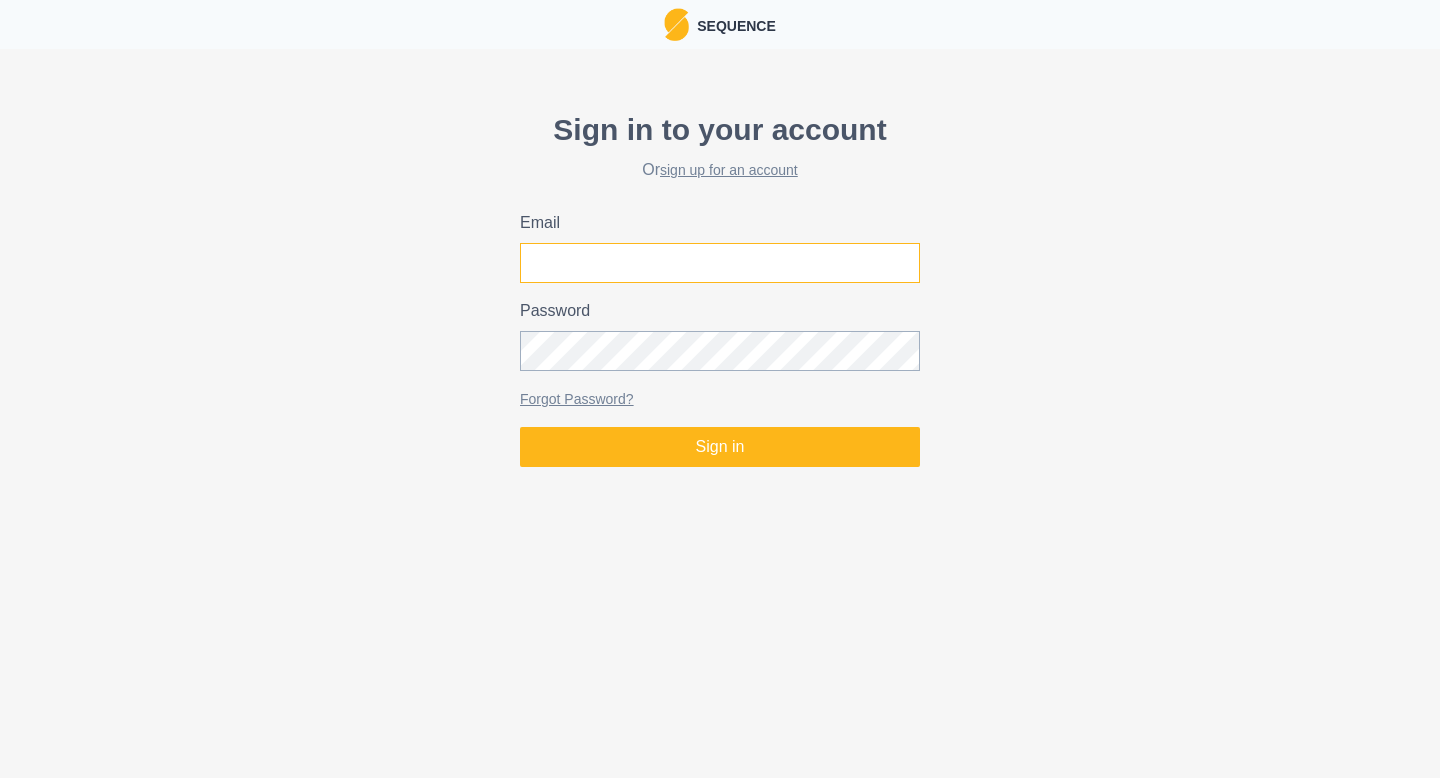 click on "Email" at bounding box center (720, 263) 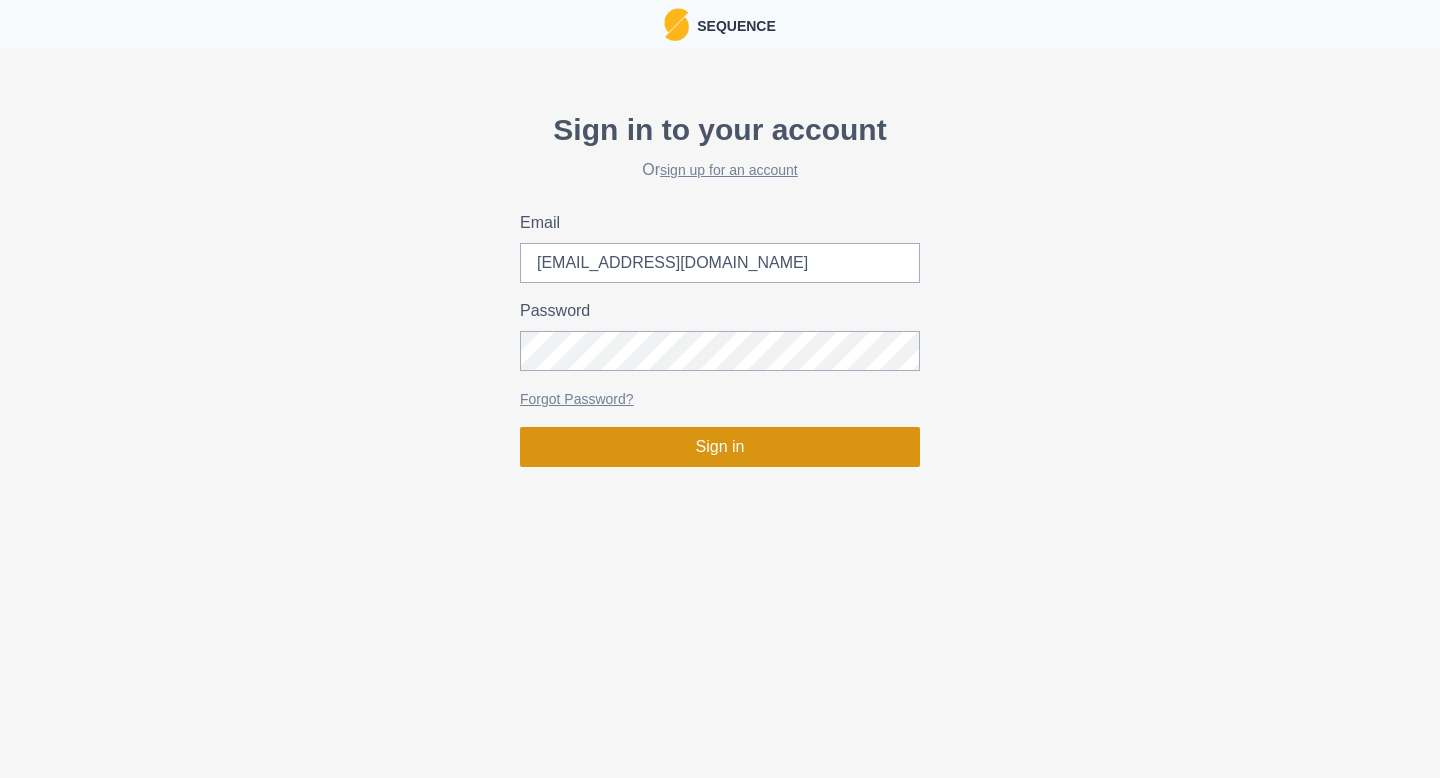 click on "Sign in" at bounding box center (720, 447) 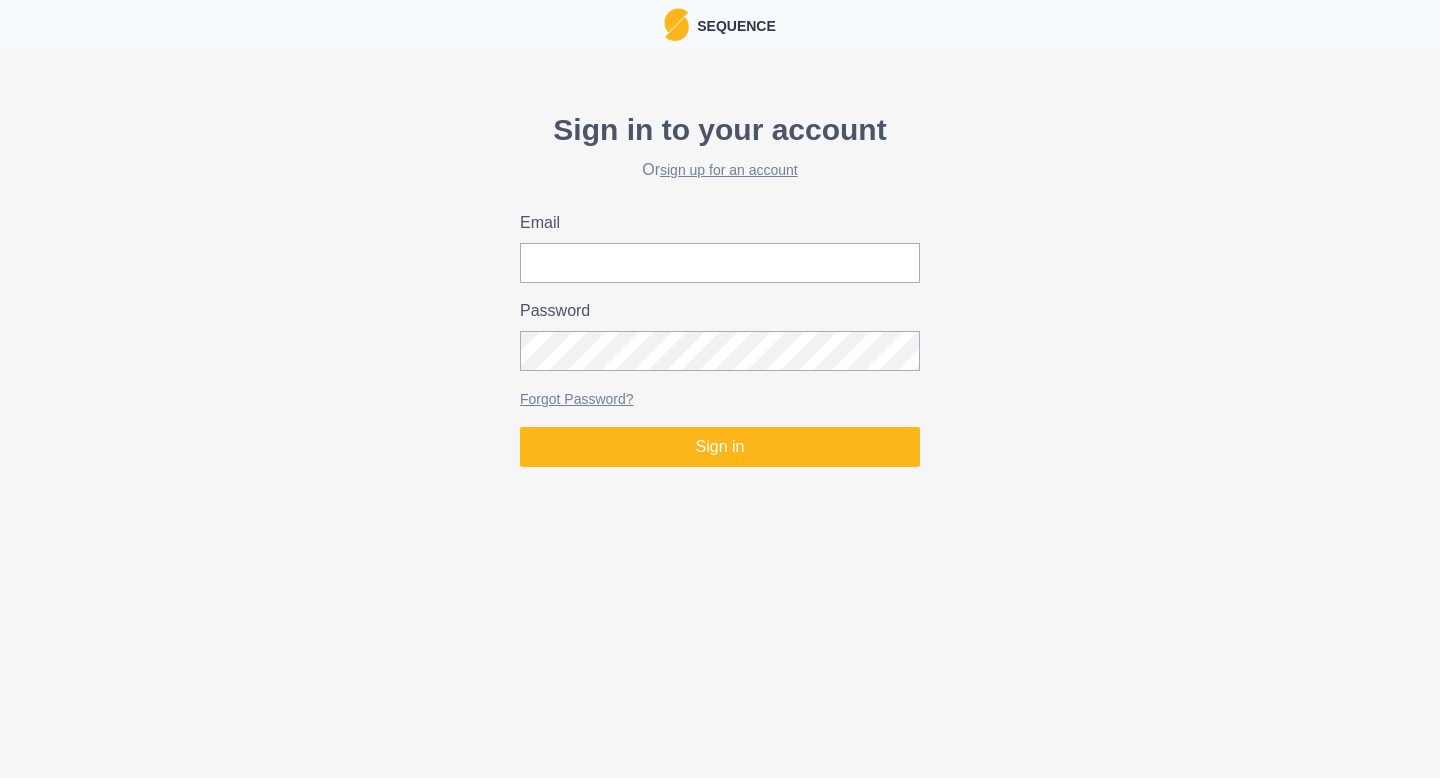 scroll, scrollTop: 0, scrollLeft: 0, axis: both 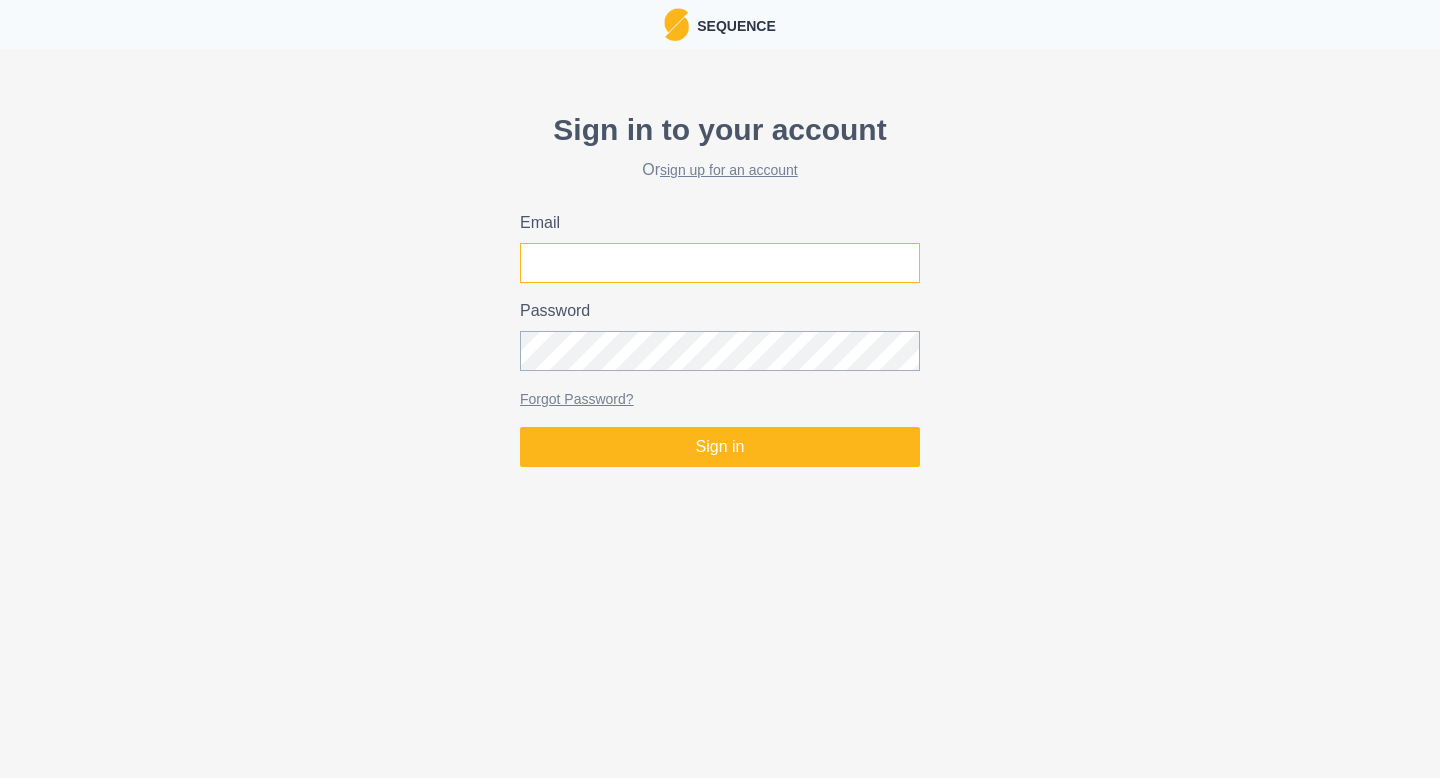 click on "Email" at bounding box center (720, 263) 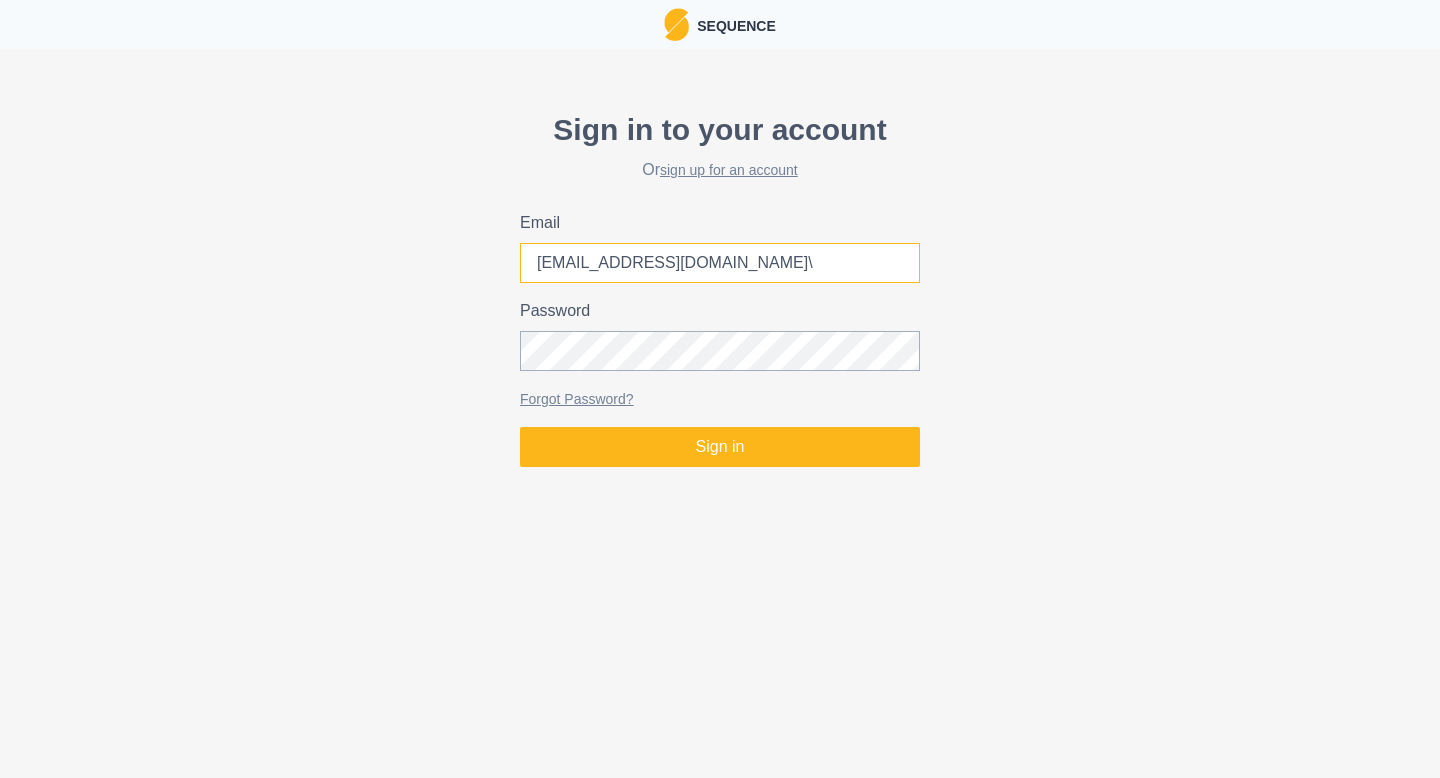 type on "tangentclimbing@gmail.com" 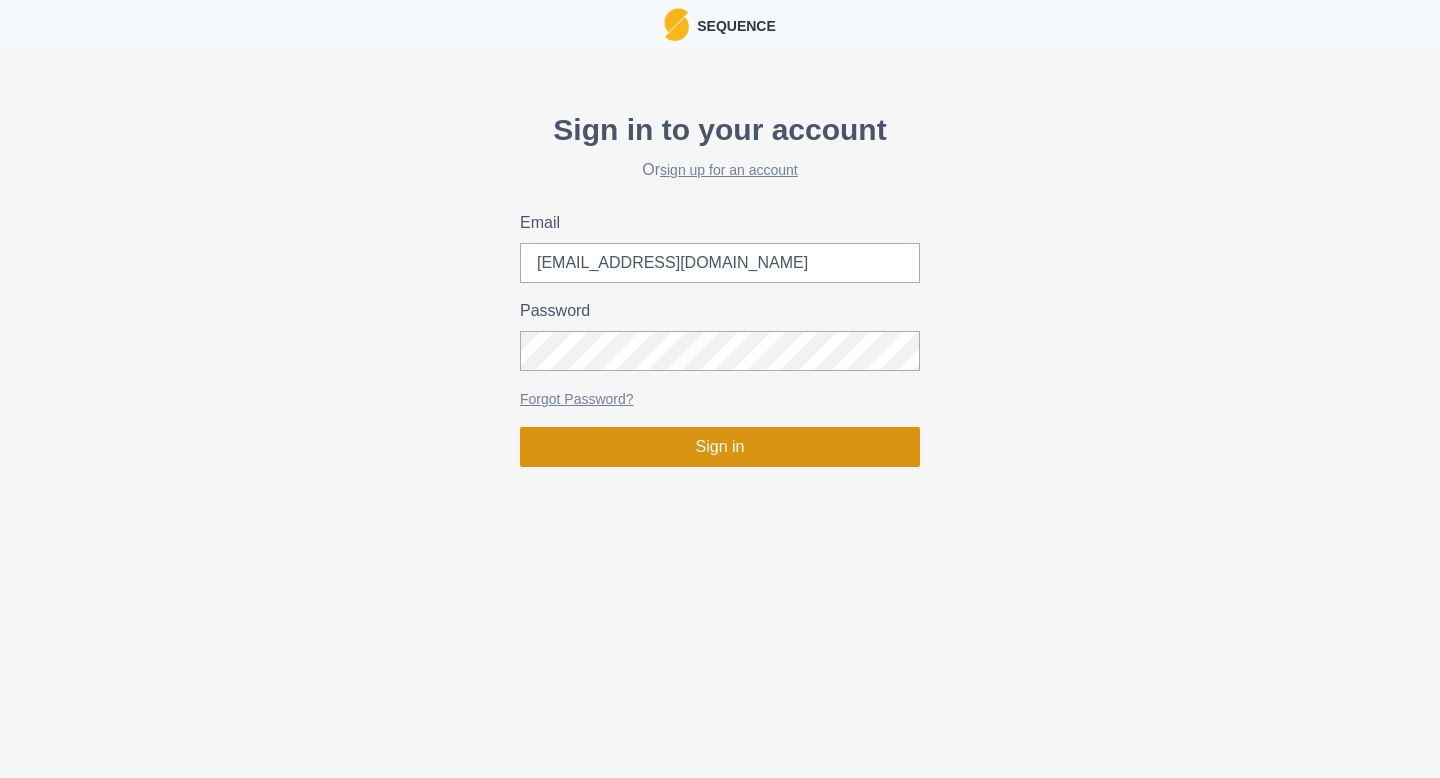 click on "Sign in" at bounding box center (720, 447) 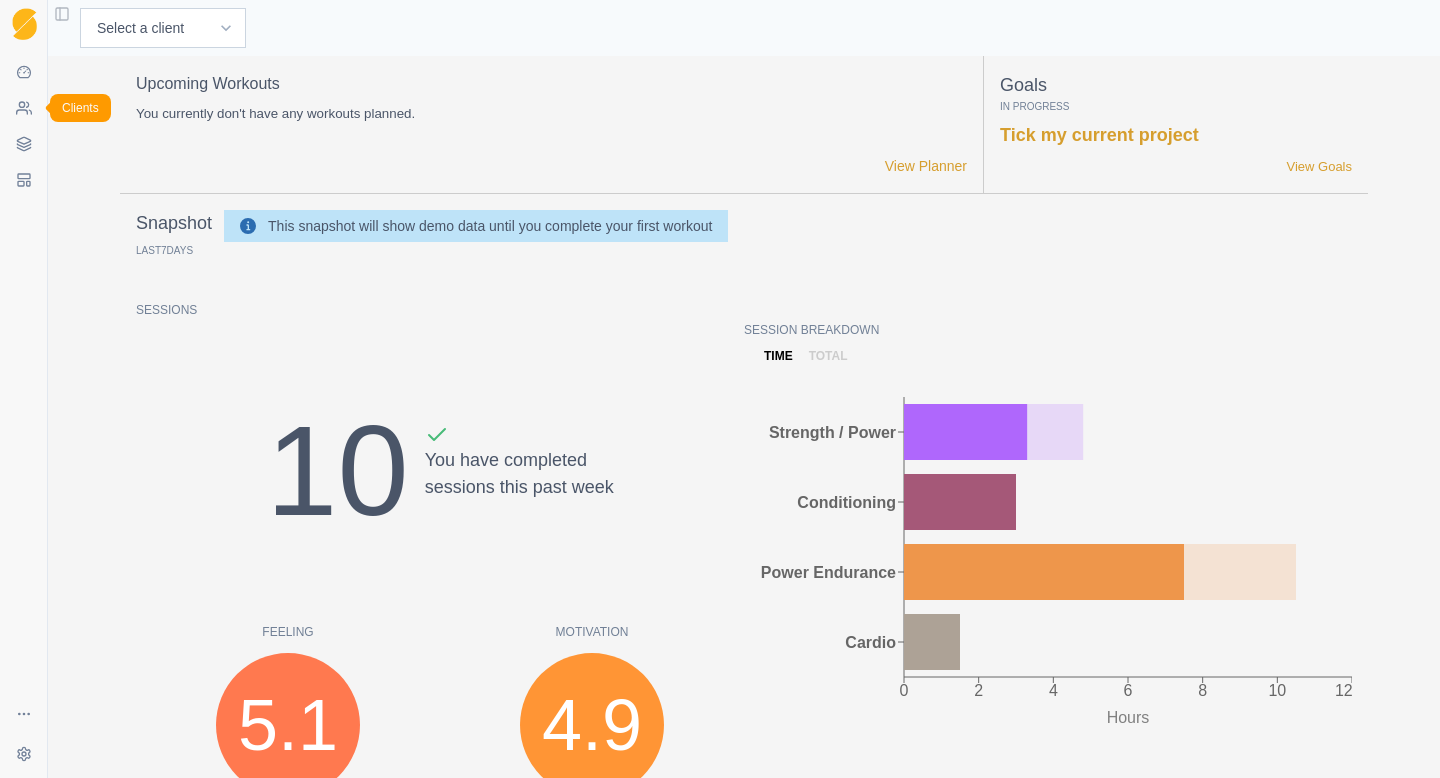 click 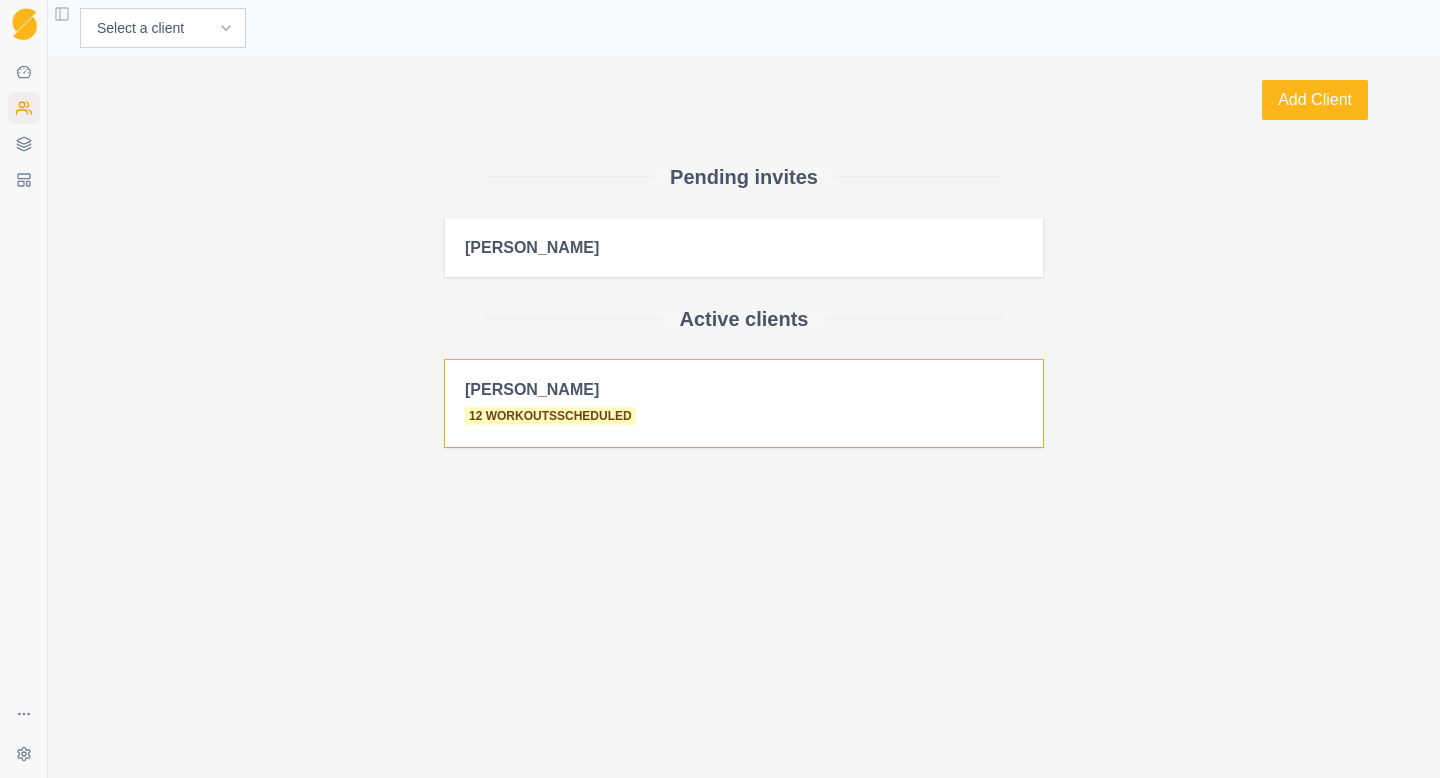 click on "[PERSON_NAME]" at bounding box center [744, 389] 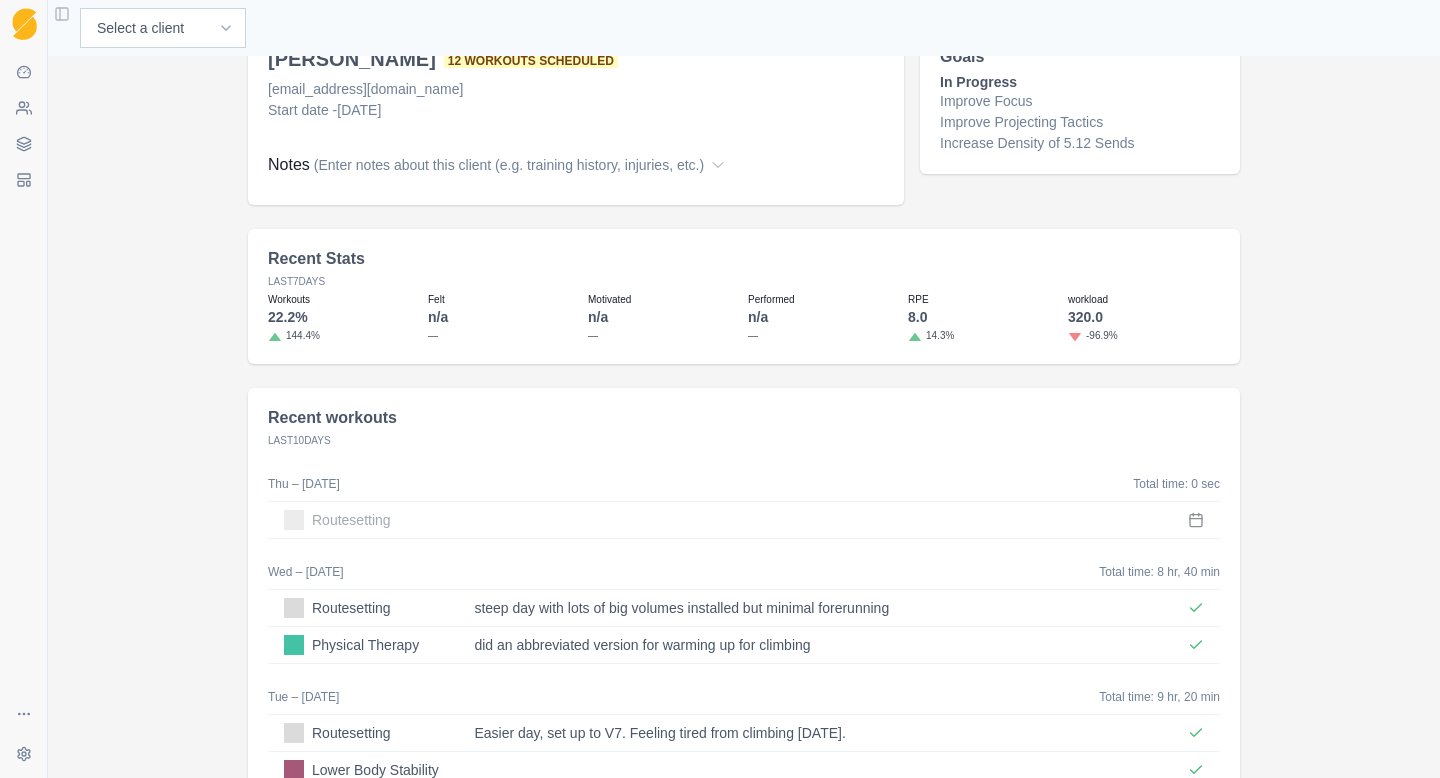 scroll, scrollTop: 0, scrollLeft: 0, axis: both 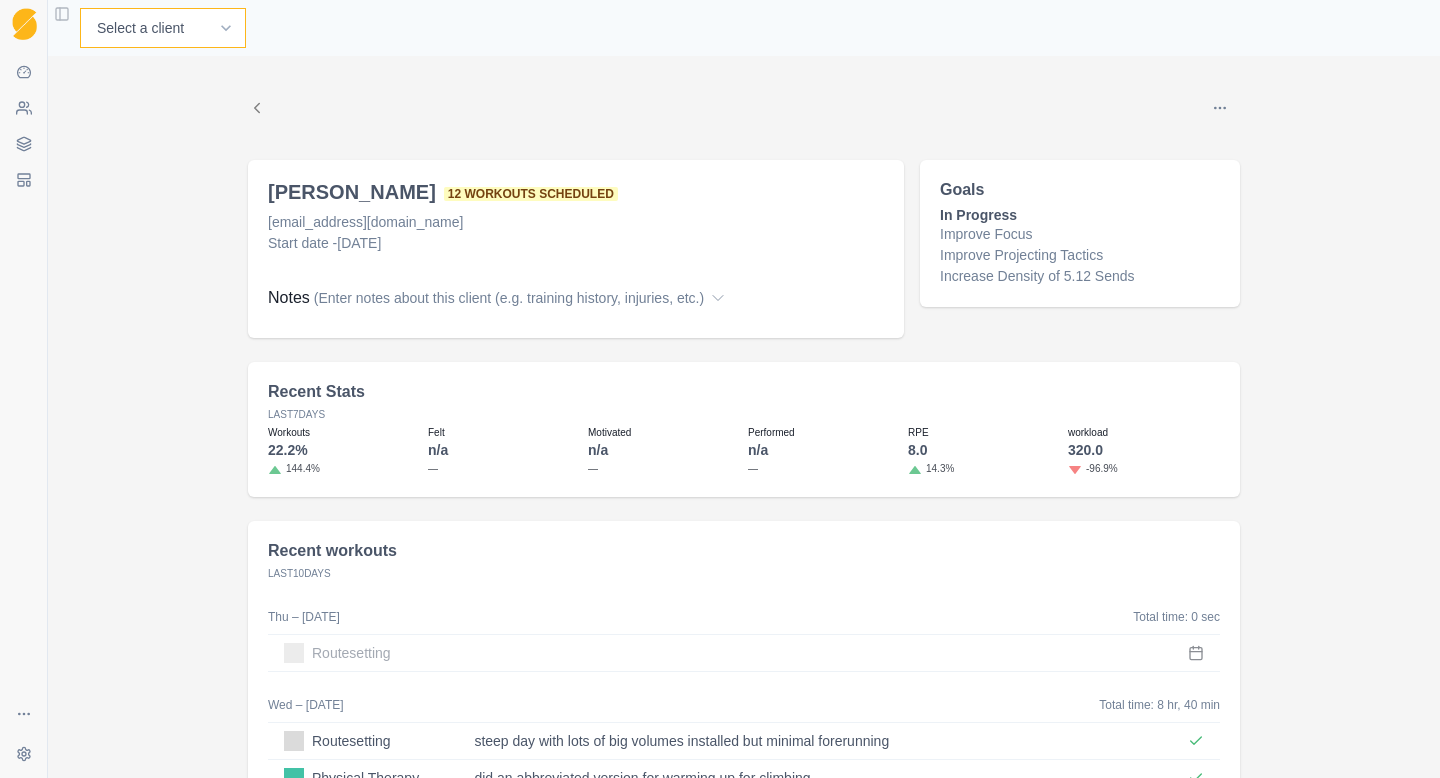 click on "Select a client Carly Snidow Carly Snidow" at bounding box center (163, 28) 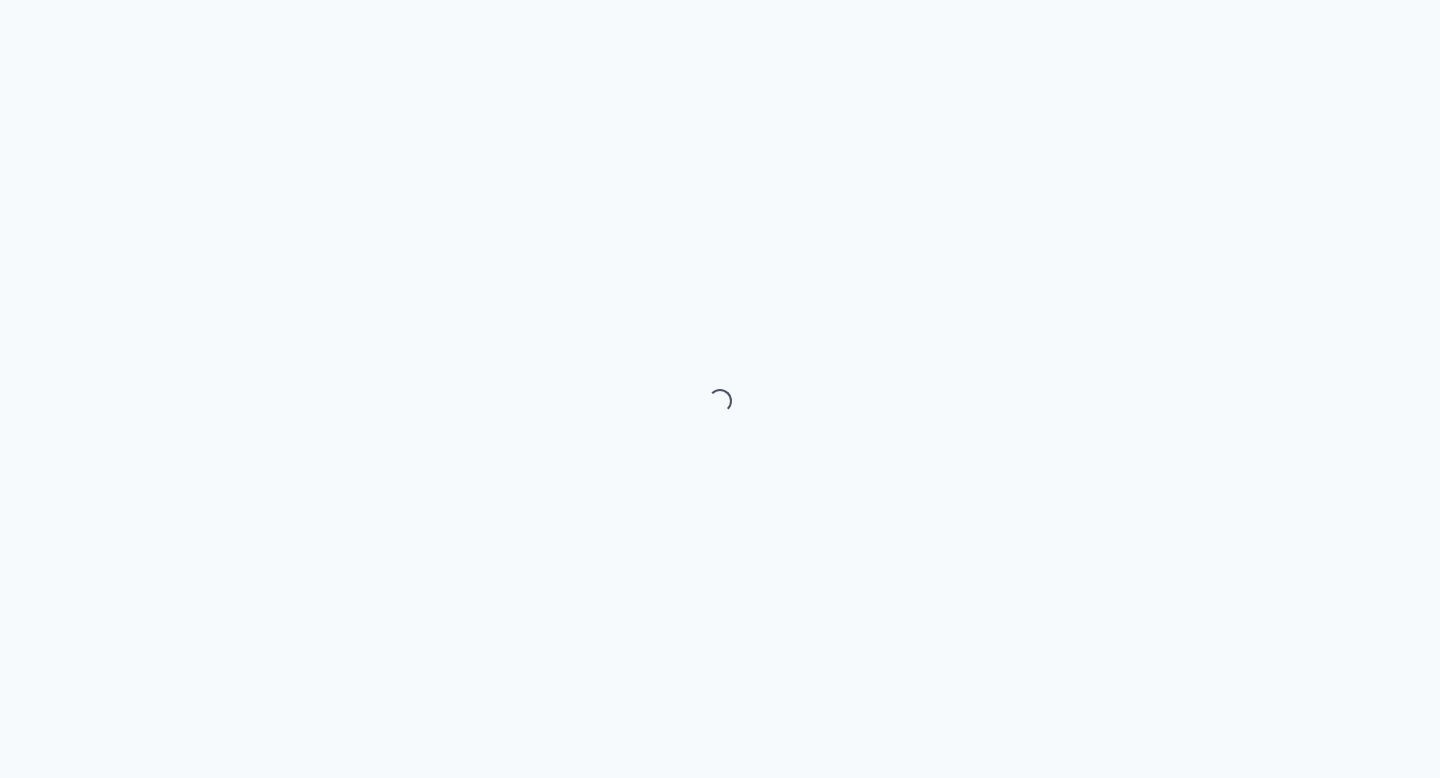 scroll, scrollTop: 0, scrollLeft: 0, axis: both 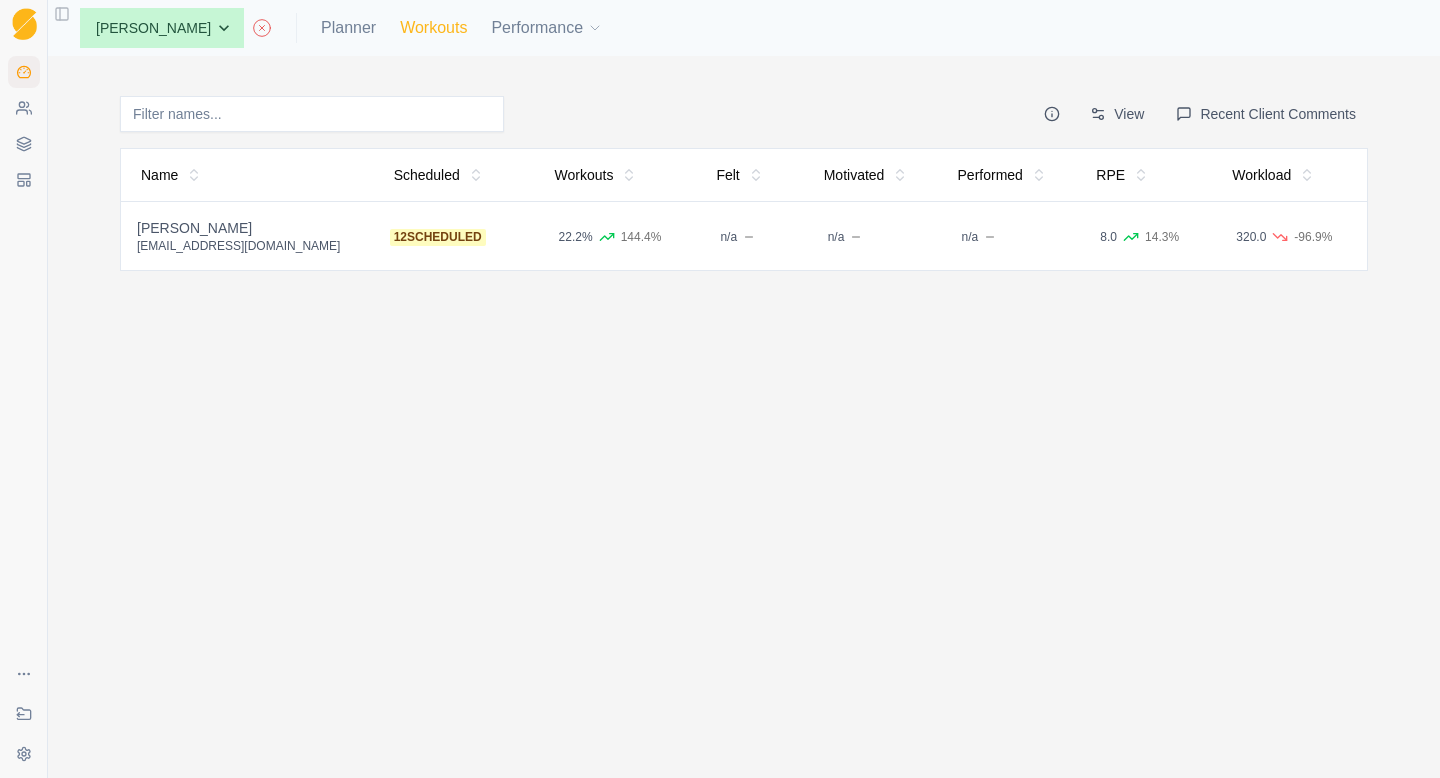 click on "Workouts" at bounding box center [433, 28] 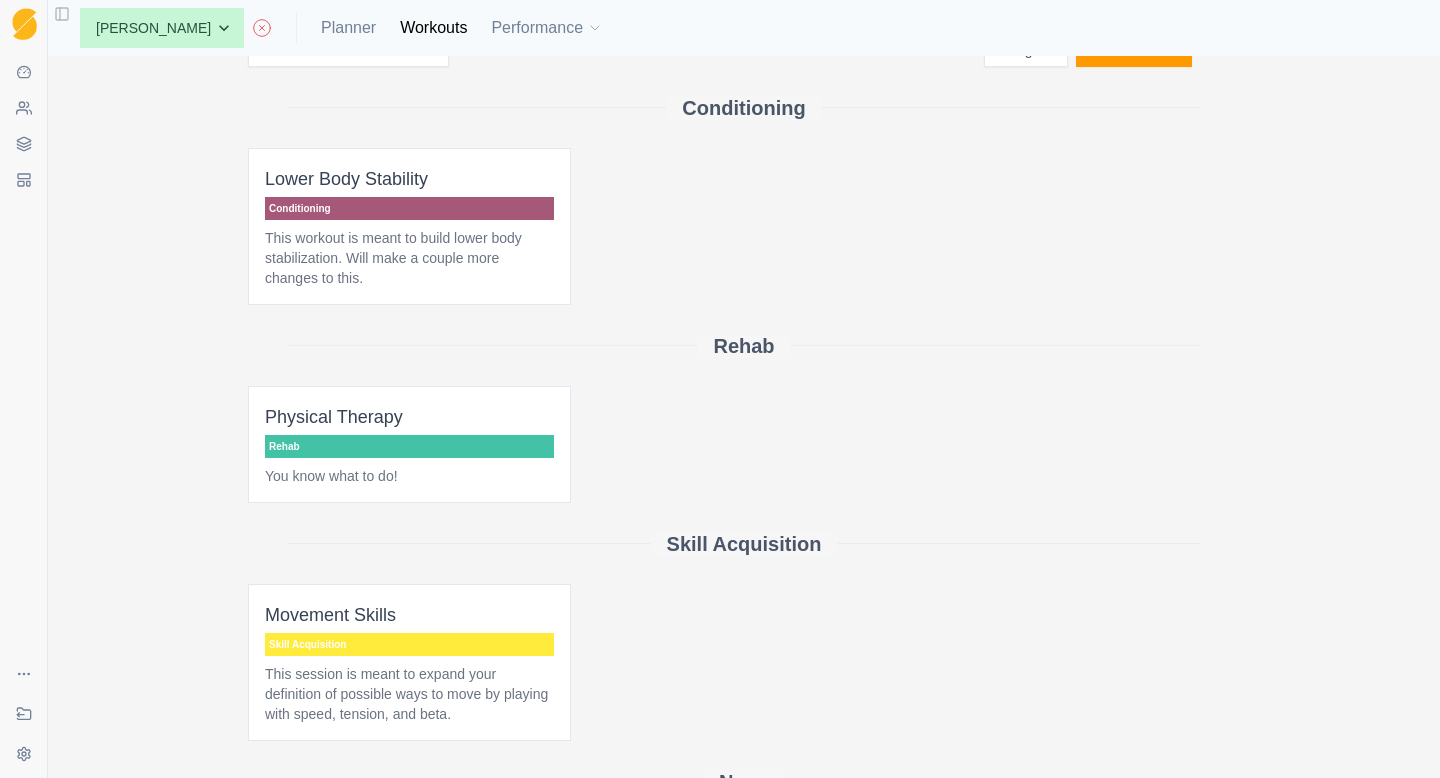 scroll, scrollTop: 0, scrollLeft: 0, axis: both 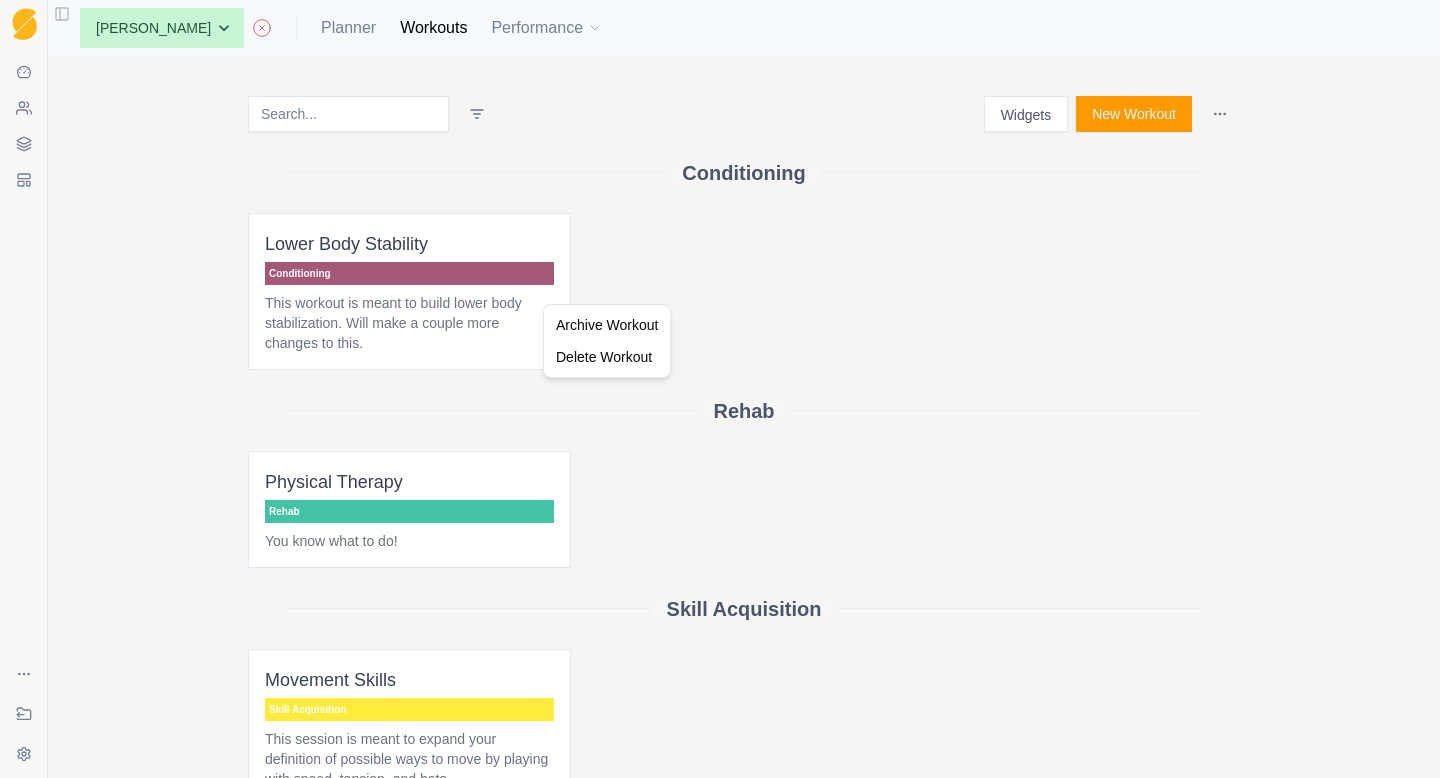 click on "Sequence Dashboard Clients Coaching Workouts Templates Exit Coaching Settings Toggle Sidebar None [PERSON_NAME] [PERSON_NAME] Planner Workouts Performance Widgets New Workout Conditioning Lower Body Stability Conditioning This workout is meant to build lower body stabilization. Will make a couple more changes to this. Rehab Physical Therapy Rehab You know what to do! Skill Acquisition Movement Skills Skill Acquisition This session is meant to expand your definition of possible ways to move by playing with speed, tension, and beta. None Routesetting None Log what you did during the course of your setting day.
Metrics Goals Tests Archive Workout Delete Workout" at bounding box center [720, 389] 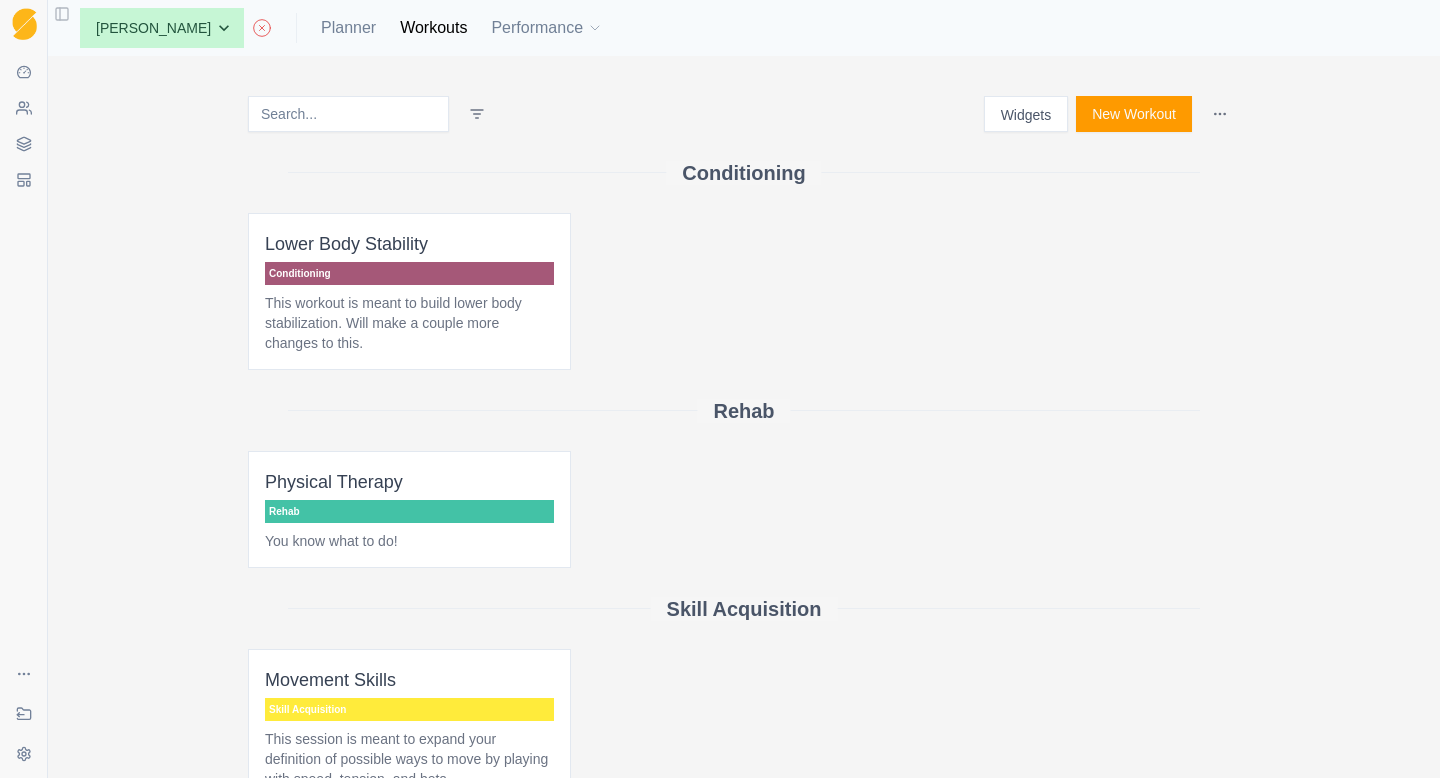 scroll, scrollTop: 74, scrollLeft: 0, axis: vertical 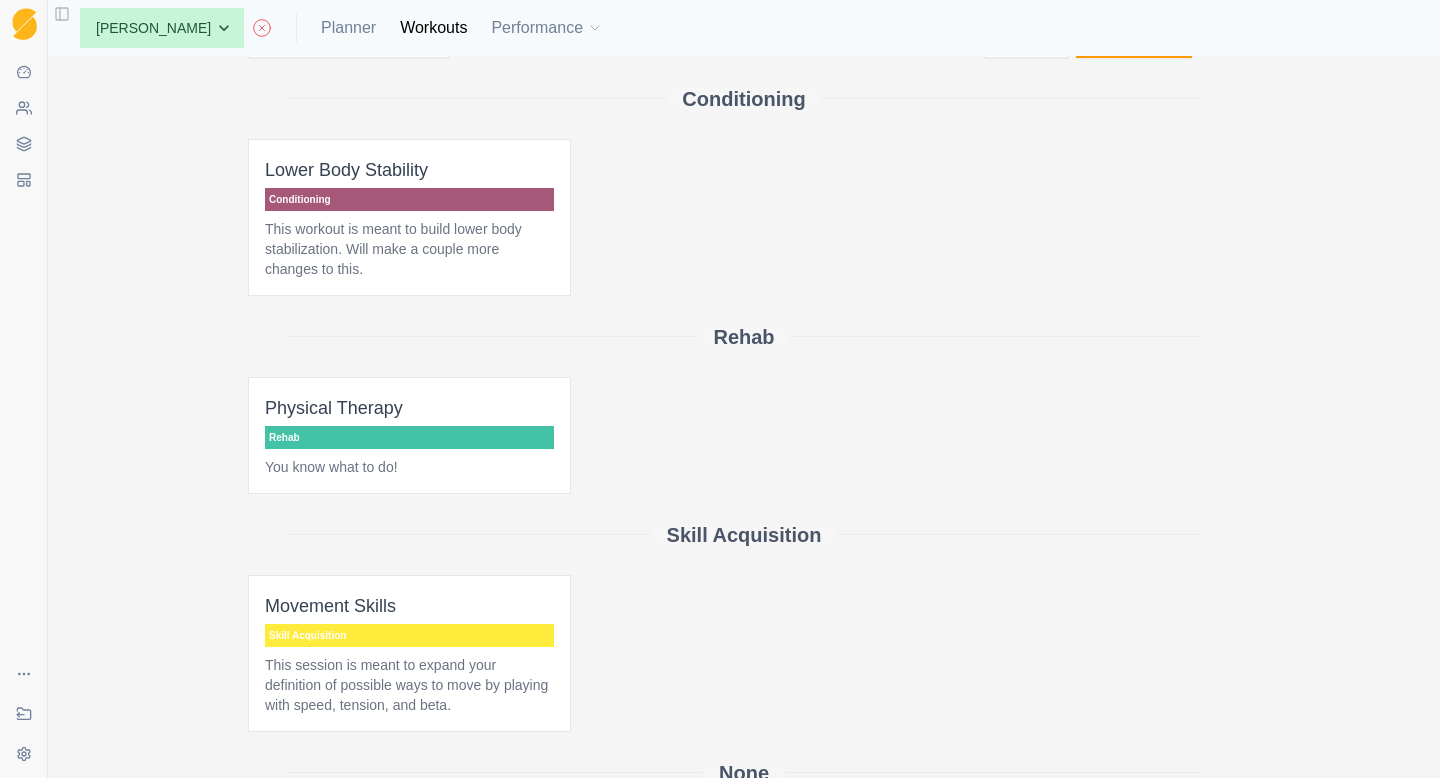 click on "This workout is meant to build lower body stabilization. Will make a couple more changes to this." at bounding box center [409, 249] 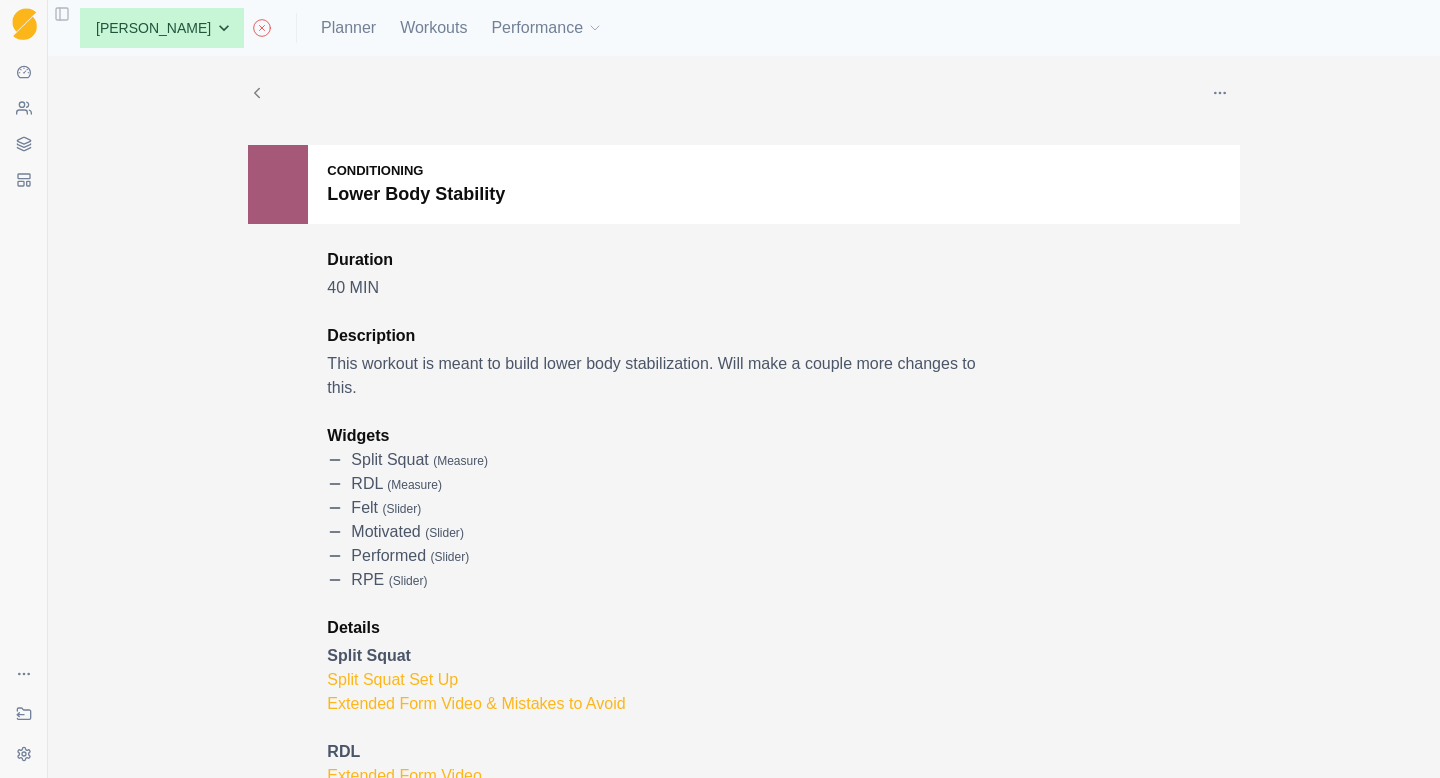 scroll, scrollTop: 8, scrollLeft: 0, axis: vertical 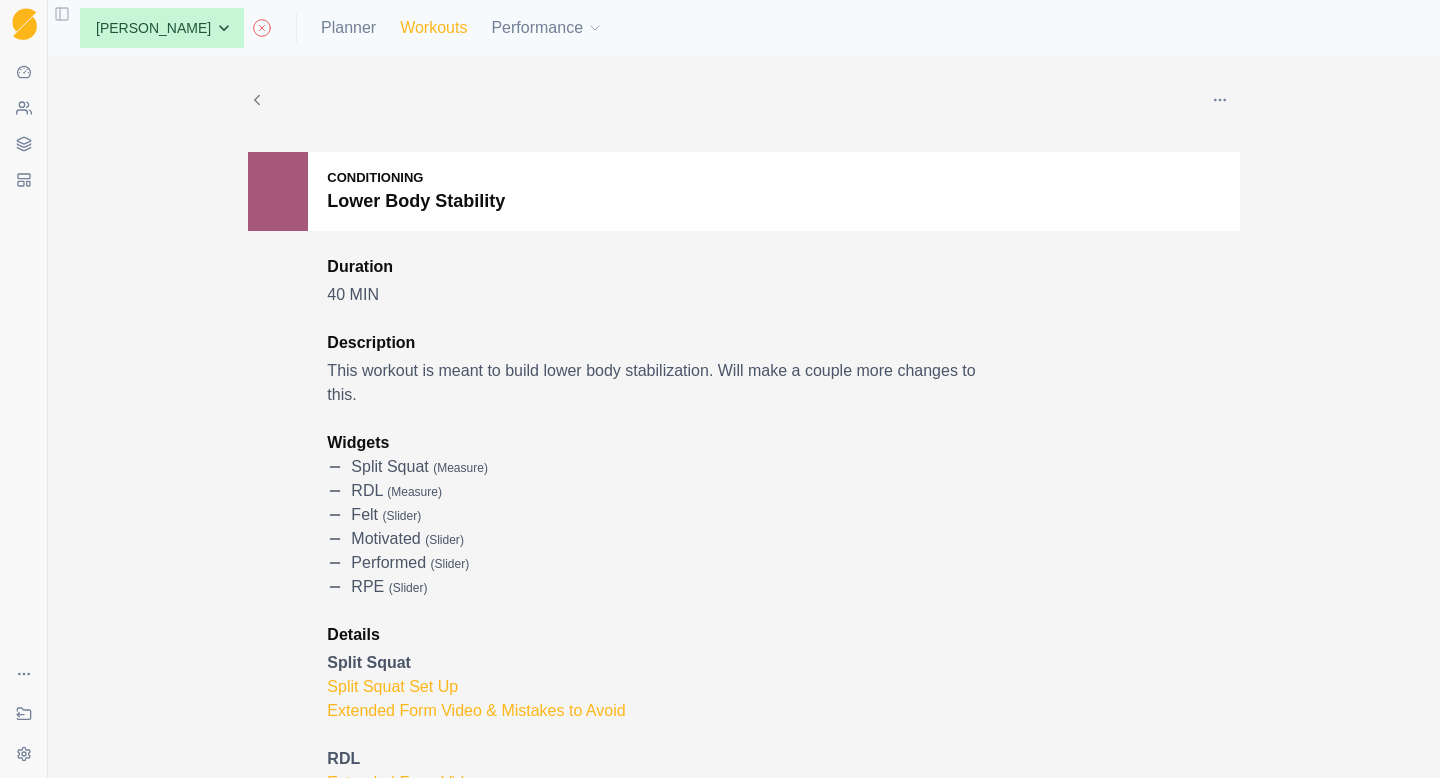 click on "Workouts" at bounding box center [433, 28] 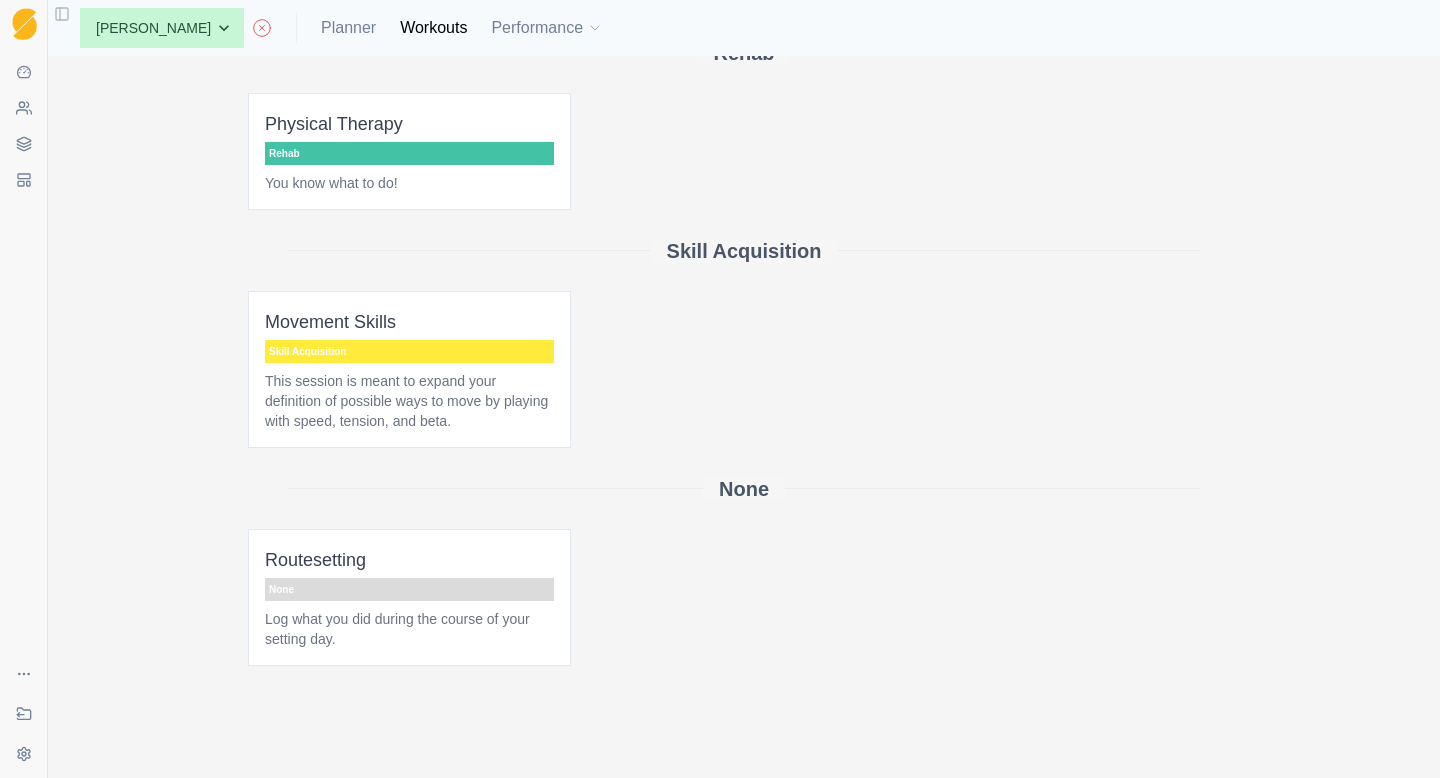 scroll, scrollTop: 0, scrollLeft: 0, axis: both 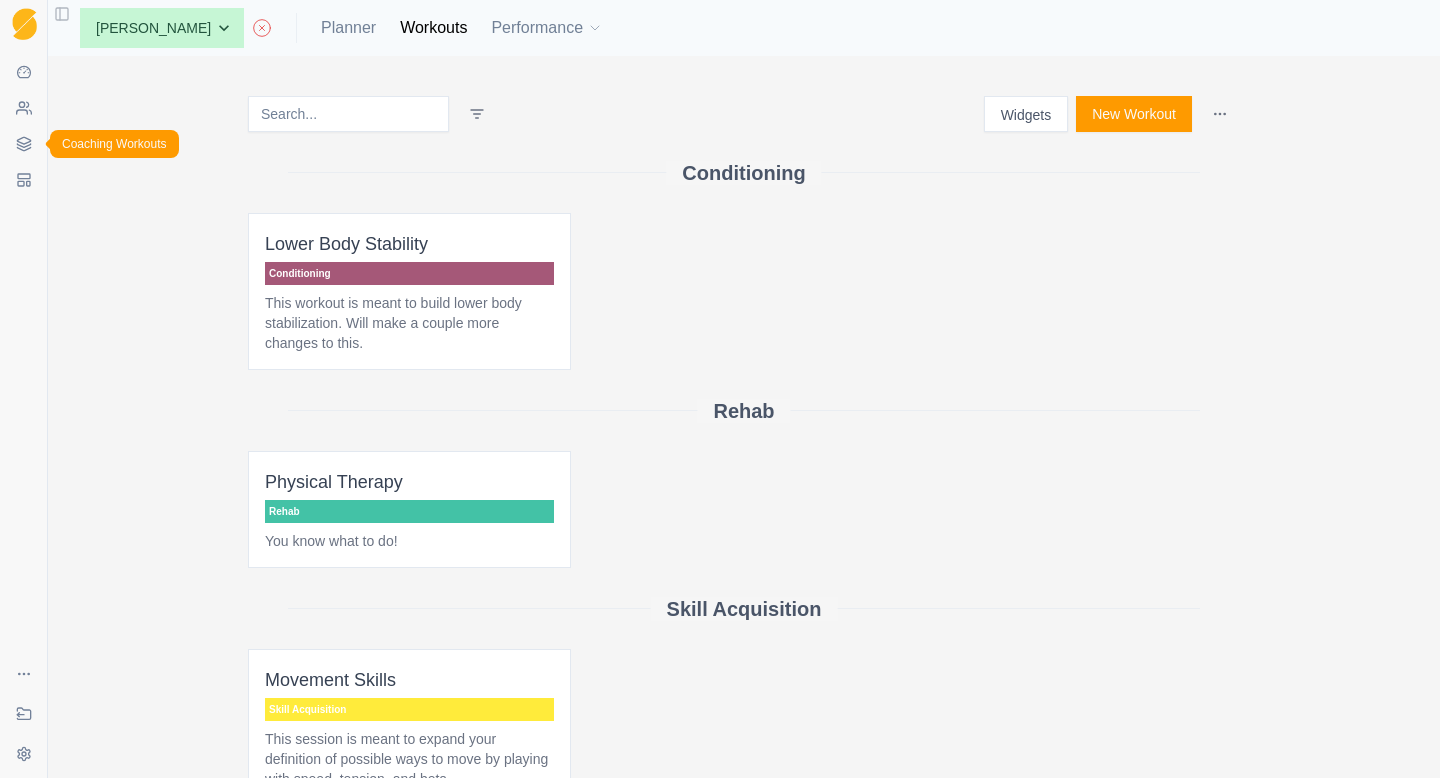 click 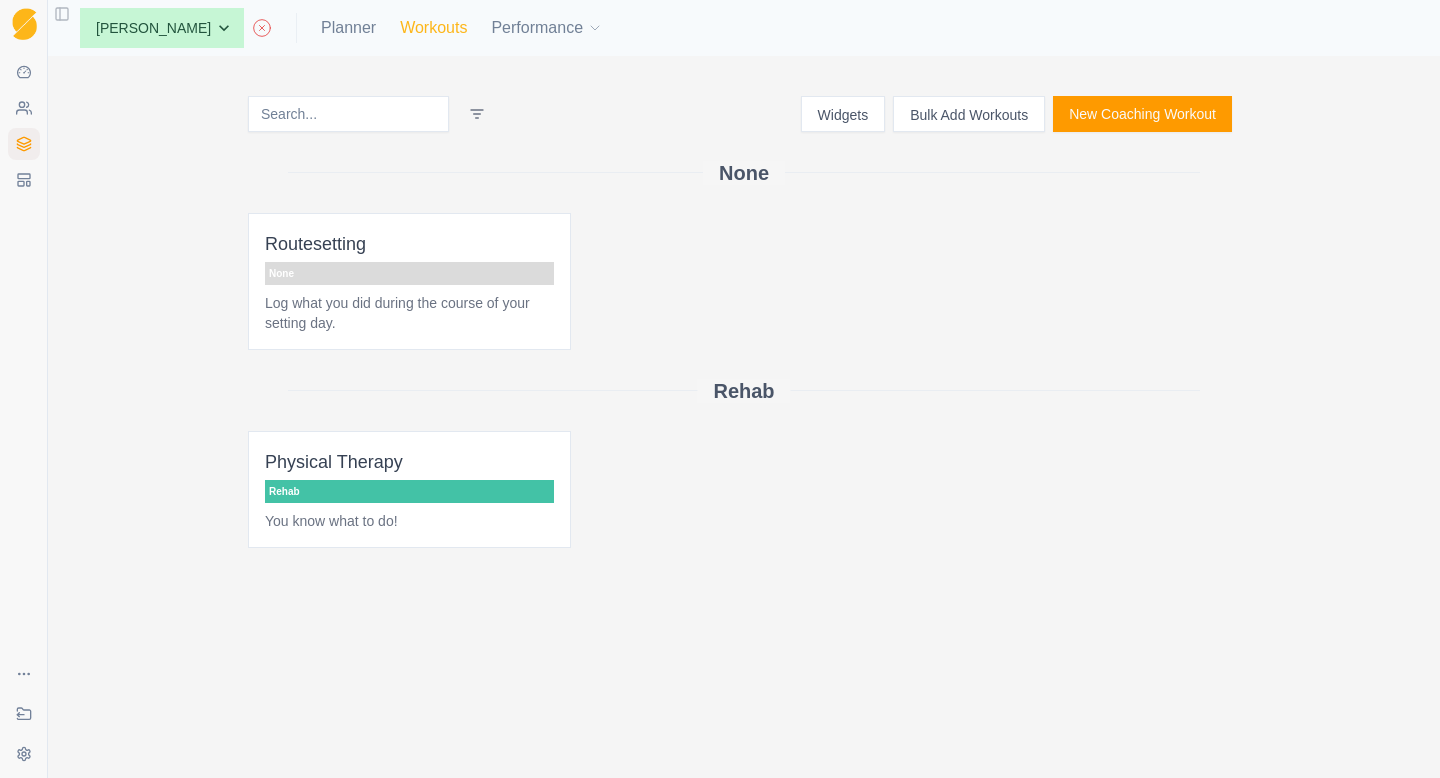 click on "Workouts" at bounding box center (433, 28) 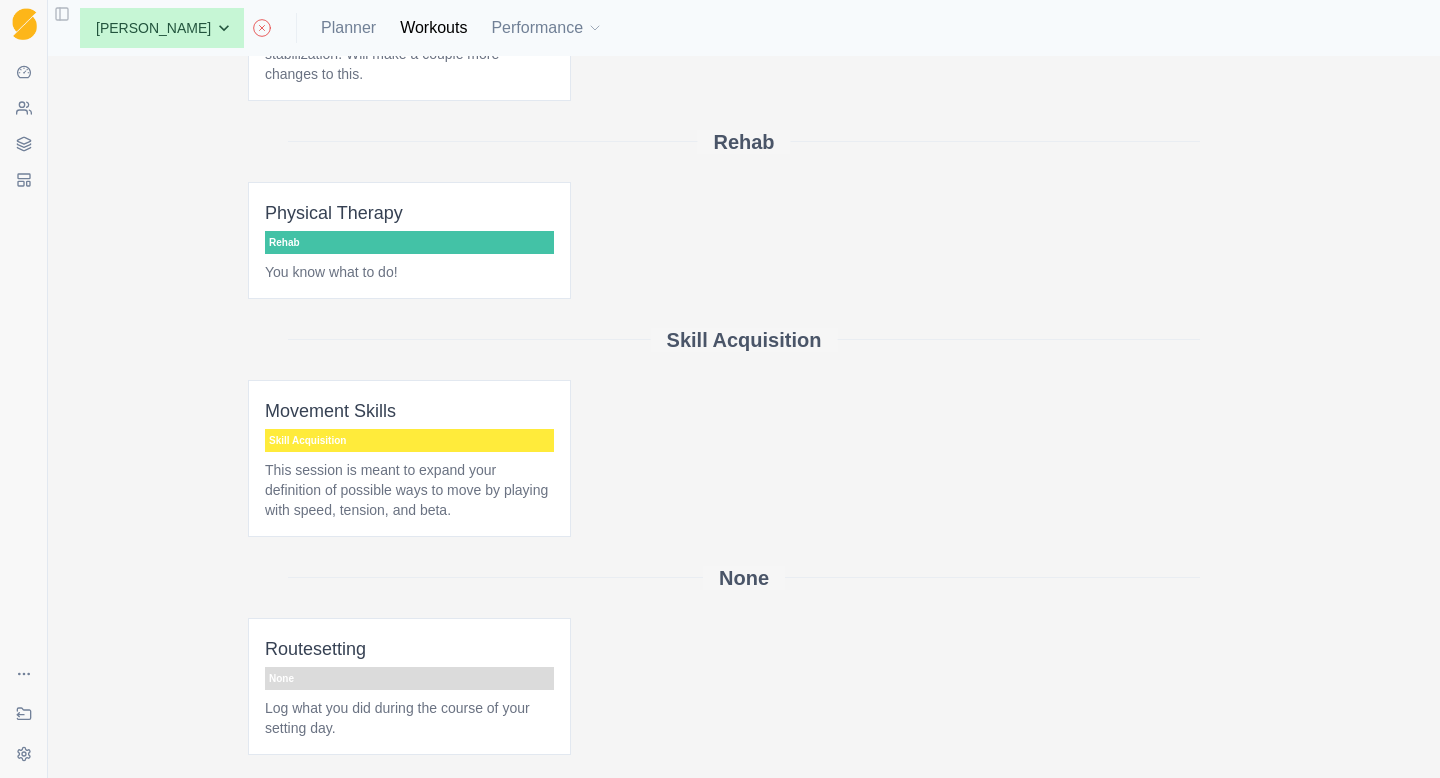 scroll, scrollTop: 273, scrollLeft: 0, axis: vertical 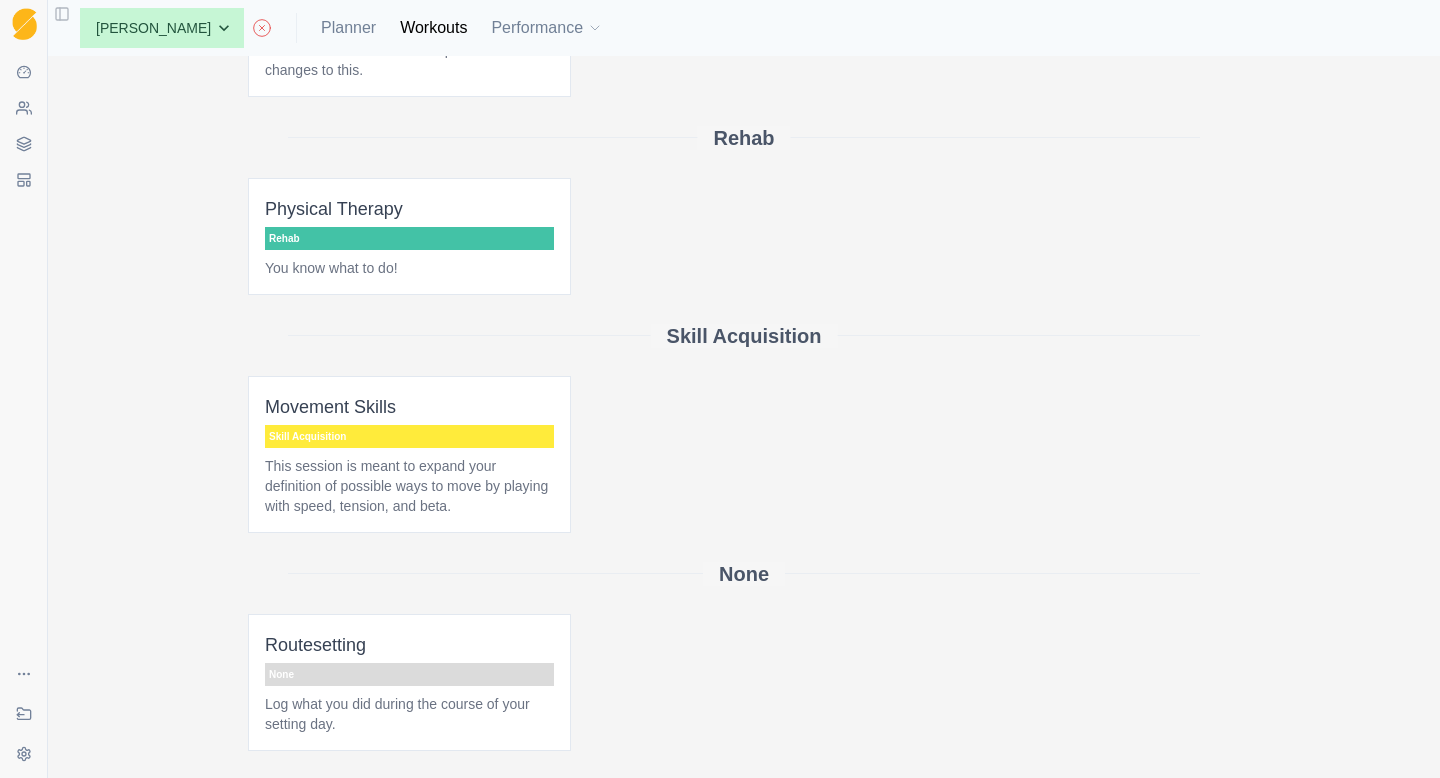 click on "This session is meant to expand your definition of possible ways to move by playing with speed, tension, and beta." at bounding box center [409, 486] 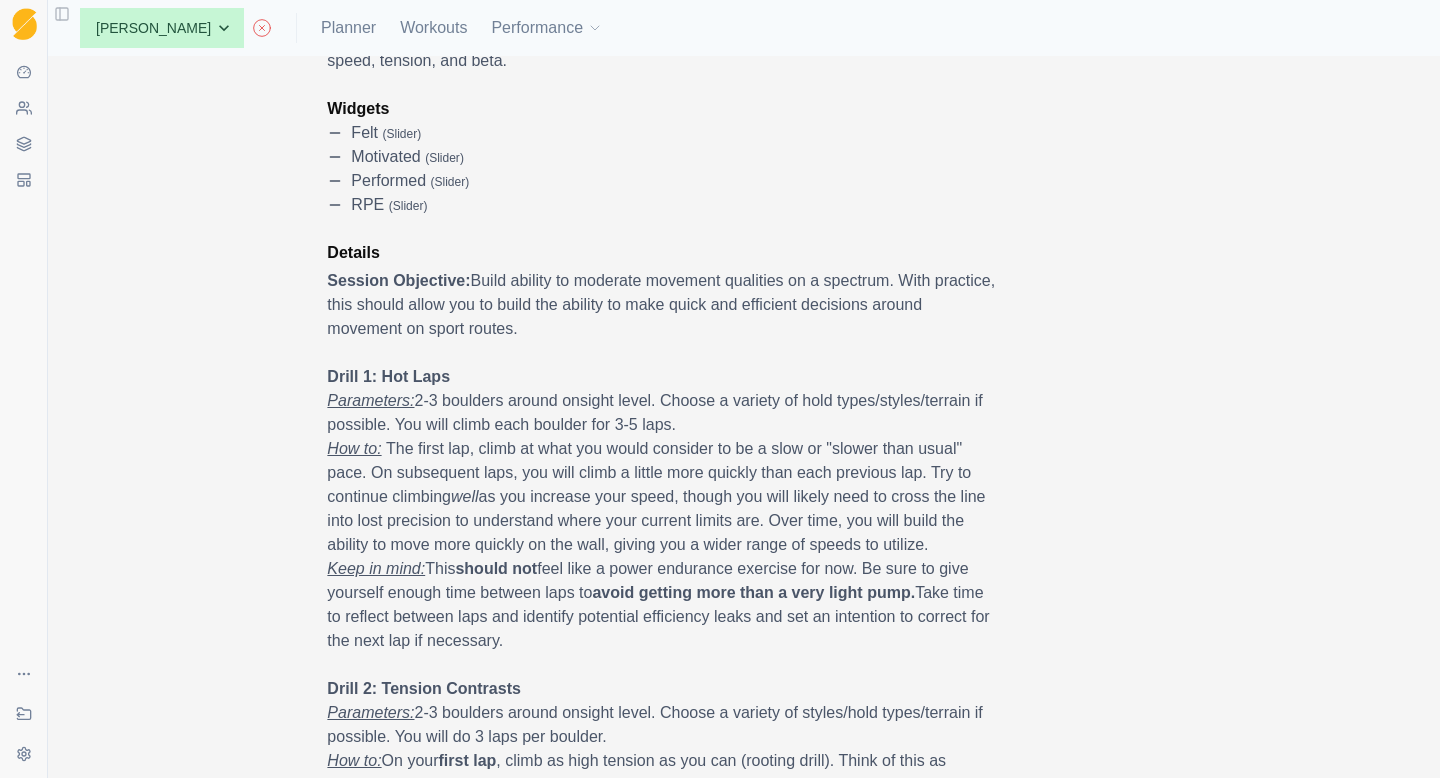 scroll, scrollTop: 0, scrollLeft: 0, axis: both 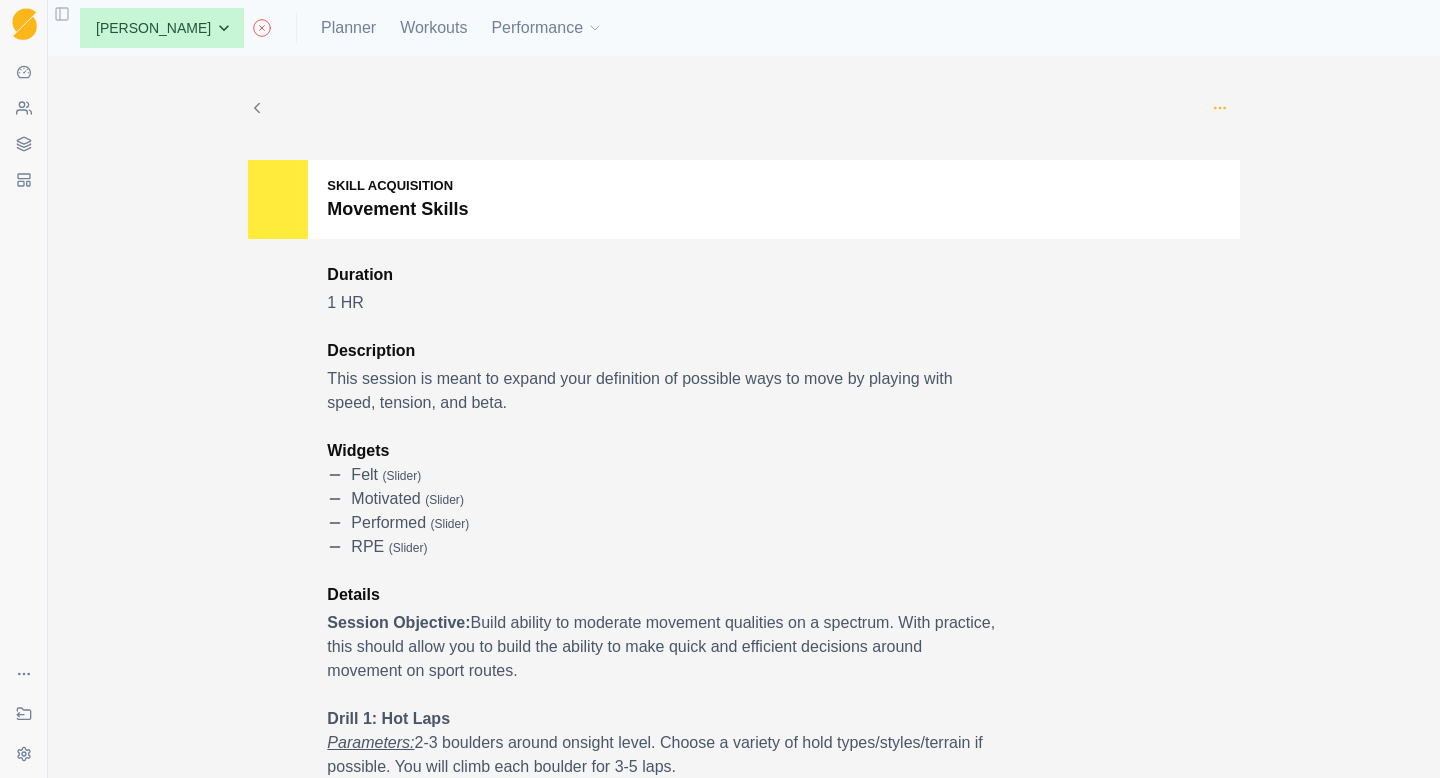 click 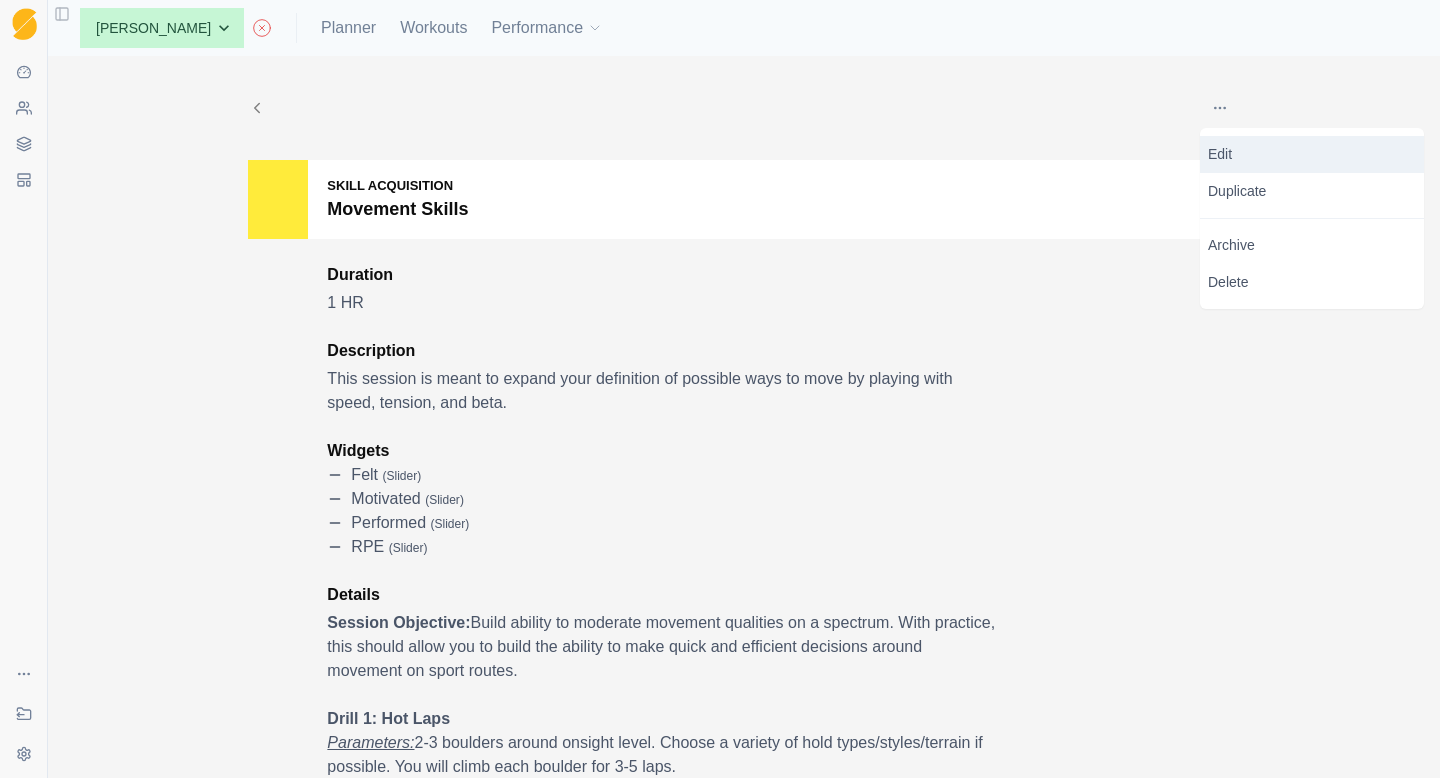 click on "Edit" at bounding box center (1312, 154) 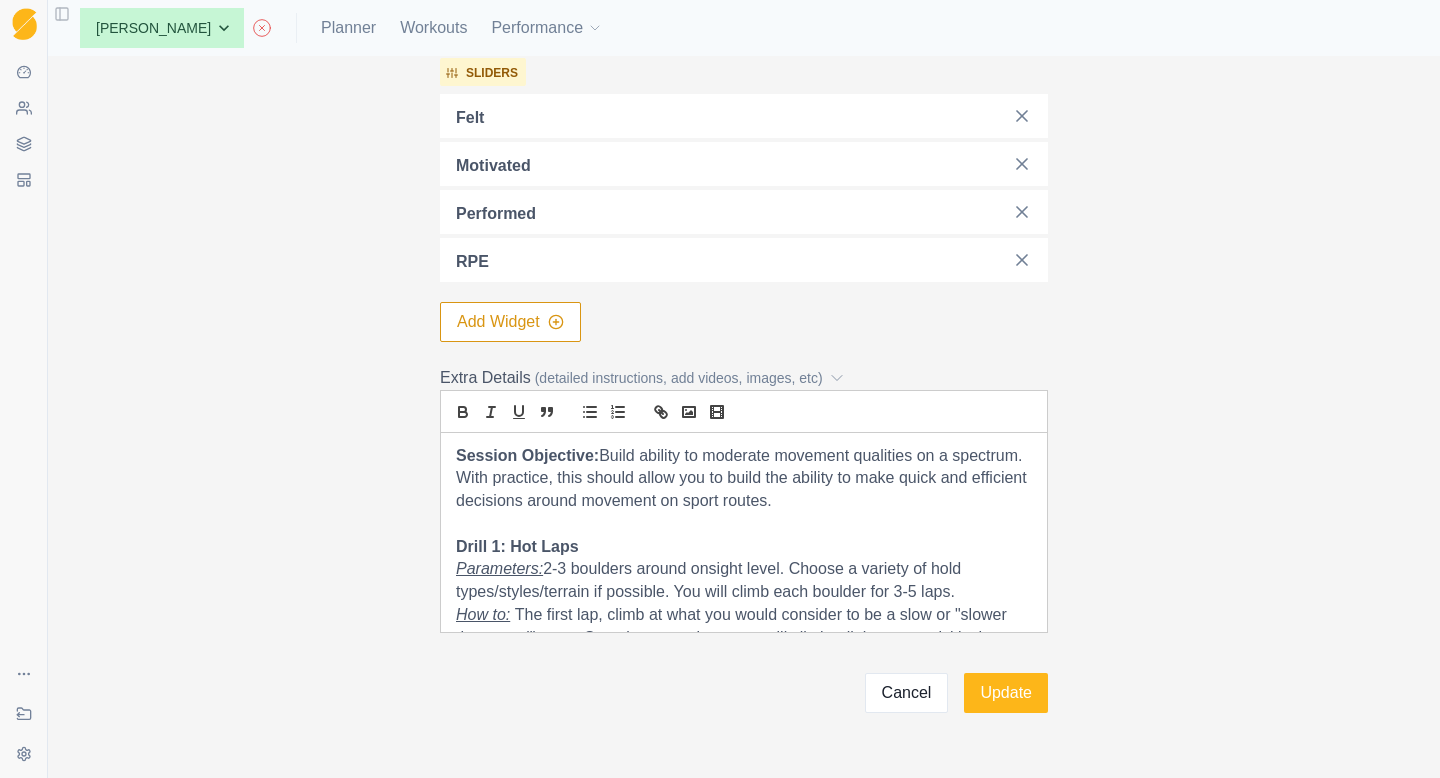 scroll, scrollTop: 692, scrollLeft: 0, axis: vertical 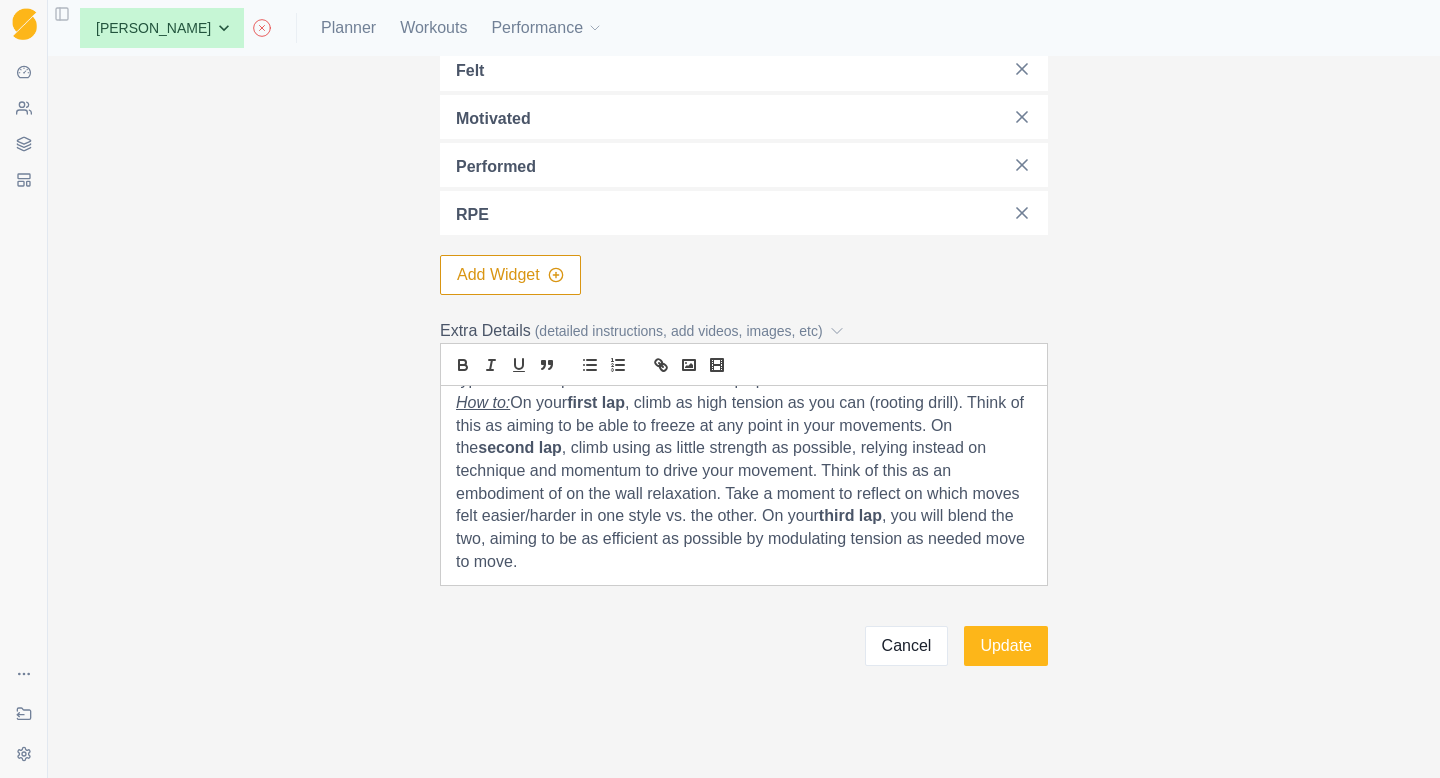 click on "How to:  On your  first lap , climb as high tension as you can (rooting drill). Think of this as aiming to be able to freeze at any point in your movements. On the  second lap , climb using as little strength as possible, relying instead on technique and momentum to drive your movement. Think of this as an embodiment of on the wall relaxation. Take a moment to reflect on which moves felt easier/harder in one style vs. the other. On your  third lap , you will blend the two, aiming to be as efficient as possible by modulating tension as needed move to move." at bounding box center (744, 483) 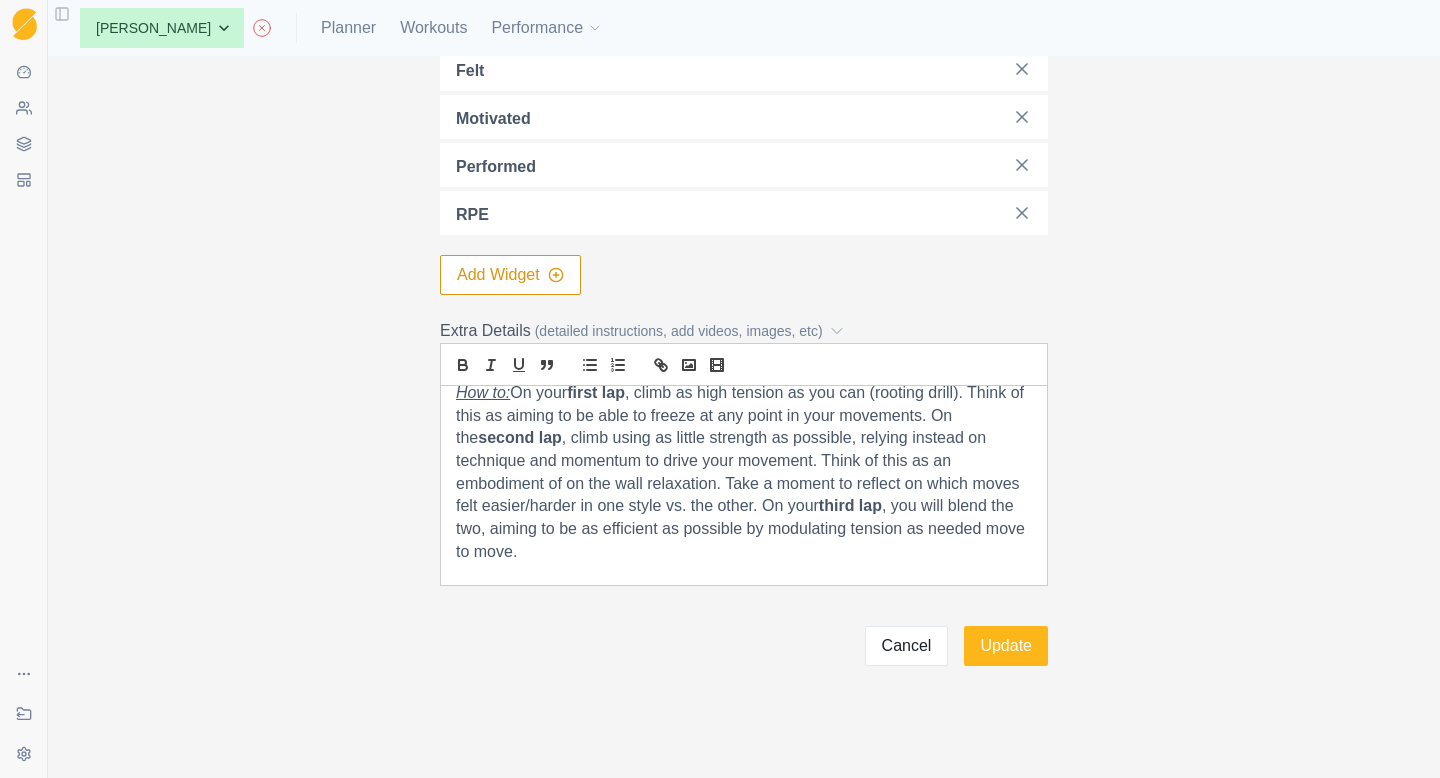 scroll, scrollTop: 214, scrollLeft: 0, axis: vertical 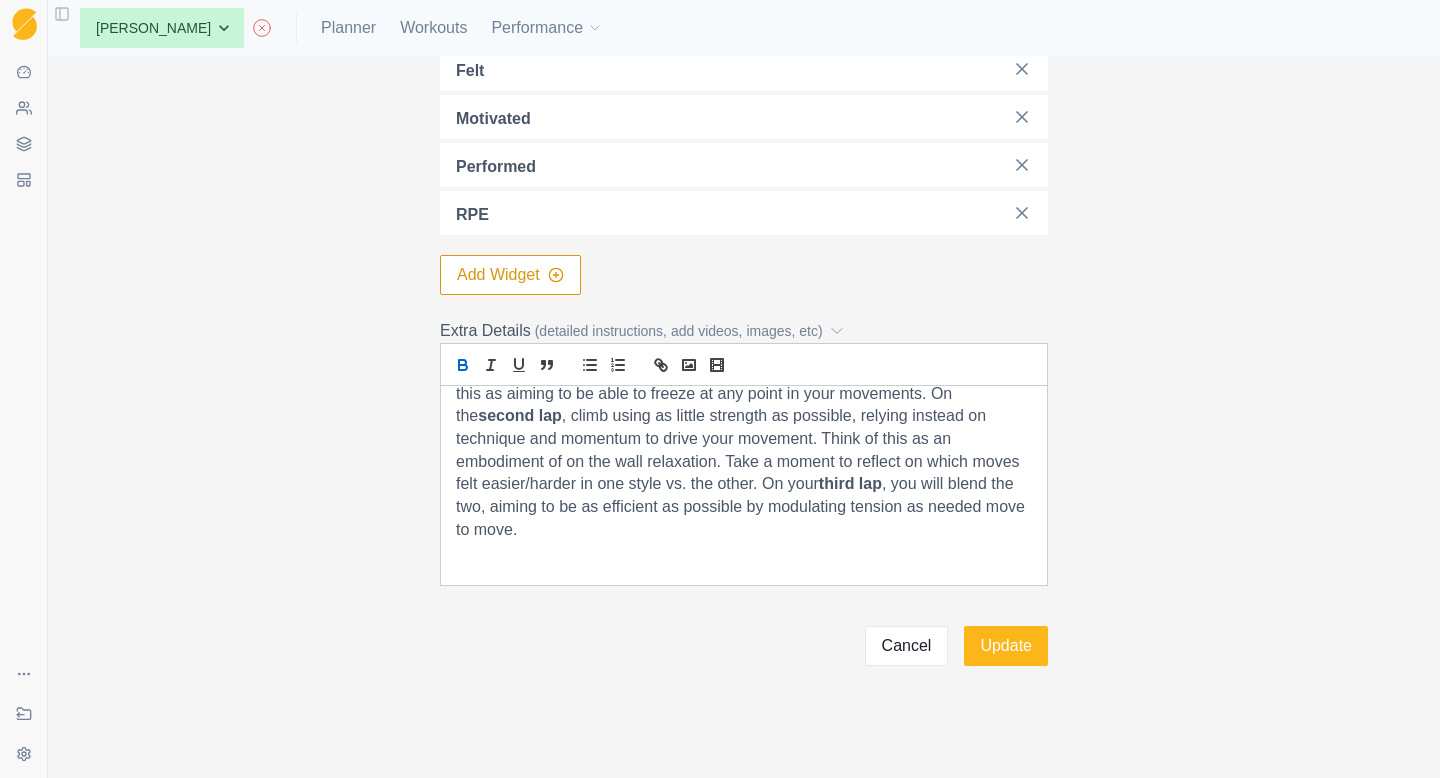 click 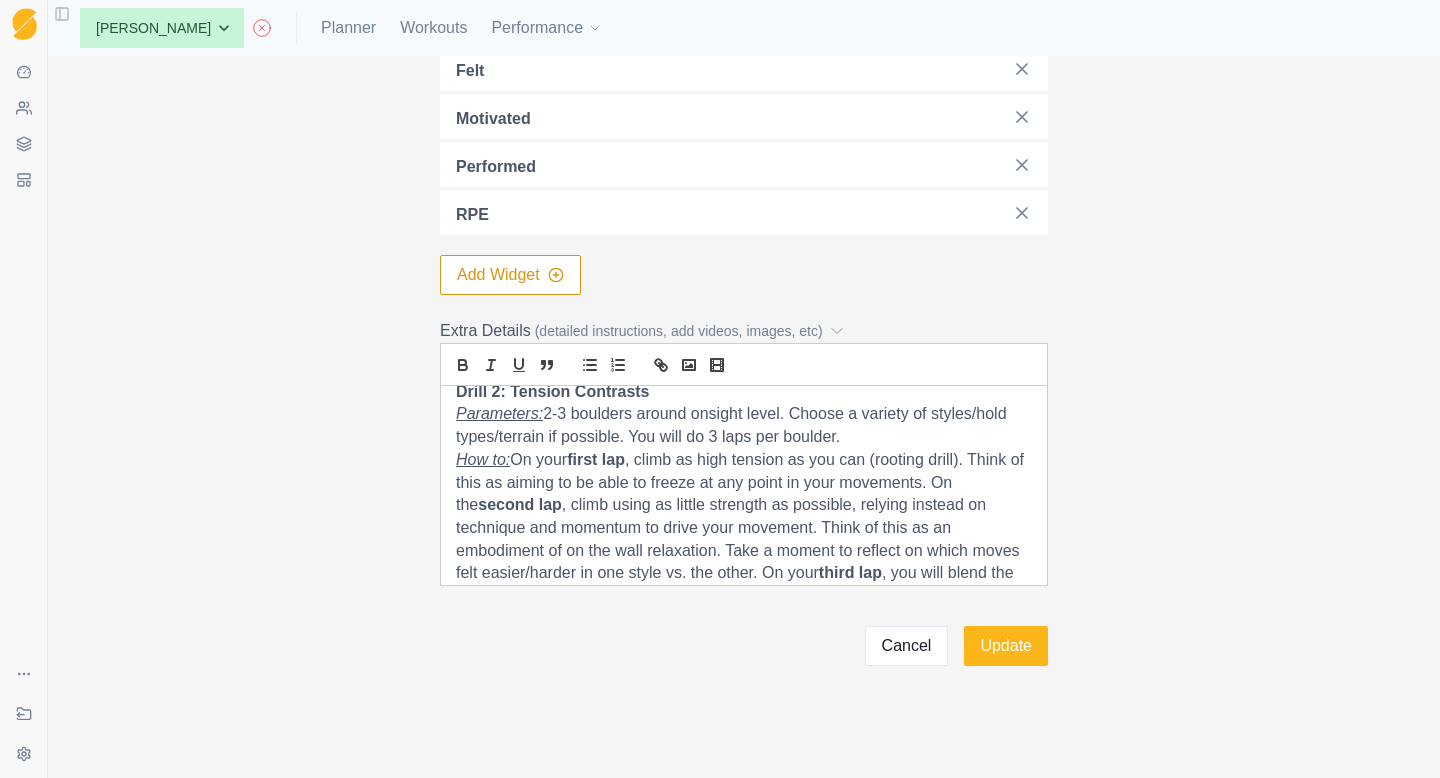 scroll, scrollTop: 123, scrollLeft: 0, axis: vertical 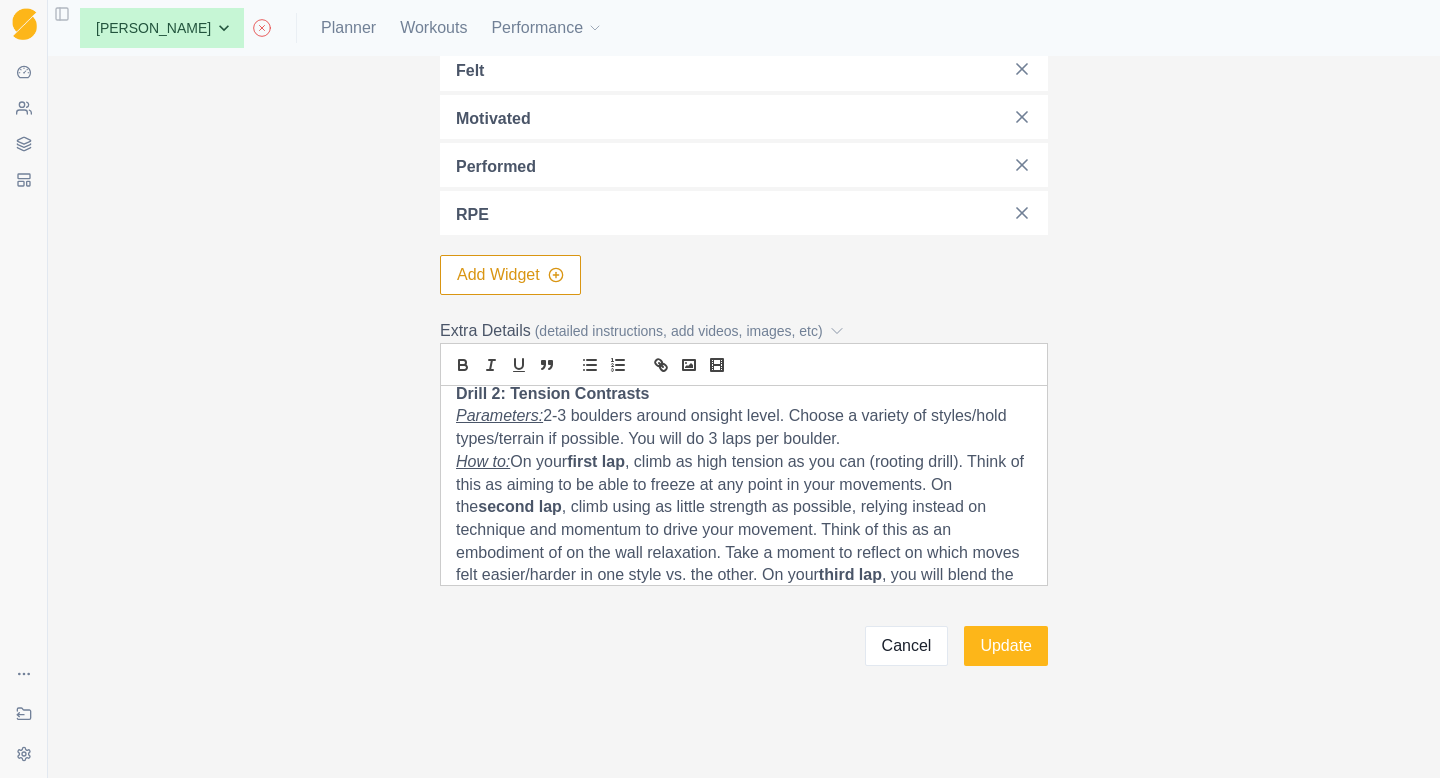 drag, startPoint x: 846, startPoint y: 436, endPoint x: 460, endPoint y: 418, distance: 386.41946 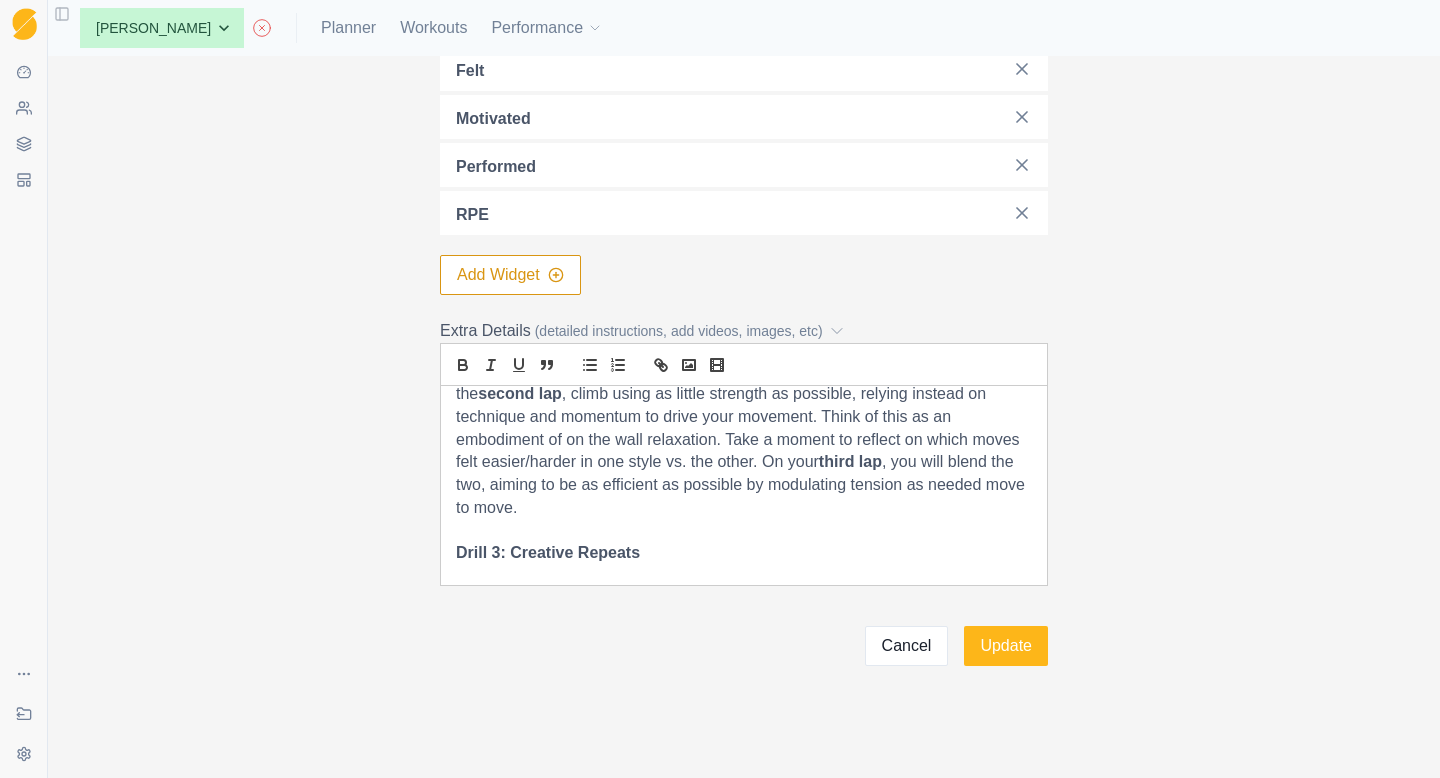scroll, scrollTop: 251, scrollLeft: 0, axis: vertical 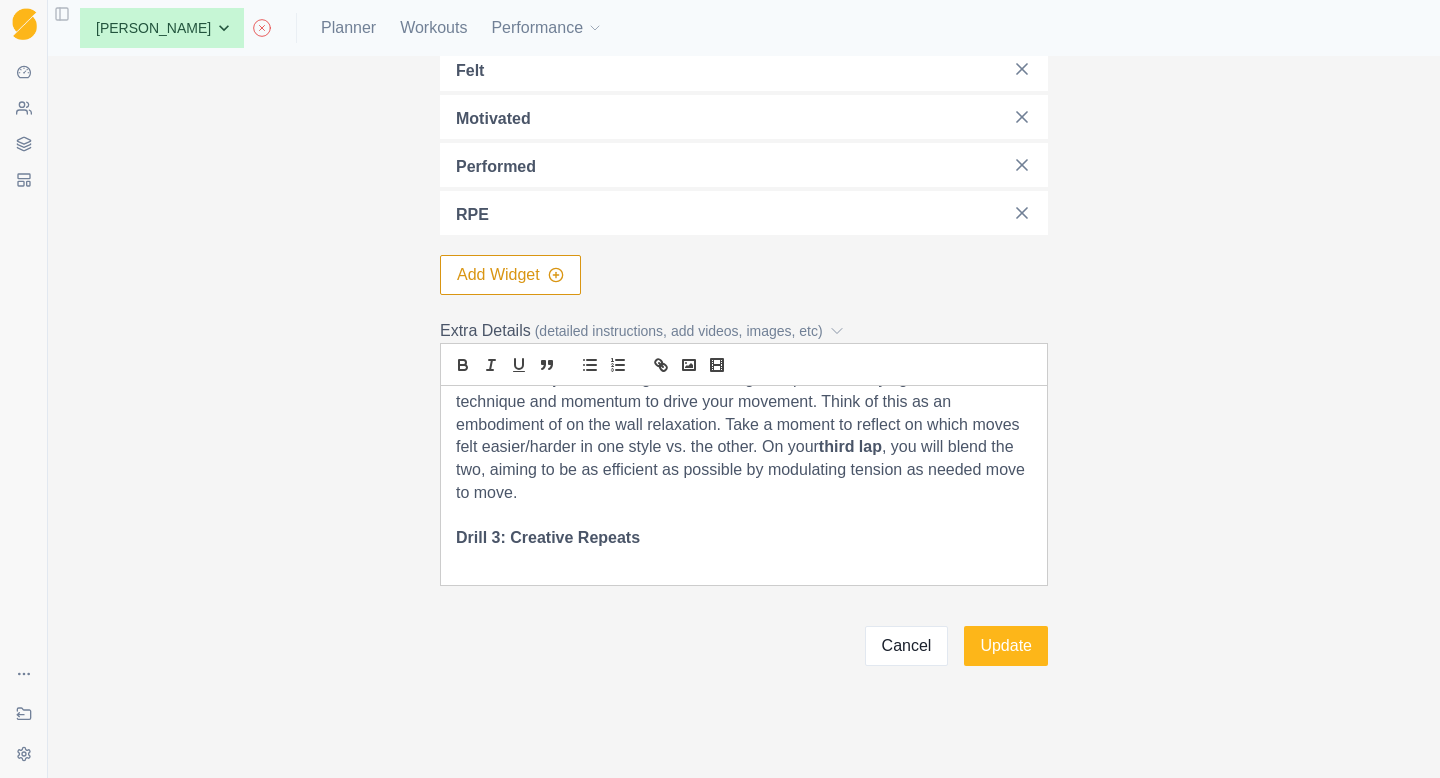 click at bounding box center (744, 561) 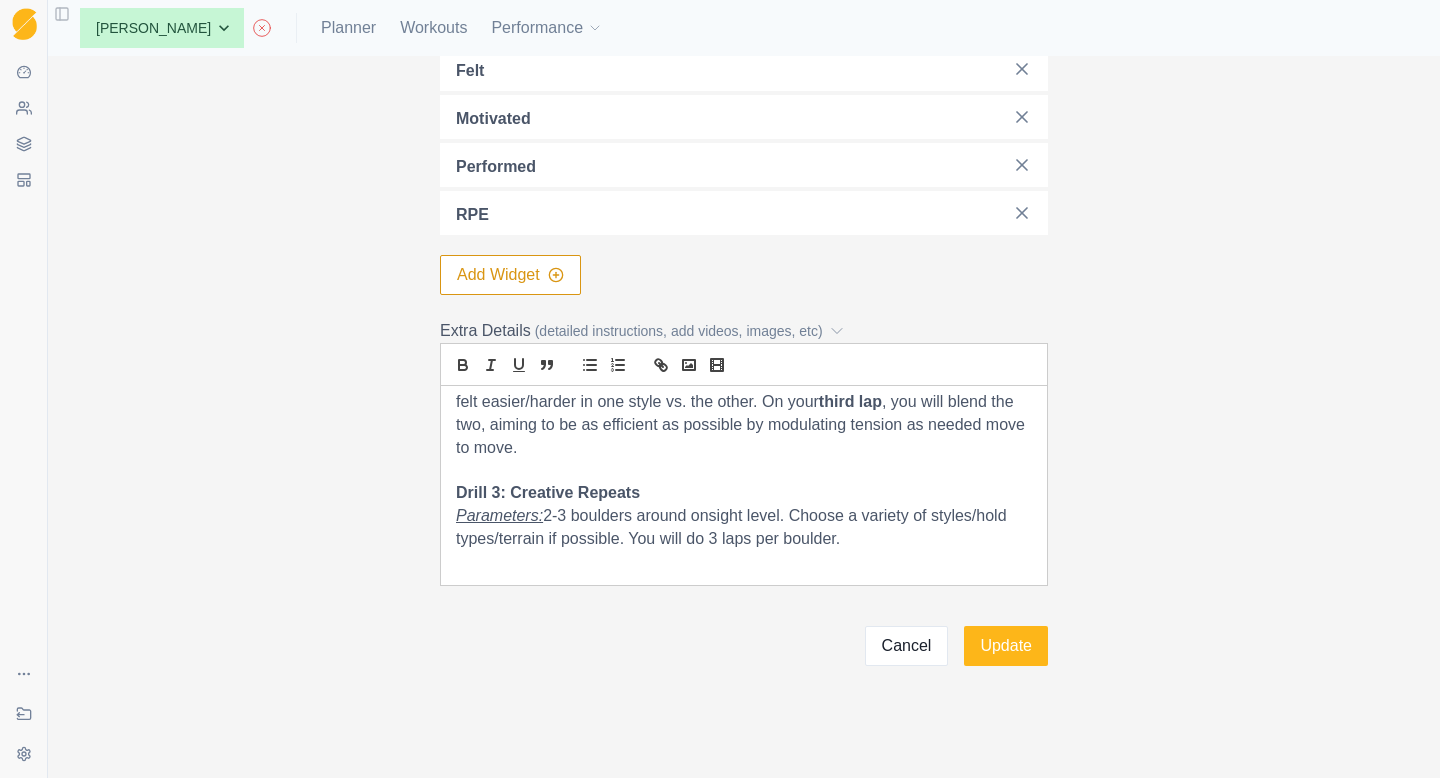 scroll, scrollTop: 296, scrollLeft: 0, axis: vertical 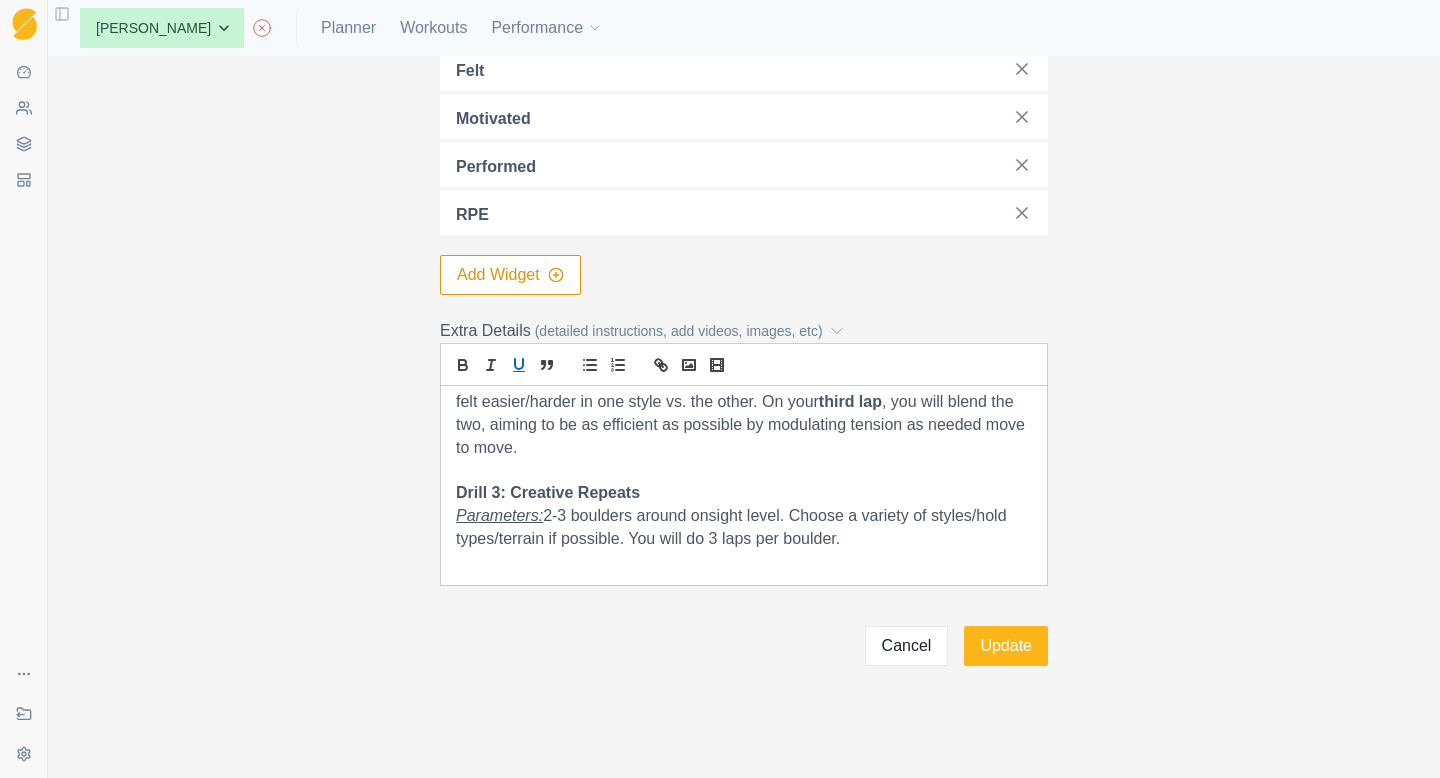 click 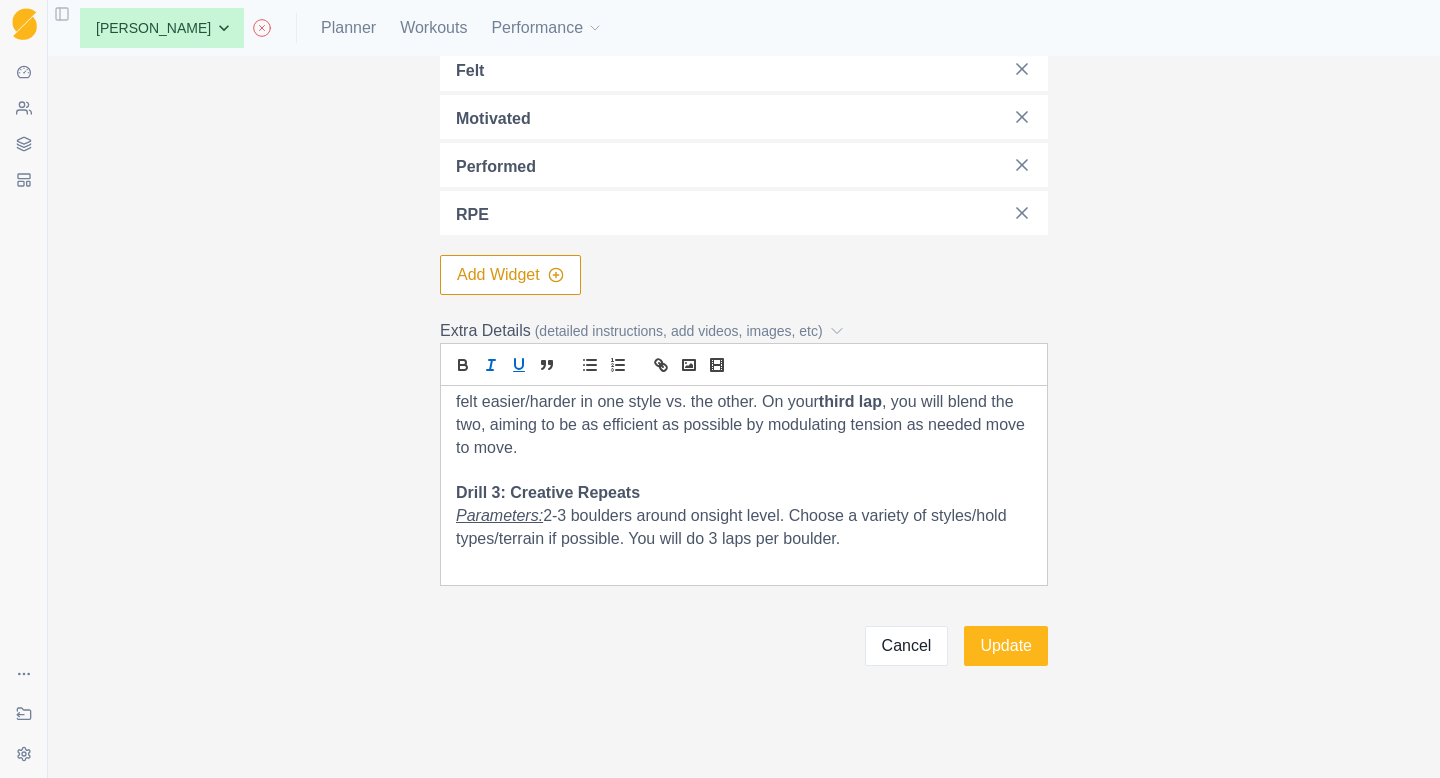 click 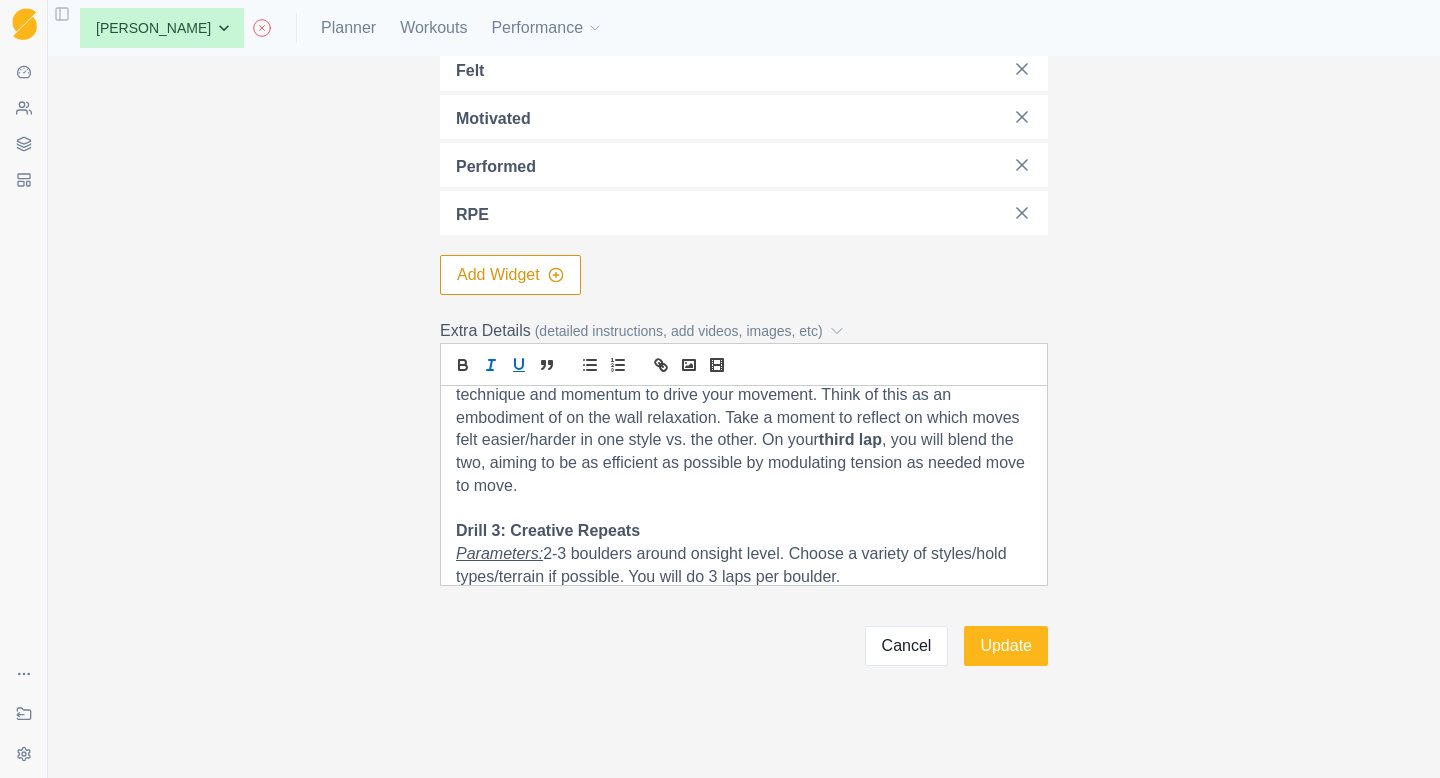 scroll, scrollTop: 296, scrollLeft: 0, axis: vertical 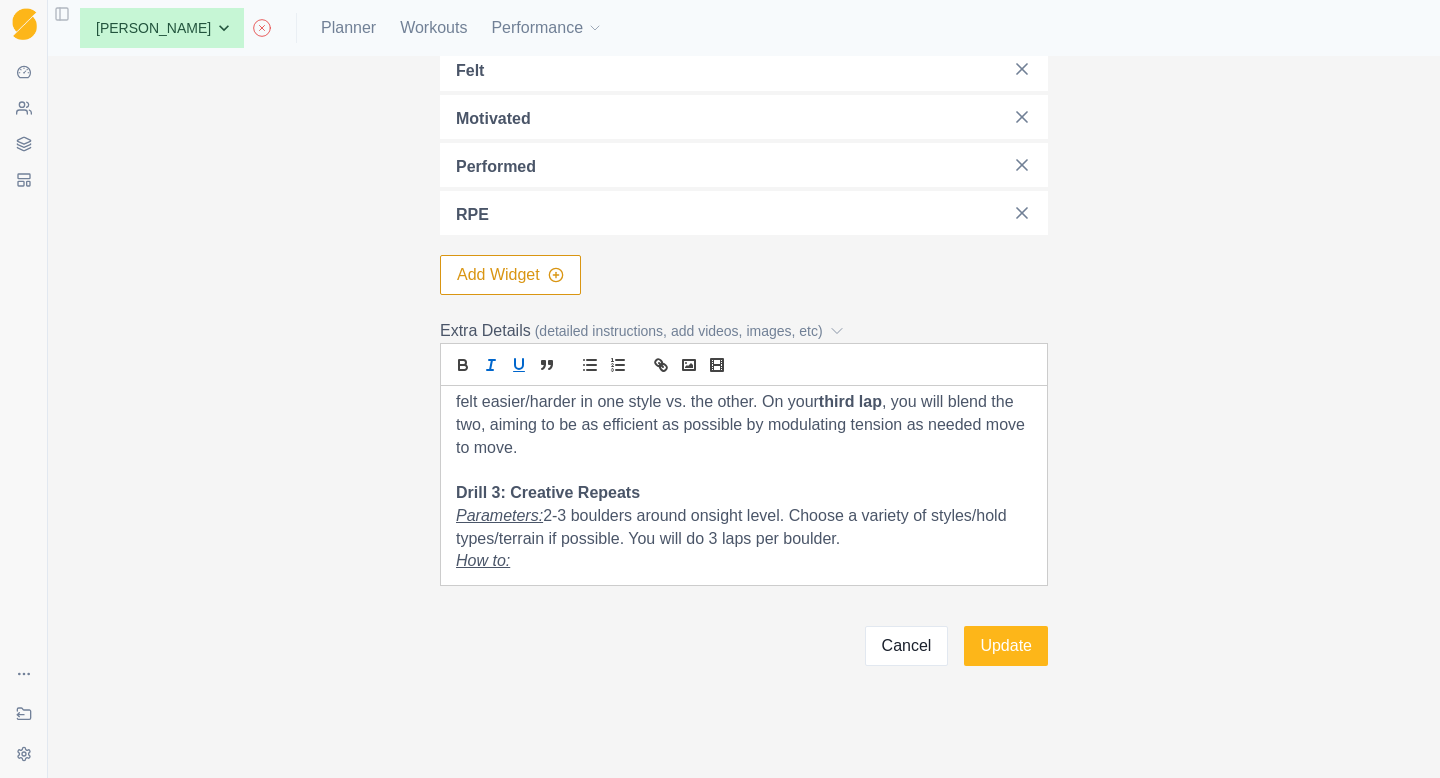 click 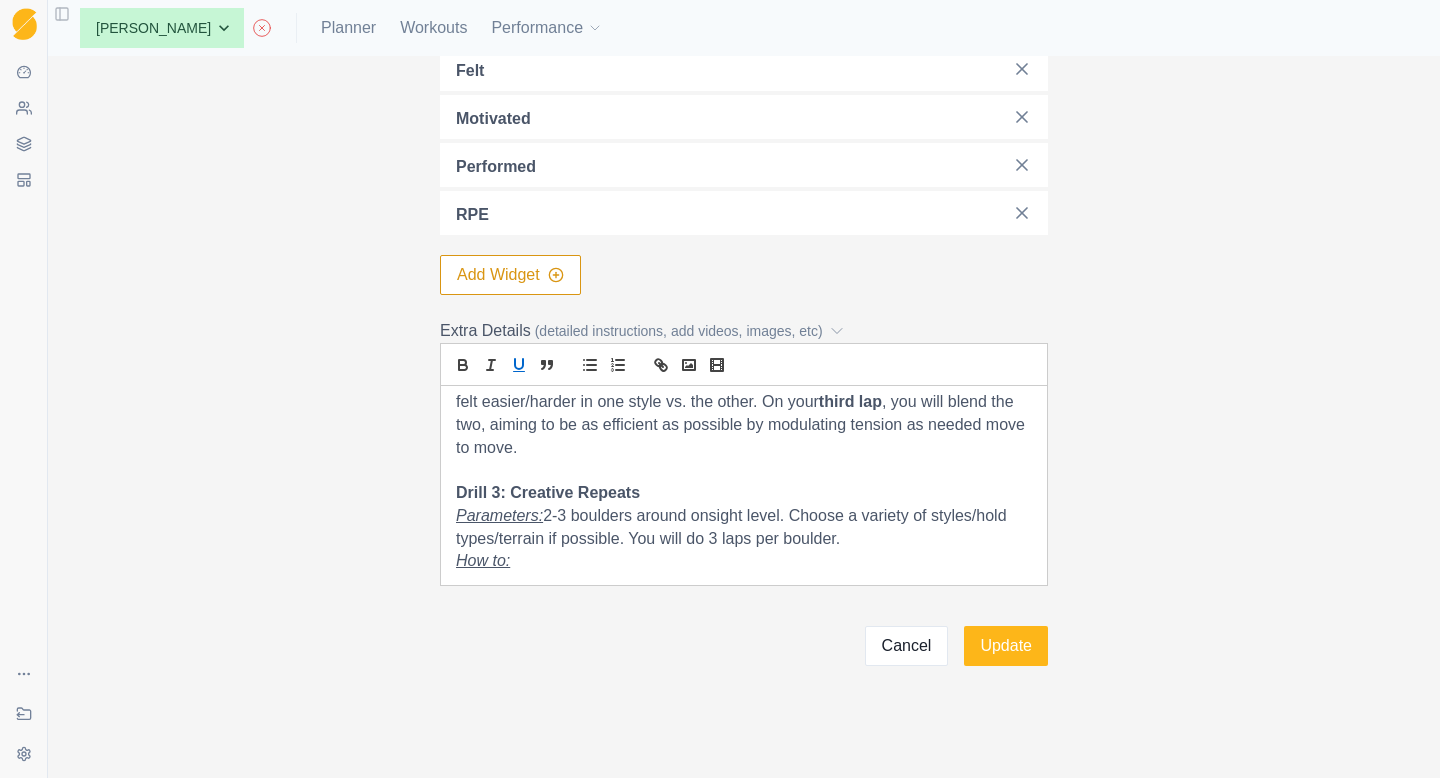 click 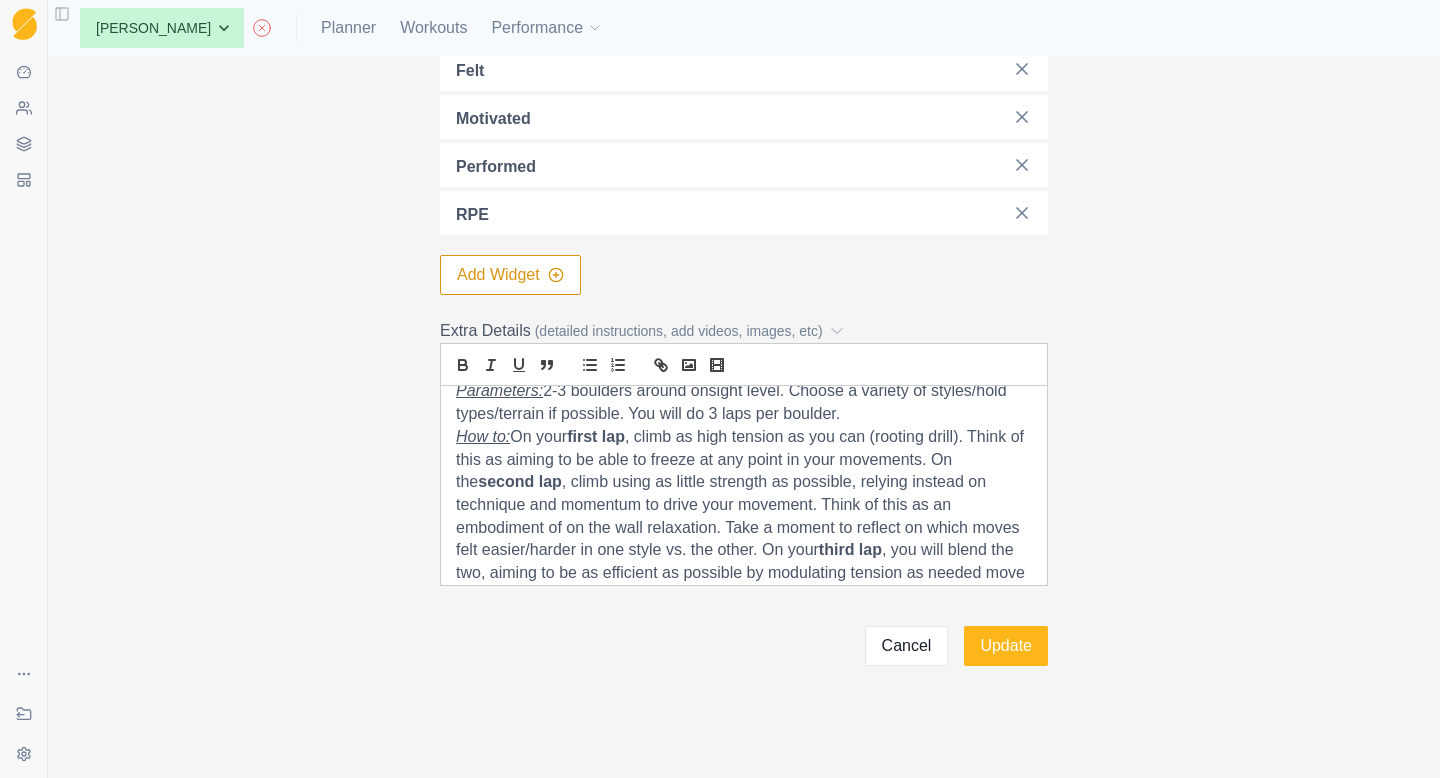 scroll, scrollTop: 0, scrollLeft: 0, axis: both 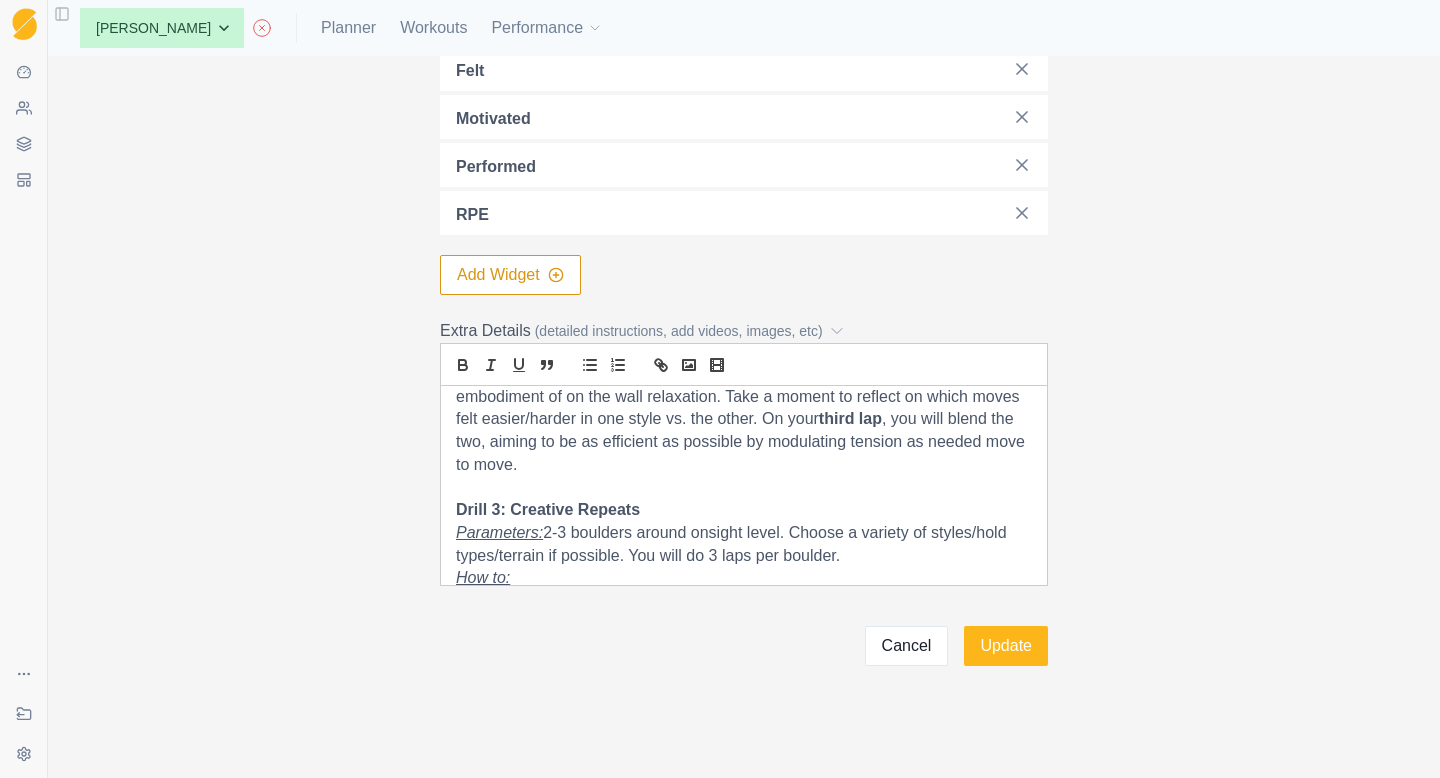 click on "Parameters:  2-3 boulders around onsight level. Choose a variety of styles/hold types/terrain if possible. You will do 3 laps per boulder." at bounding box center (744, 544) 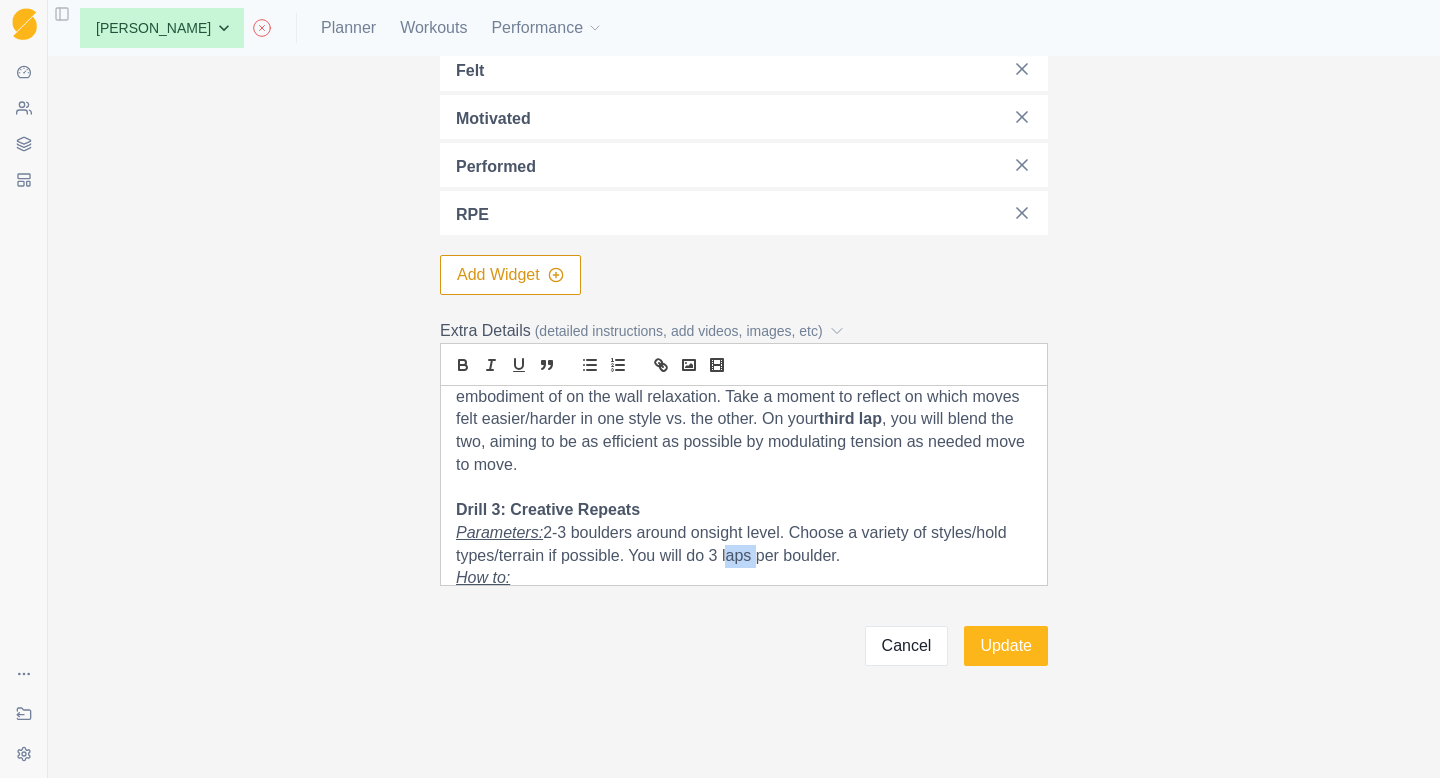 drag, startPoint x: 748, startPoint y: 559, endPoint x: 723, endPoint y: 558, distance: 25.019993 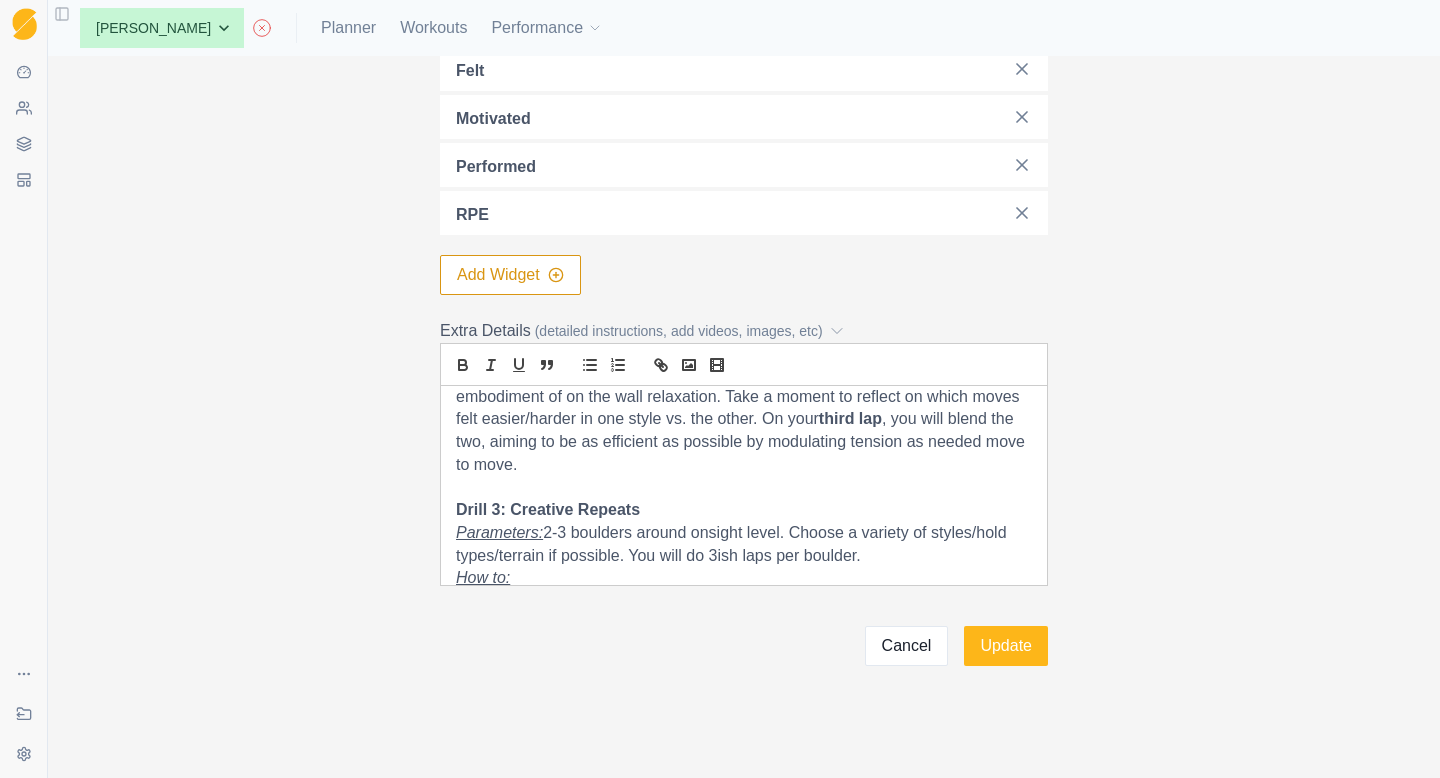 click on "How to:" at bounding box center (744, 578) 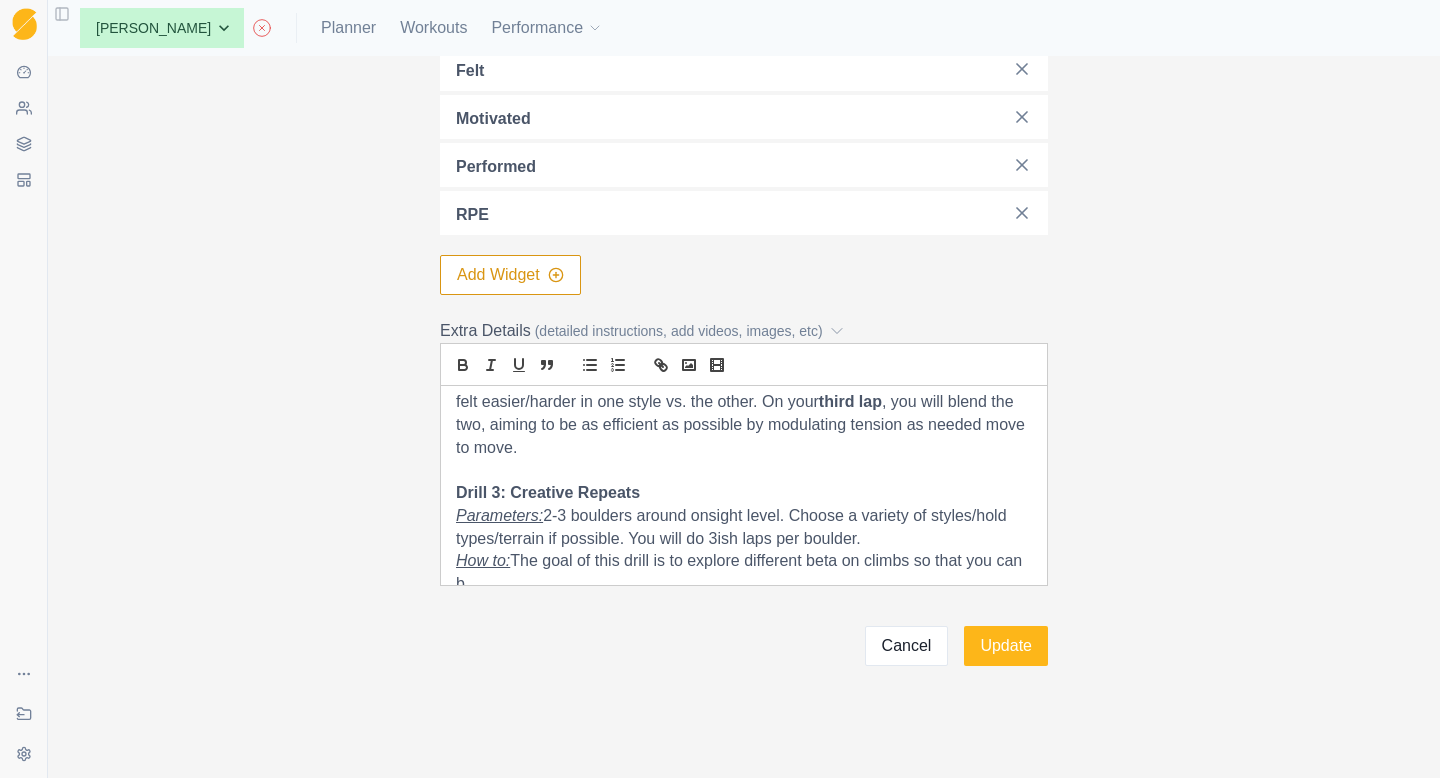 scroll, scrollTop: 305, scrollLeft: 0, axis: vertical 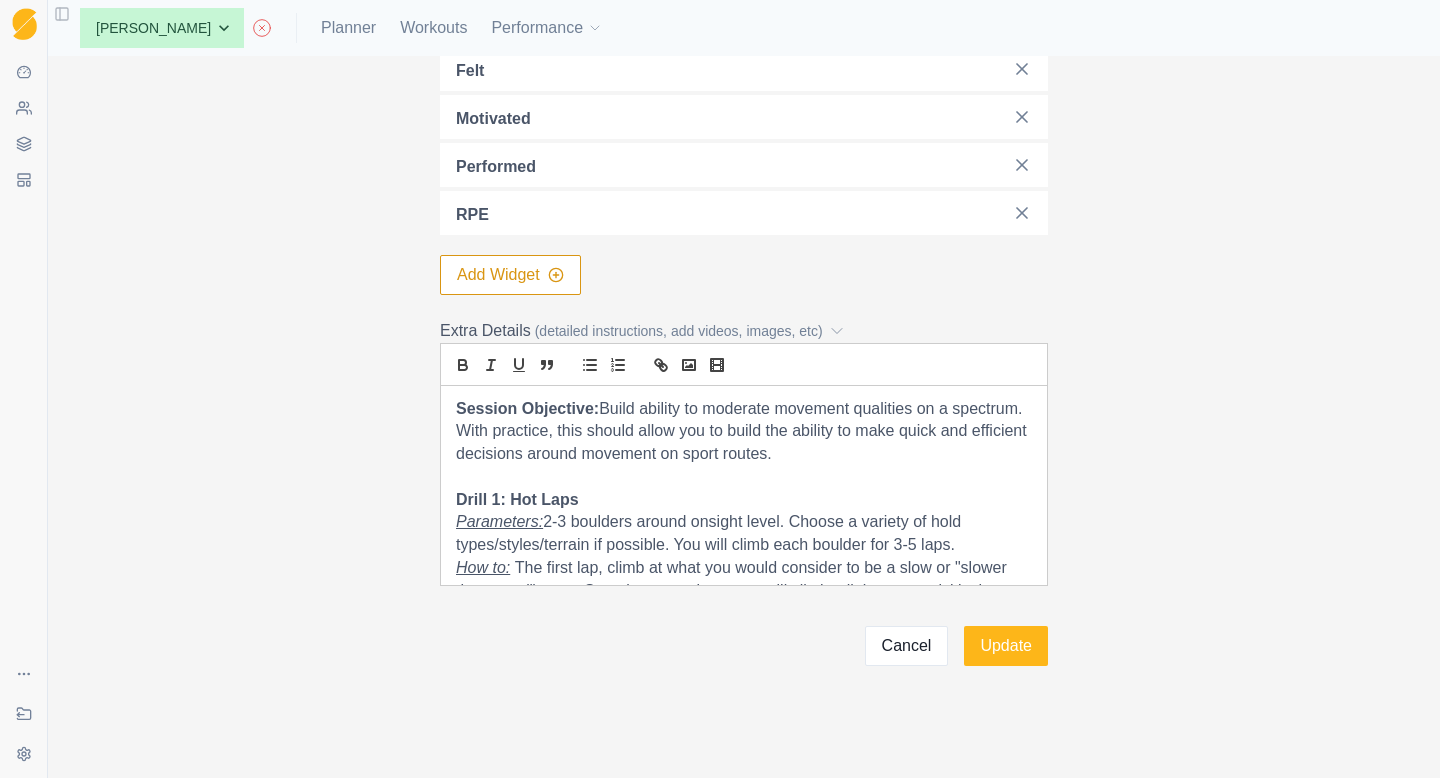 click on "Session Objective:  Build ability to moderate movement qualities on a spectrum. With practice, this should allow you to build the ability to make quick and efficient decisions around movement on sport routes." at bounding box center (744, 432) 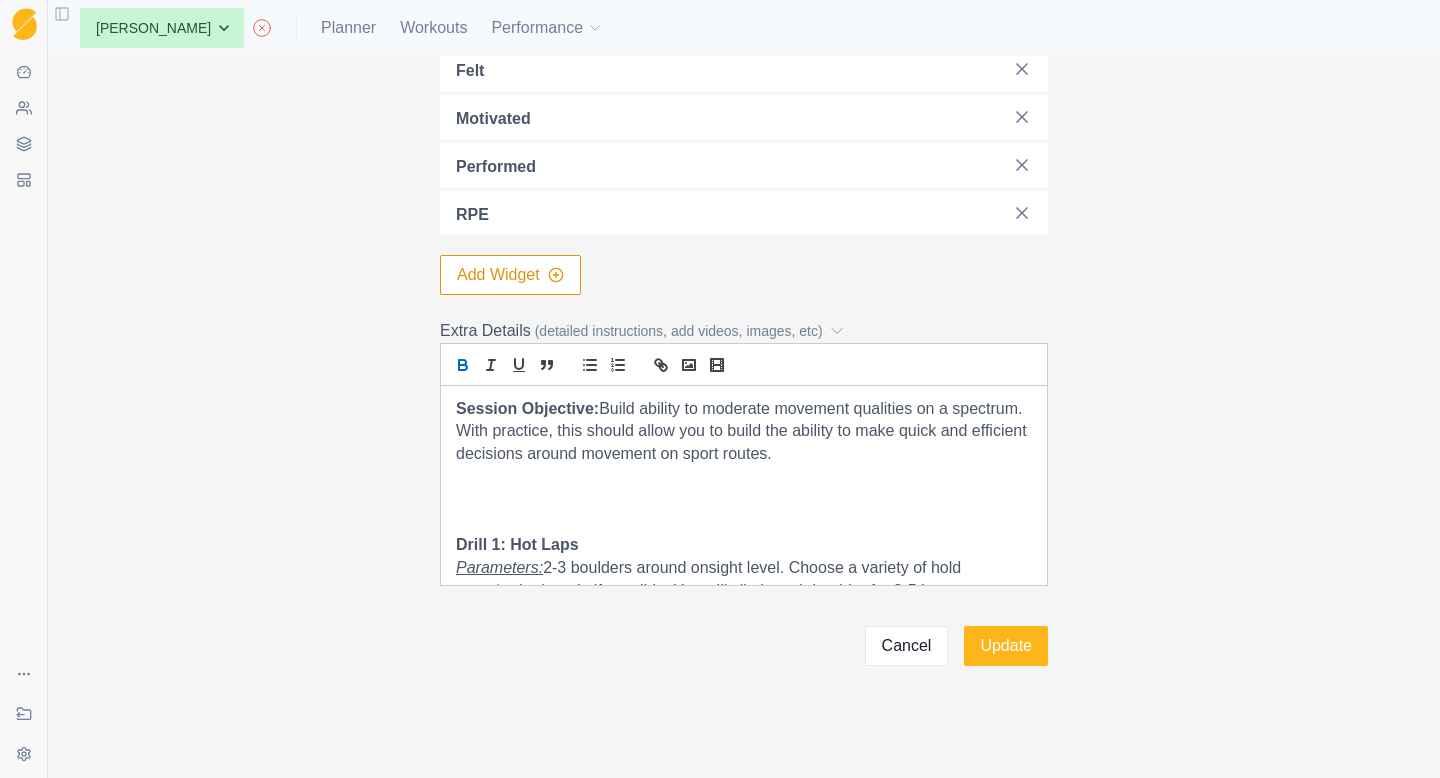 click at bounding box center [463, 365] 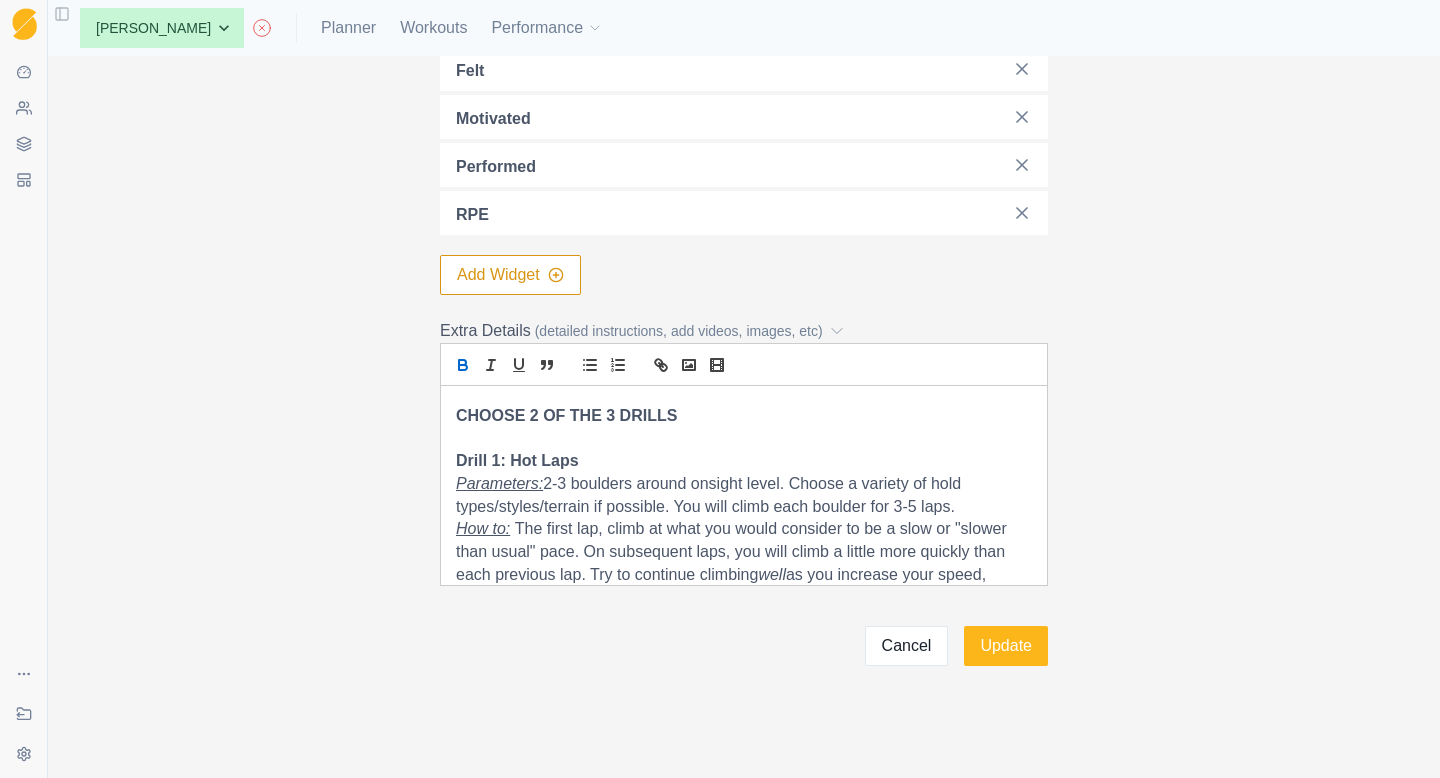 scroll, scrollTop: 85, scrollLeft: 0, axis: vertical 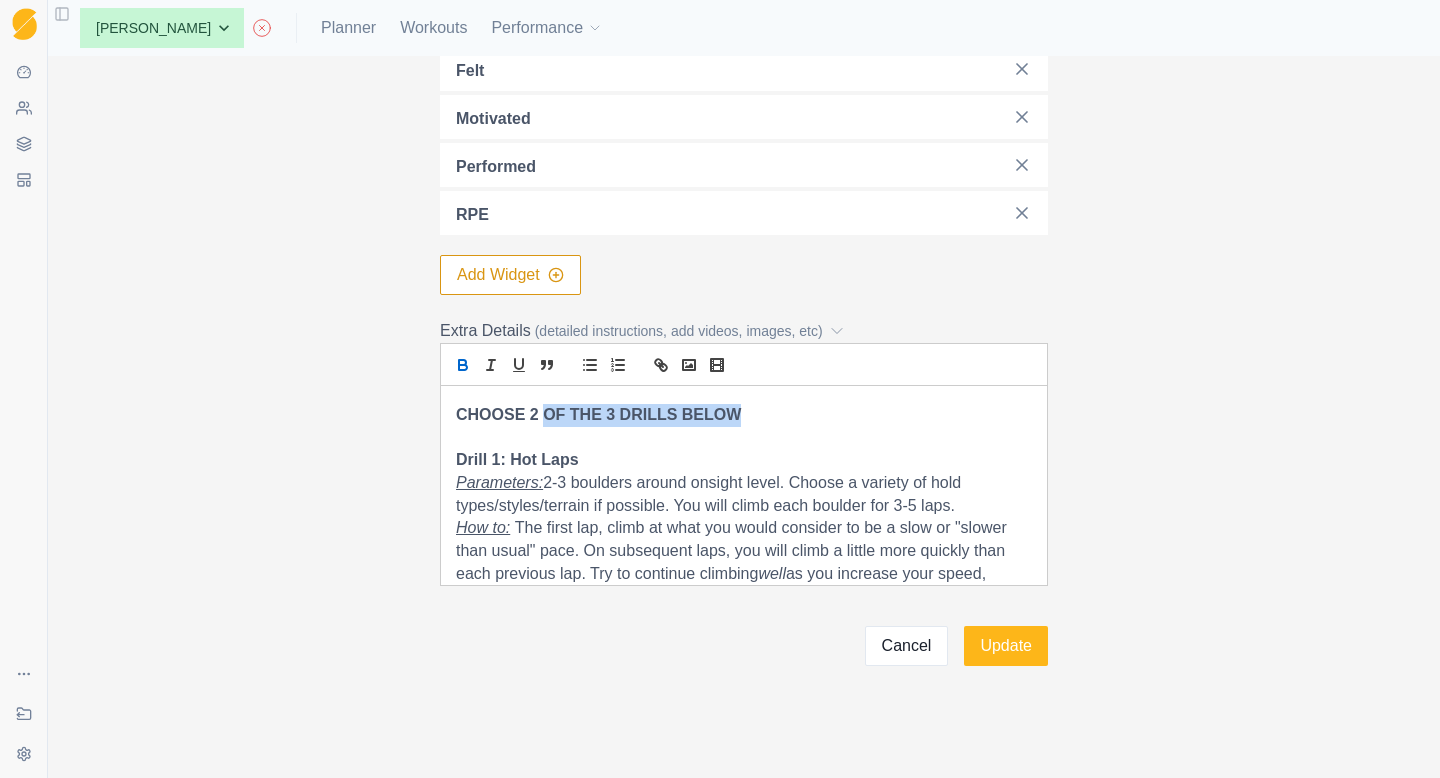 drag, startPoint x: 543, startPoint y: 416, endPoint x: 736, endPoint y: 416, distance: 193 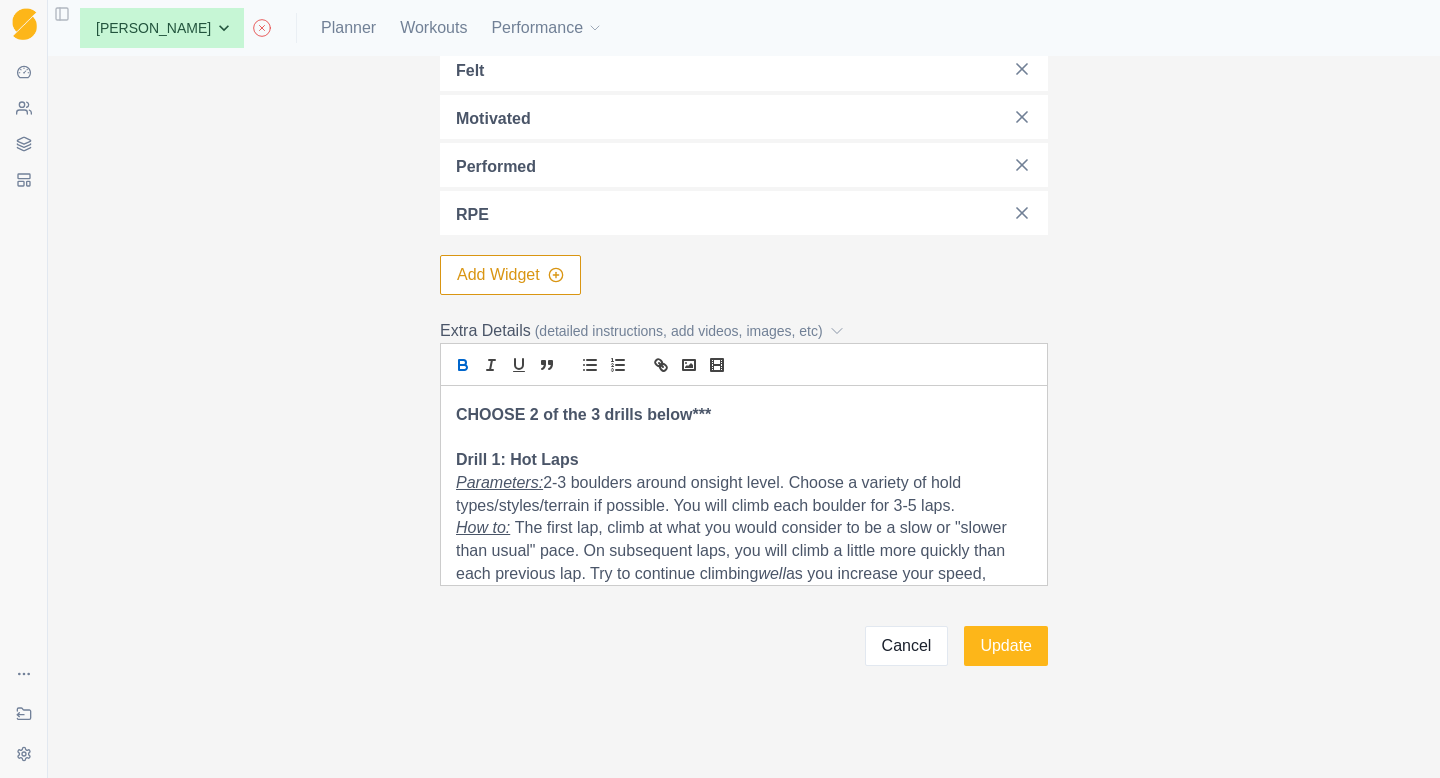 click on "CHOOSE 2 of the 3 drills below***" at bounding box center (583, 414) 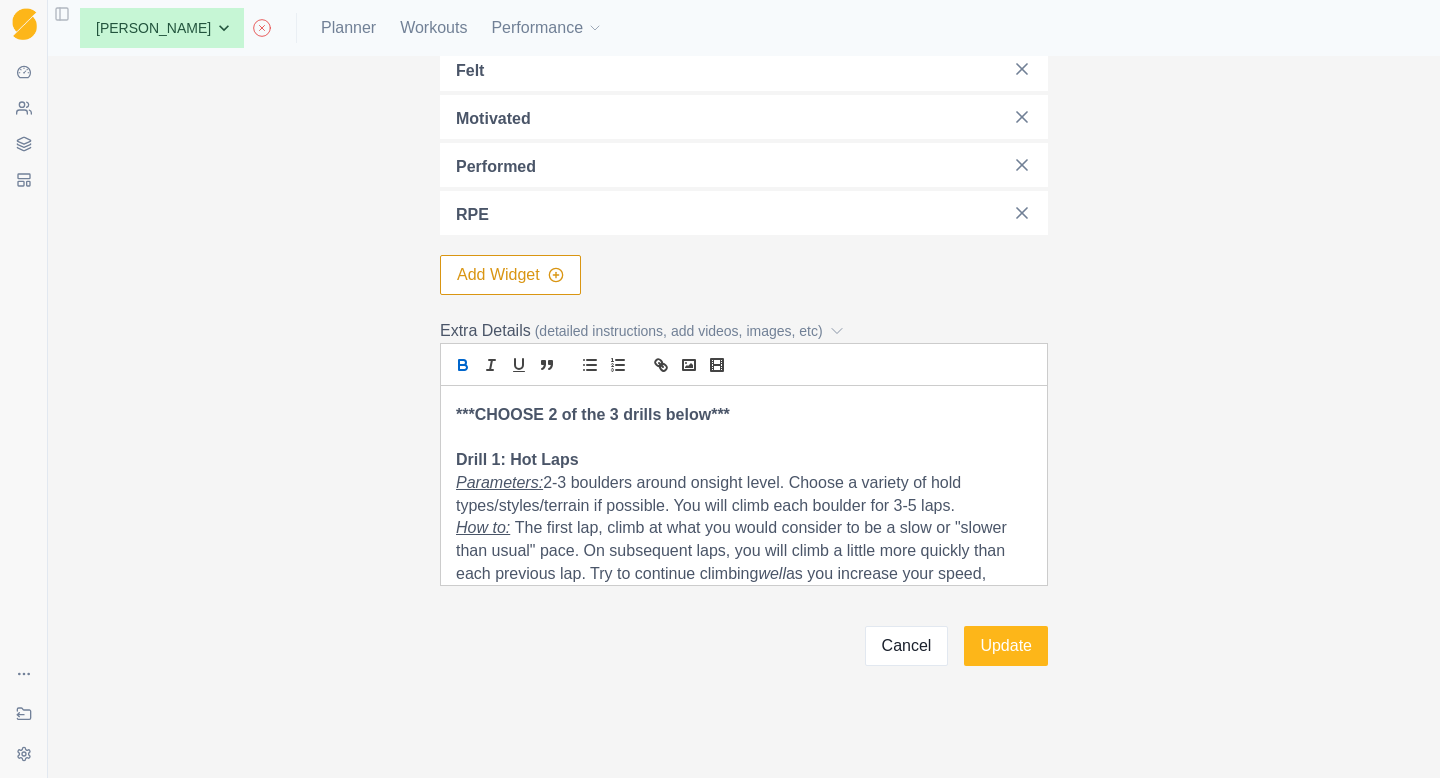 click on "***CHOOSE 2 of the 3 drills below***" at bounding box center (744, 415) 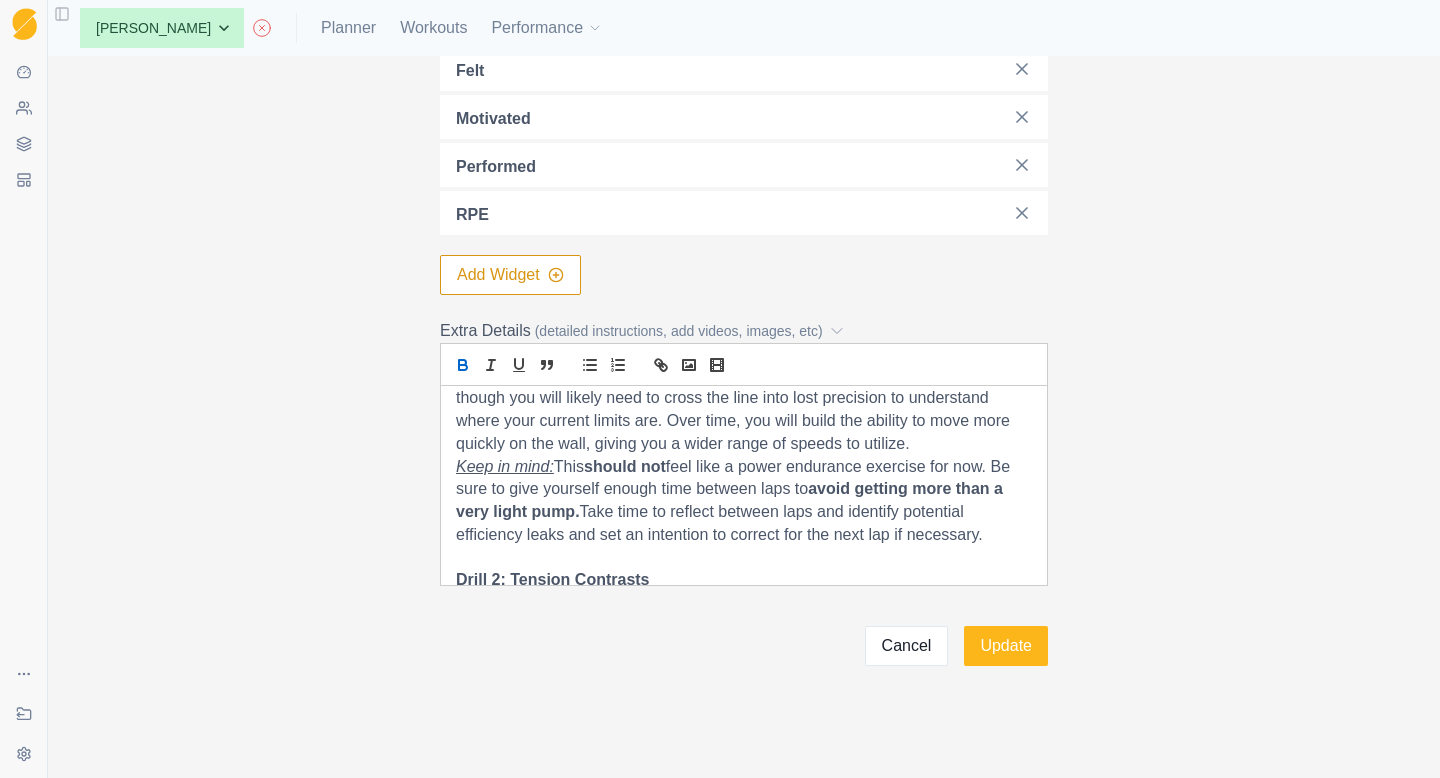 scroll, scrollTop: 364, scrollLeft: 0, axis: vertical 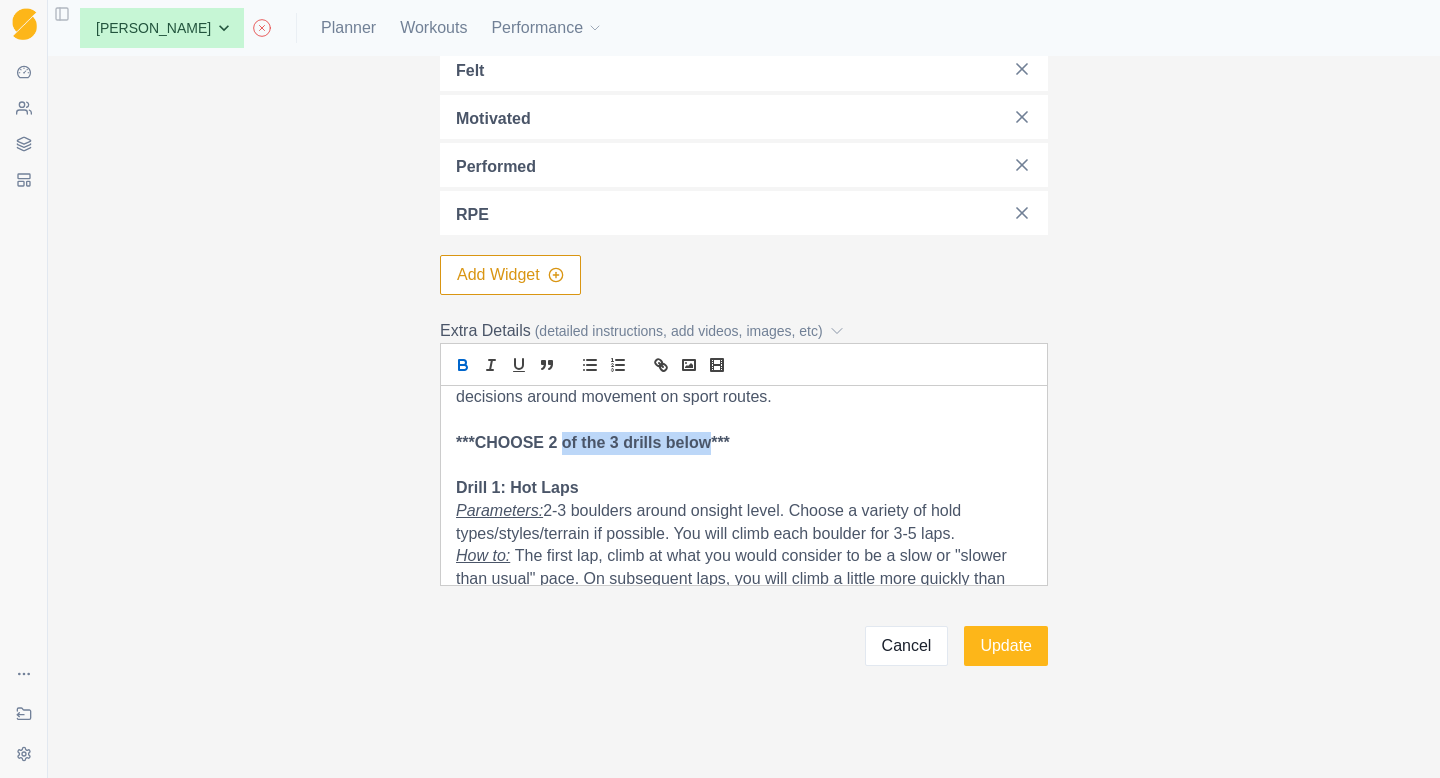 drag, startPoint x: 562, startPoint y: 442, endPoint x: 707, endPoint y: 448, distance: 145.12408 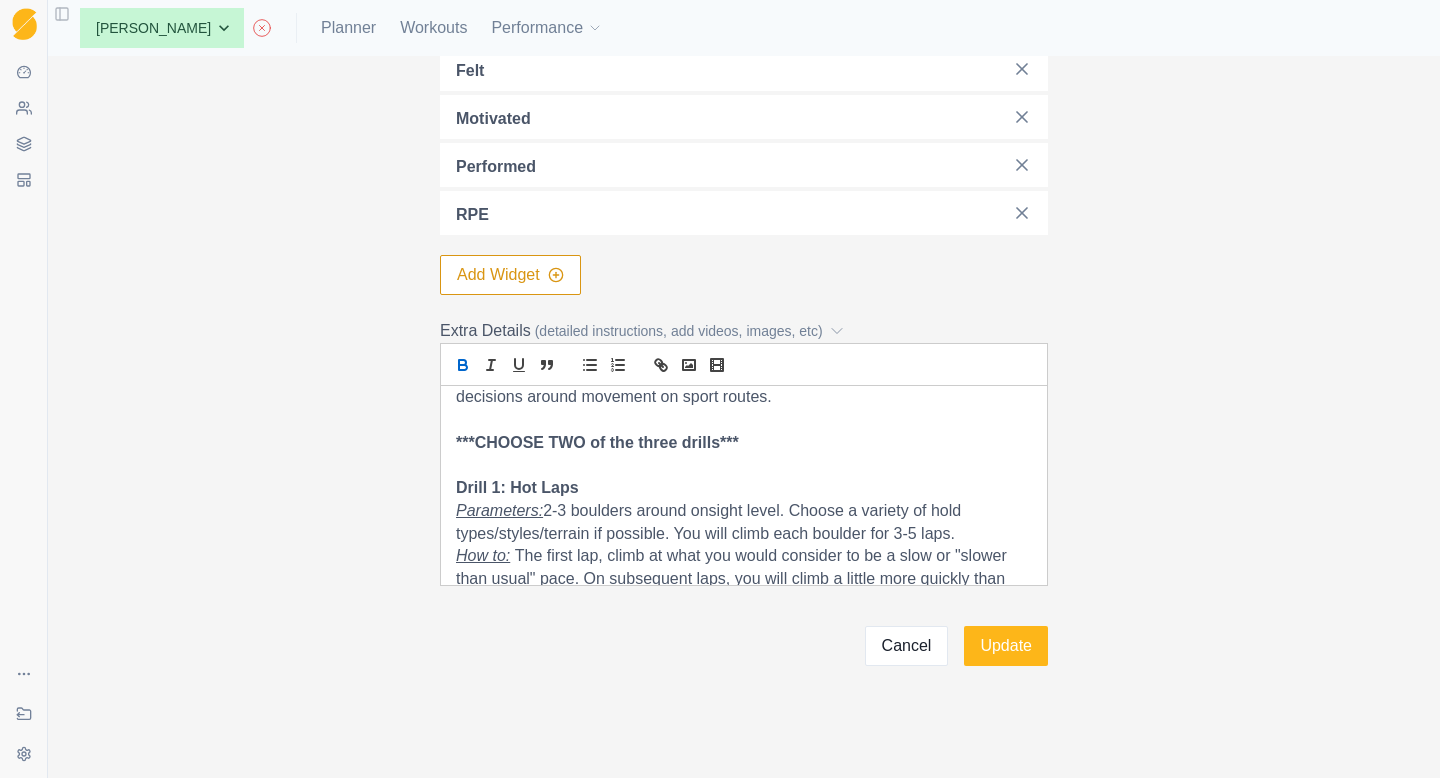 click on "***CHOOSE TWO of the three drills***" at bounding box center (744, 443) 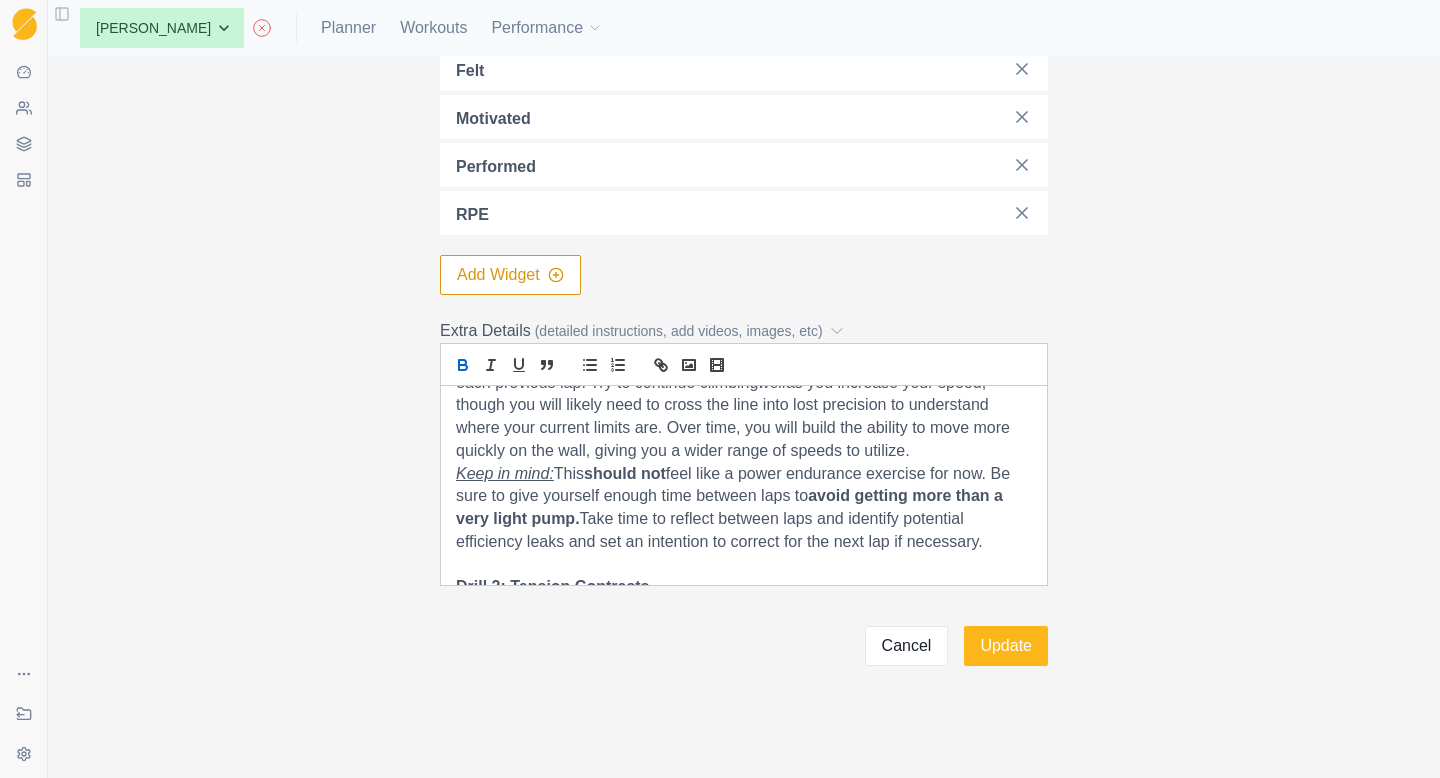 scroll, scrollTop: 364, scrollLeft: 0, axis: vertical 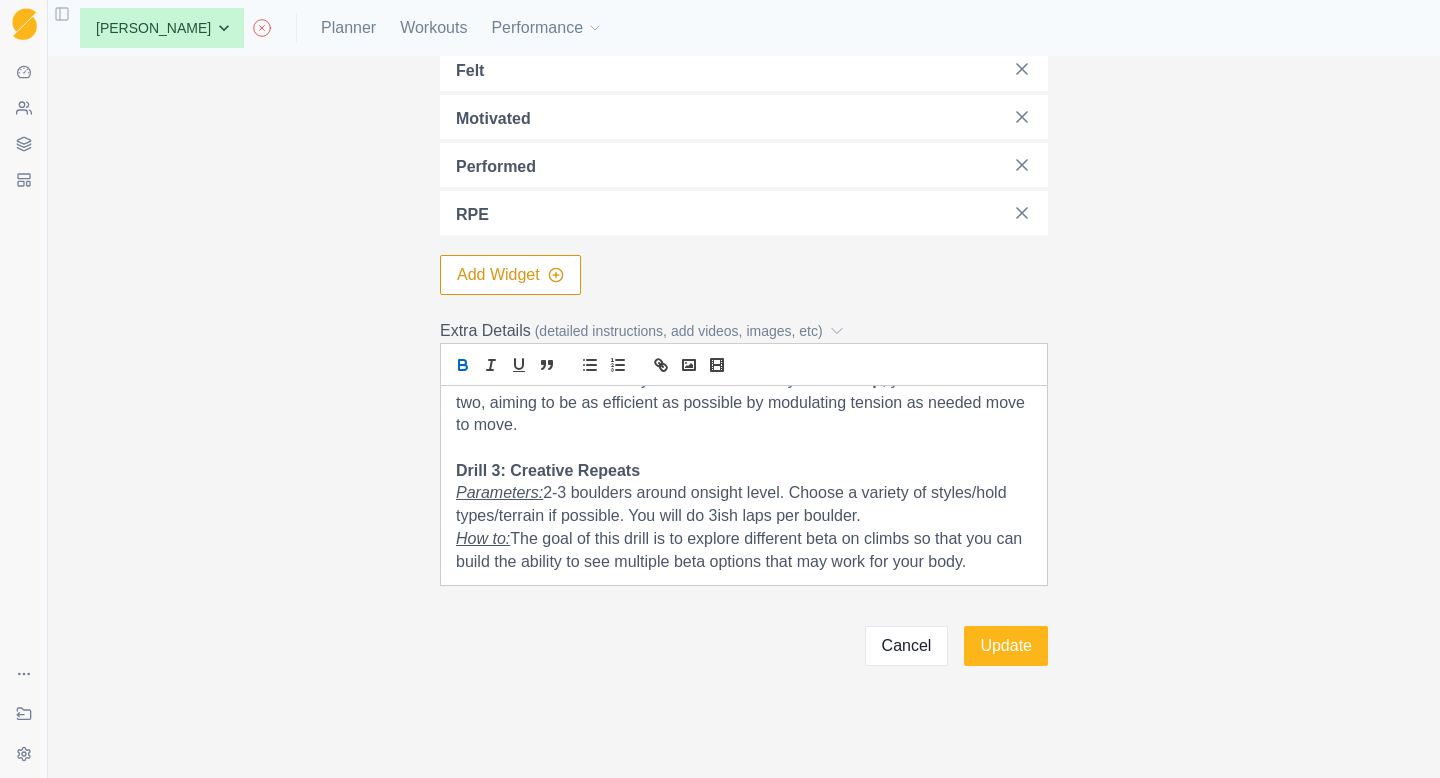 click on "How to:  The goal of this drill is to explore different beta on climbs so that you can build the ability to see multiple beta options that may work for your body." at bounding box center [744, 550] 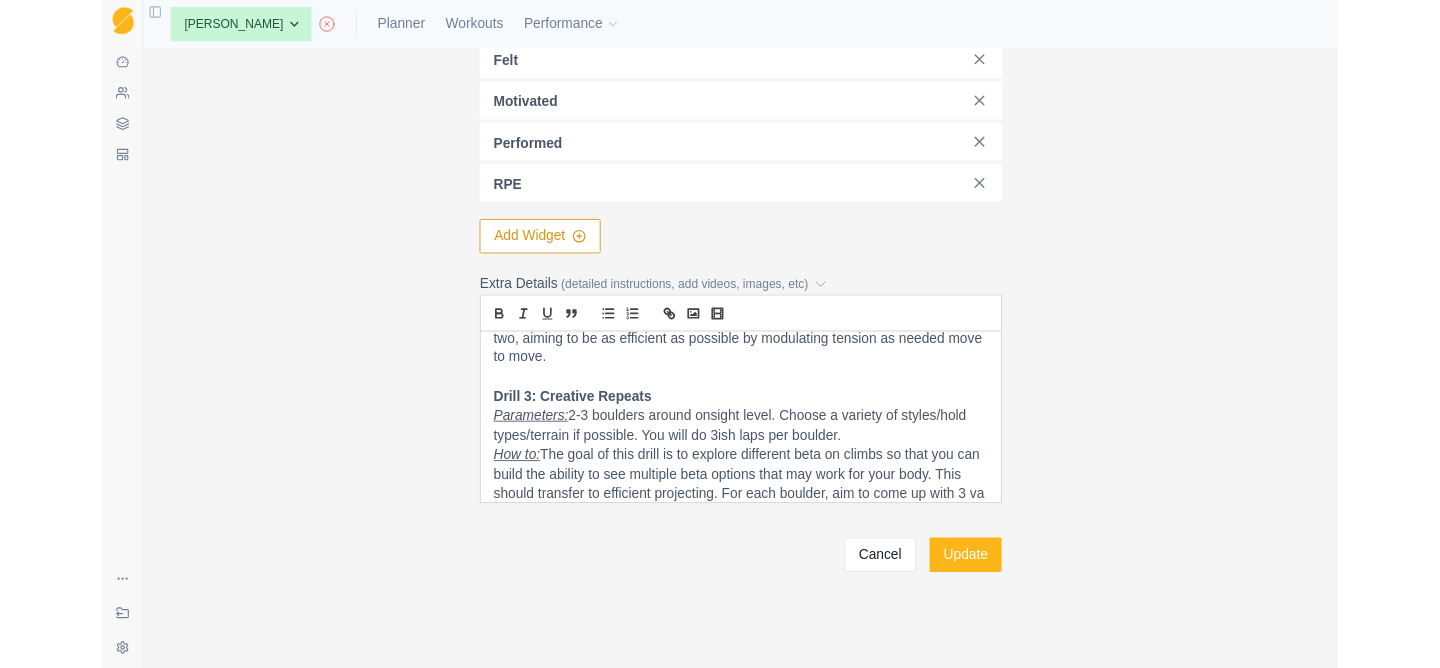 scroll, scrollTop: 396, scrollLeft: 0, axis: vertical 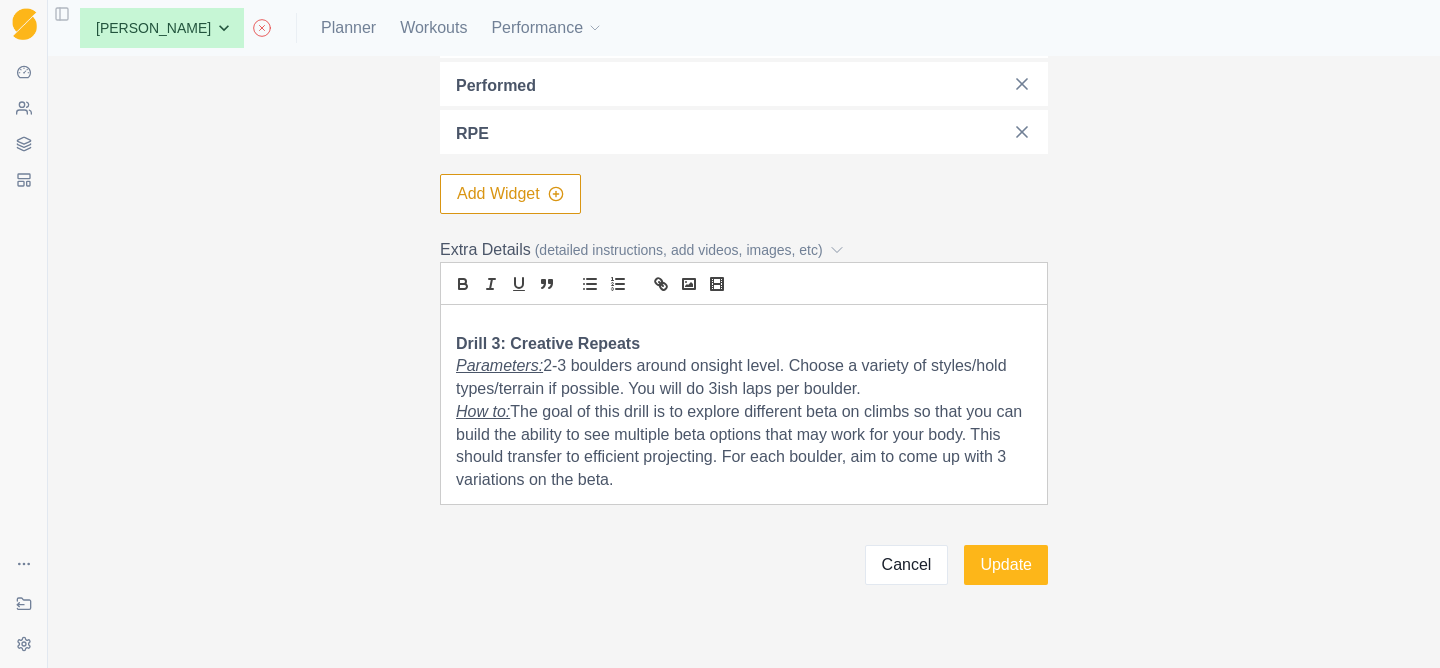 click on "Parameters:  2-3 boulders around onsight level. Choose a variety of styles/hold types/terrain if possible. You will do 3ish laps per boulder." at bounding box center [744, 377] 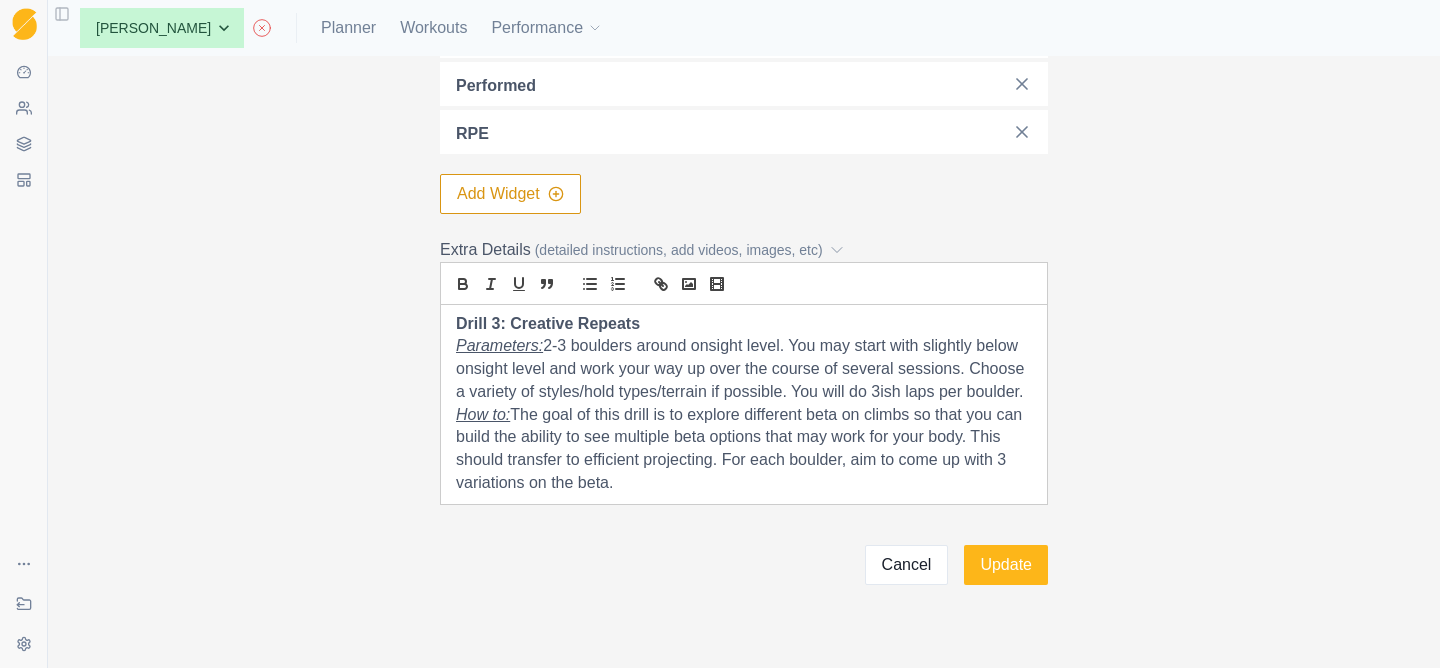 scroll, scrollTop: 432, scrollLeft: 0, axis: vertical 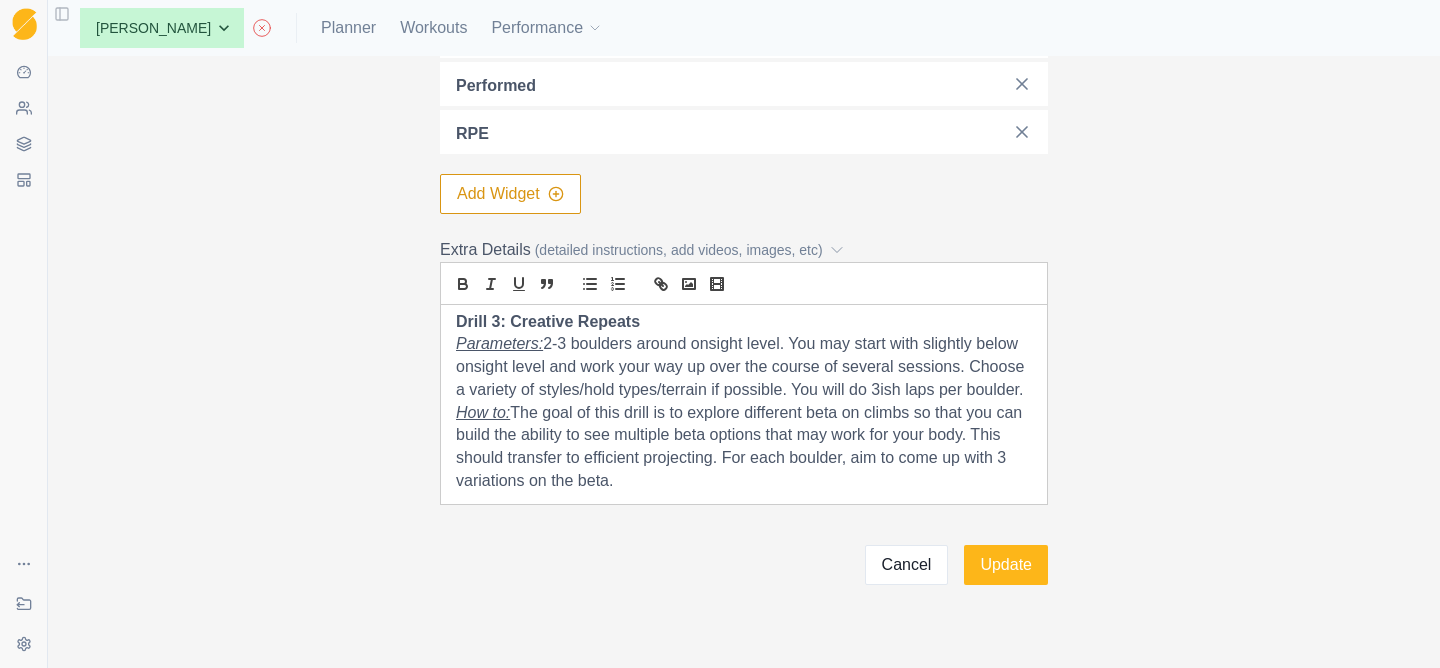 drag, startPoint x: 786, startPoint y: 389, endPoint x: 1021, endPoint y: 382, distance: 235.10423 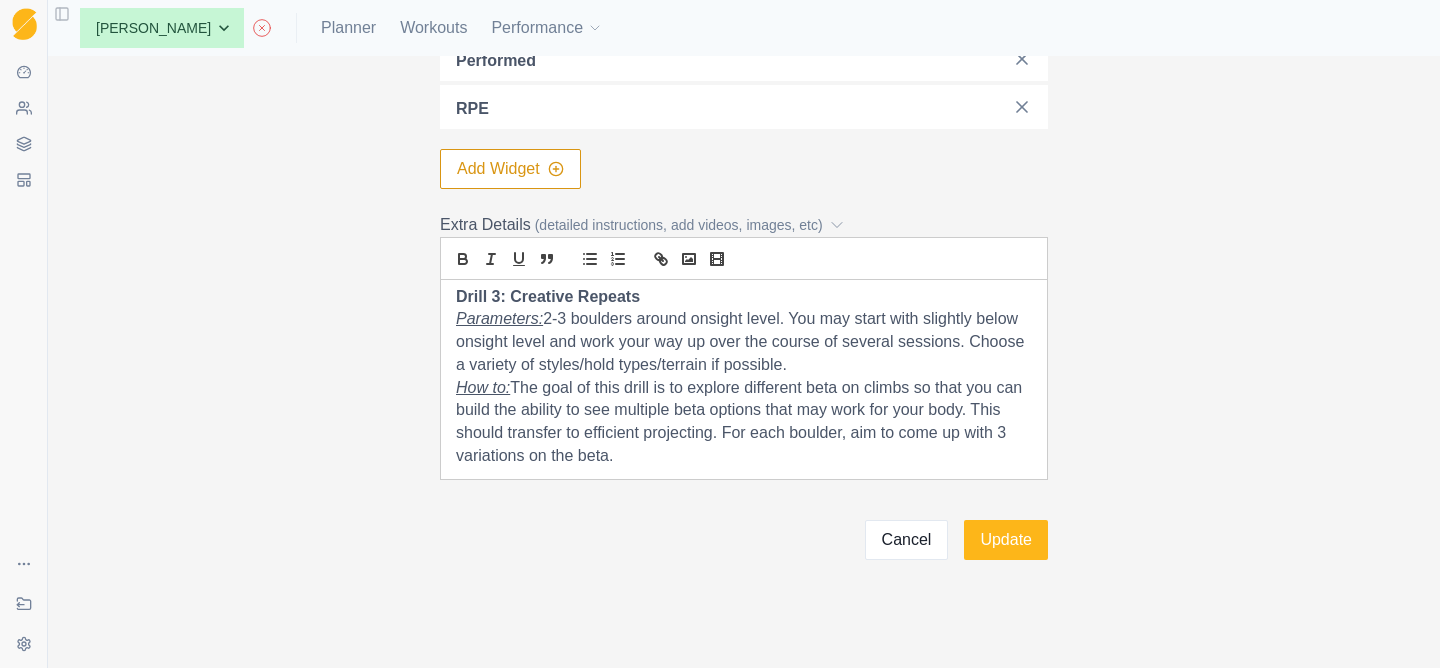 scroll, scrollTop: 802, scrollLeft: 0, axis: vertical 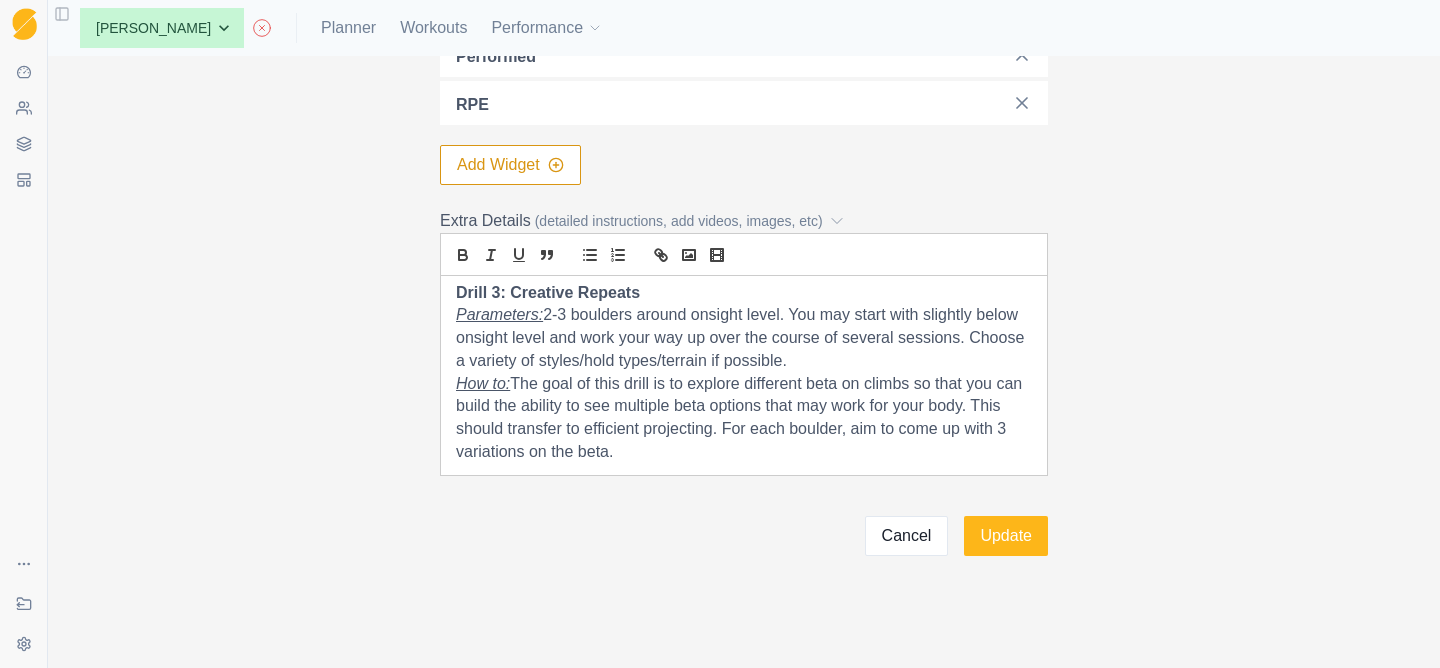click on "How to:  The goal of this drill is to explore different beta on climbs so that you can build the ability to see multiple beta options that may work for your body. This should transfer to efficient projecting. For each boulder, aim to come up with 3 variations on the beta." at bounding box center (744, 418) 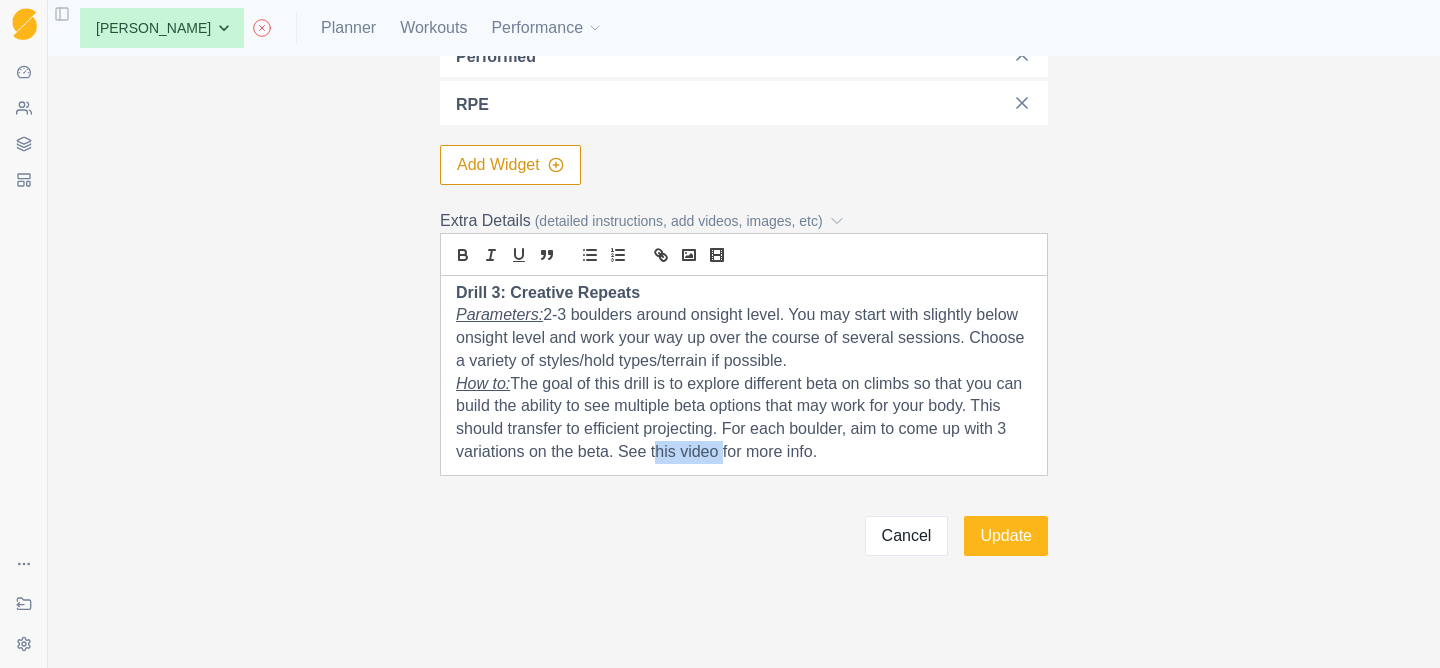 drag, startPoint x: 652, startPoint y: 451, endPoint x: 717, endPoint y: 451, distance: 65 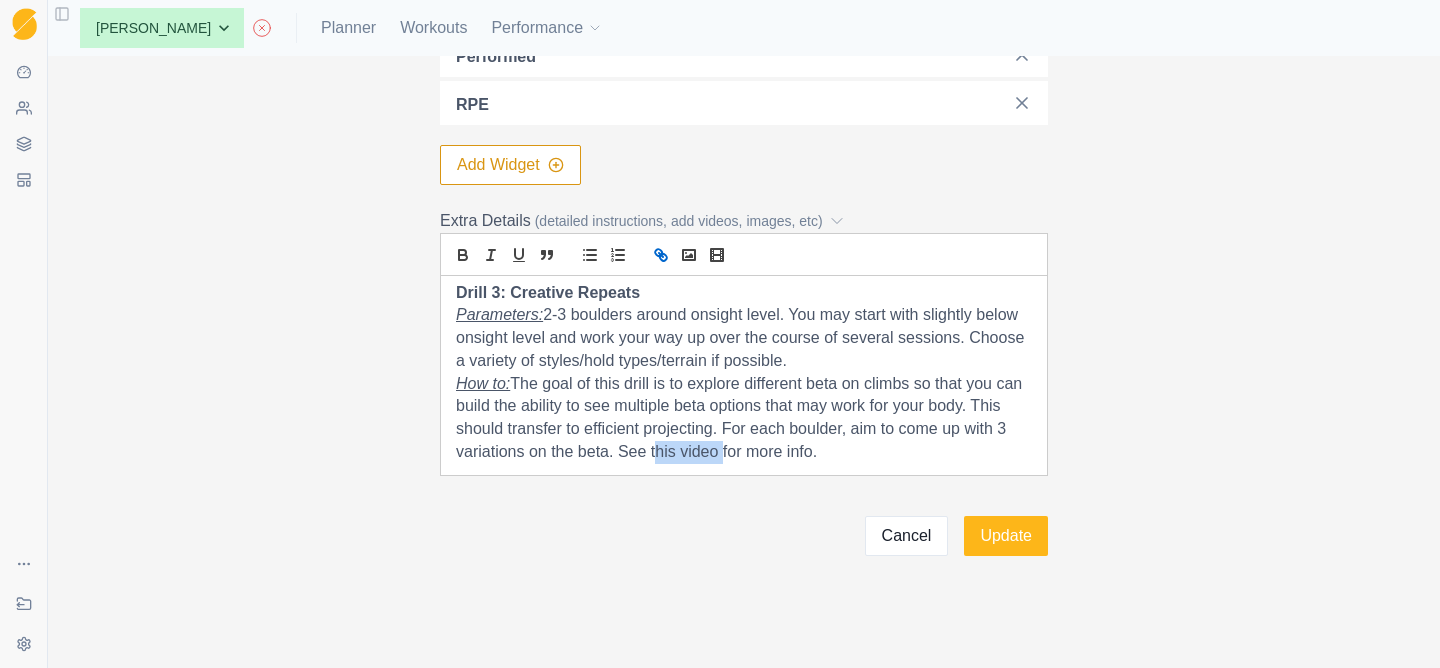 click 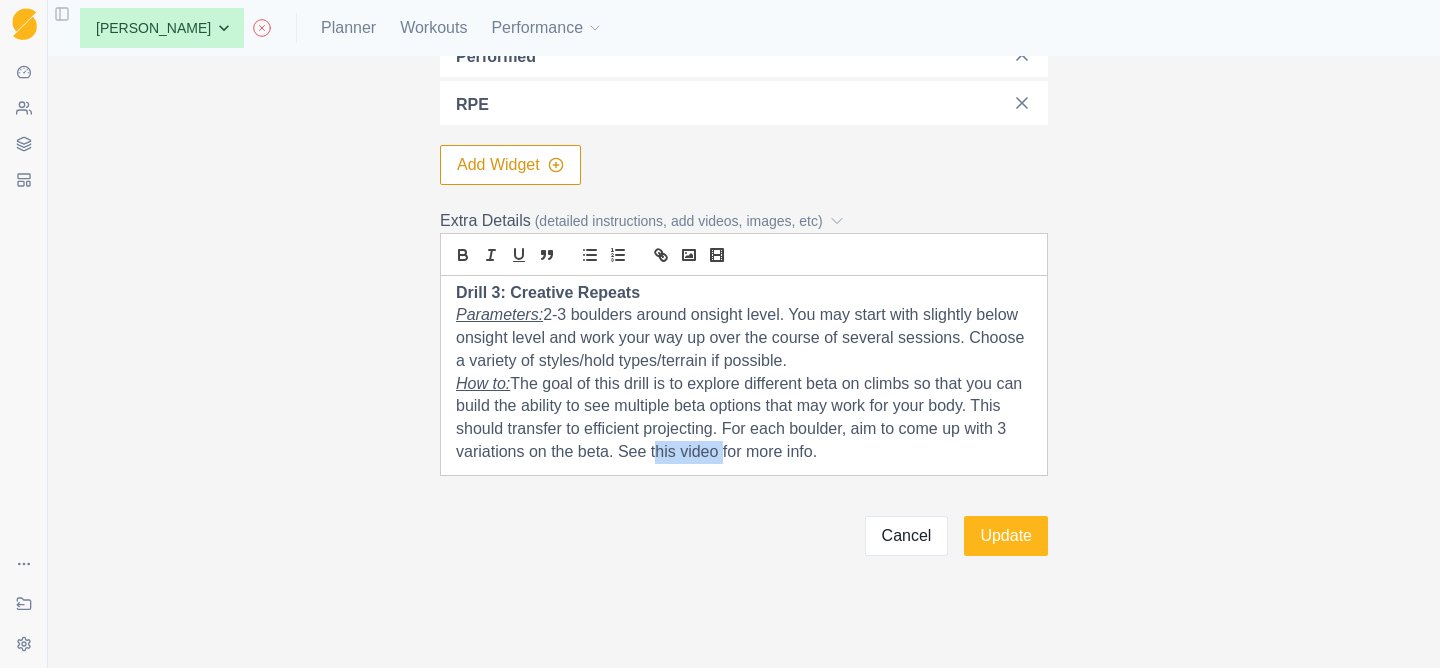 drag, startPoint x: 650, startPoint y: 452, endPoint x: 718, endPoint y: 451, distance: 68.007355 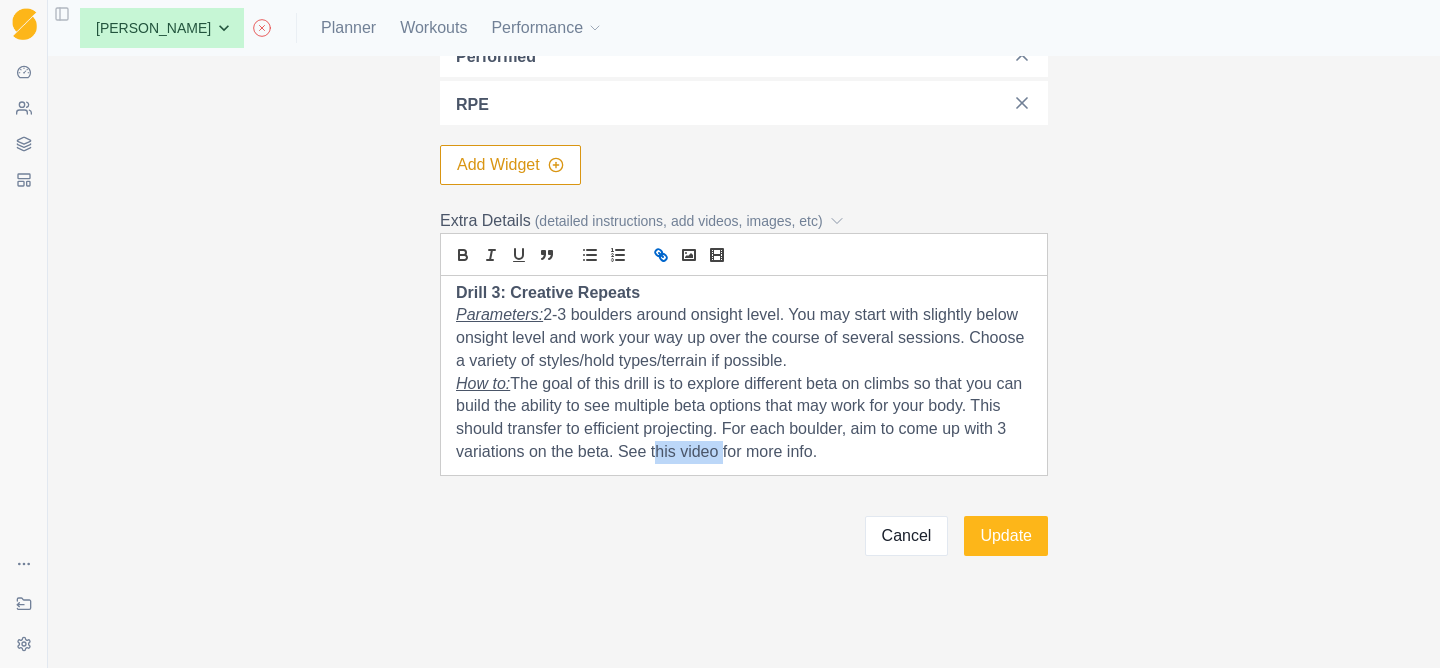 click 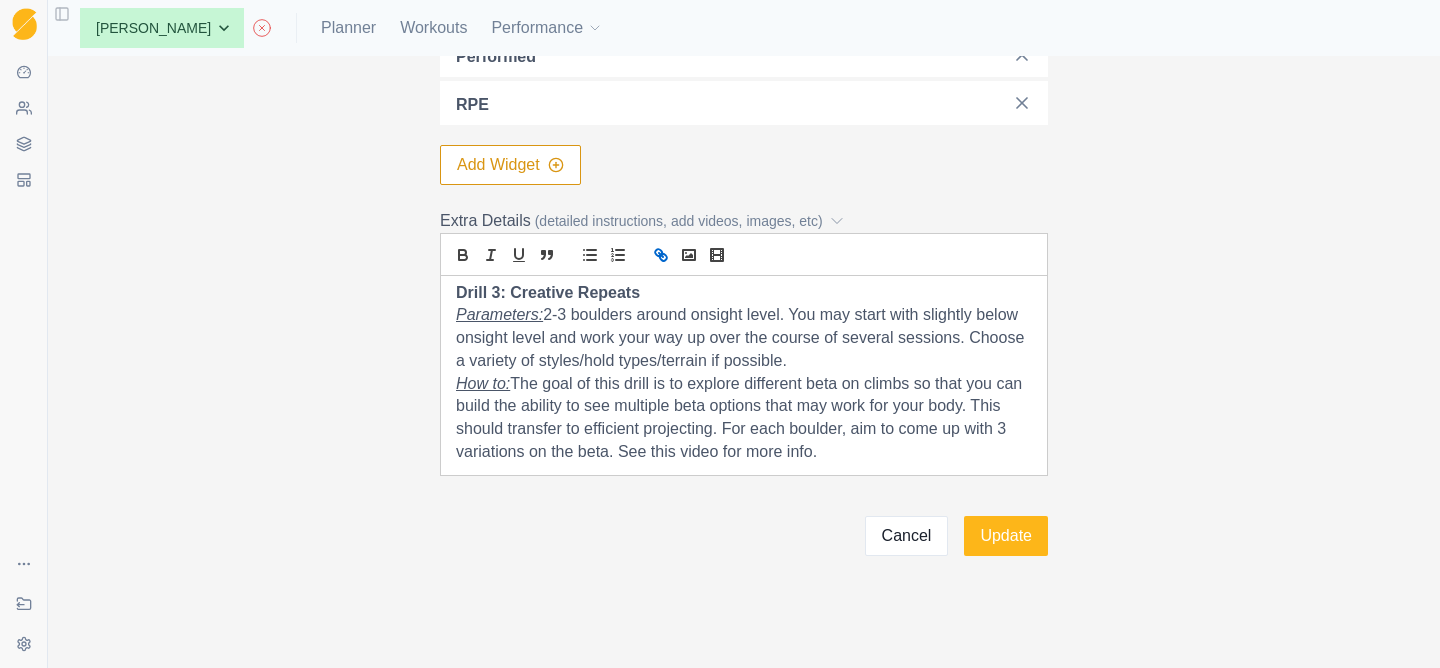 click 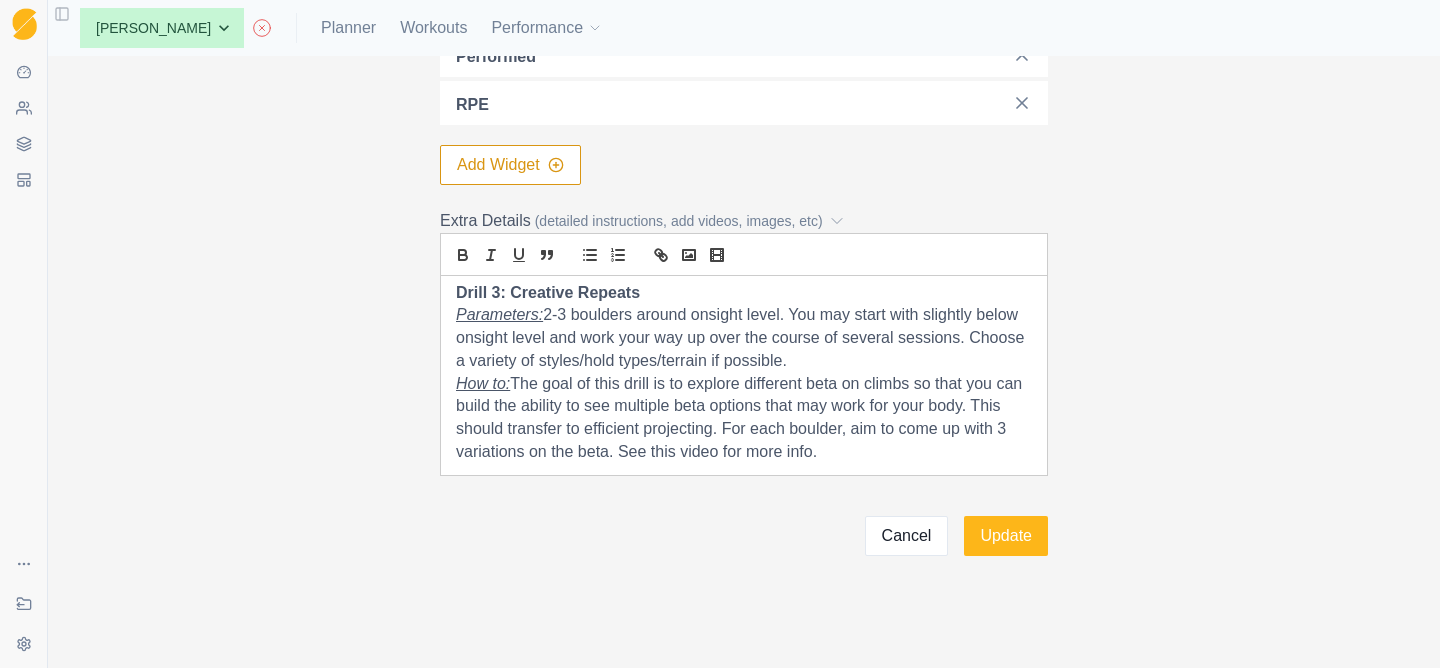 click on "How to:  The goal of this drill is to explore different beta on climbs so that you can build the ability to see multiple beta options that may work for your body. This should transfer to efficient projecting. For each boulder, aim to come up with 3 variations on the beta. See this video for more info." at bounding box center (744, 418) 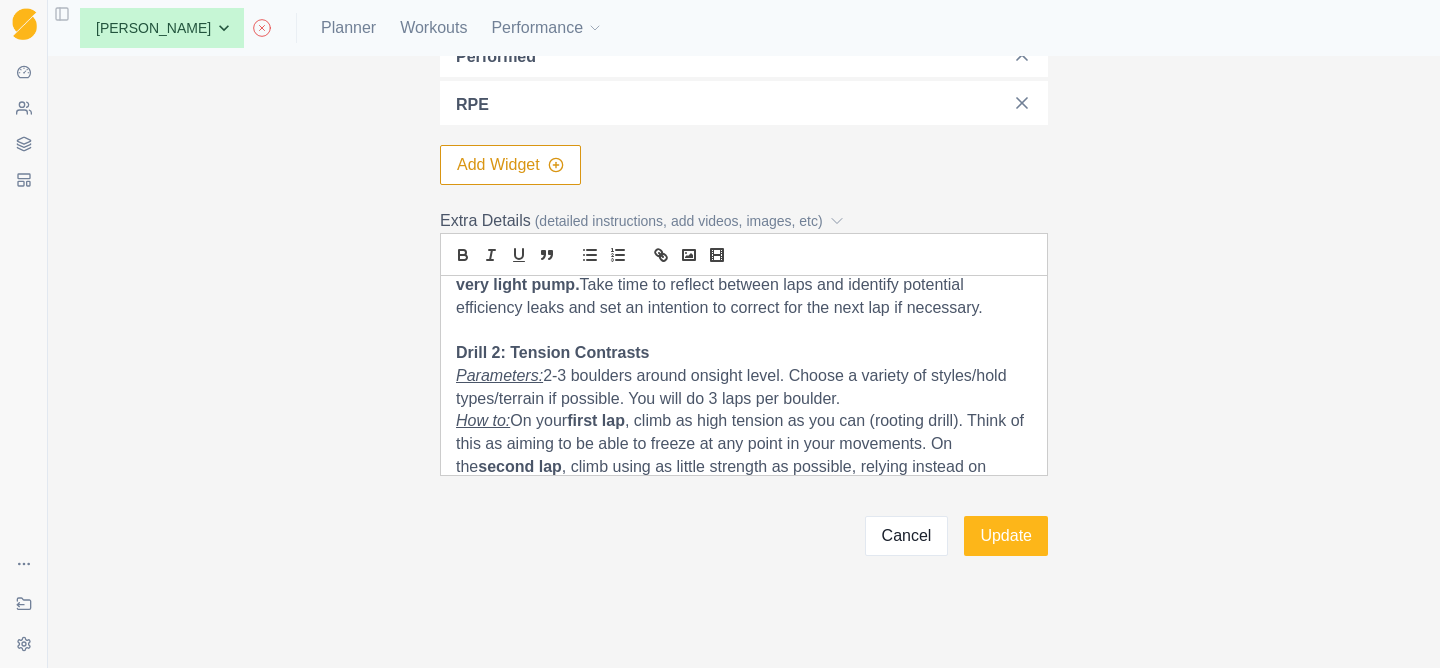 scroll, scrollTop: 0, scrollLeft: 0, axis: both 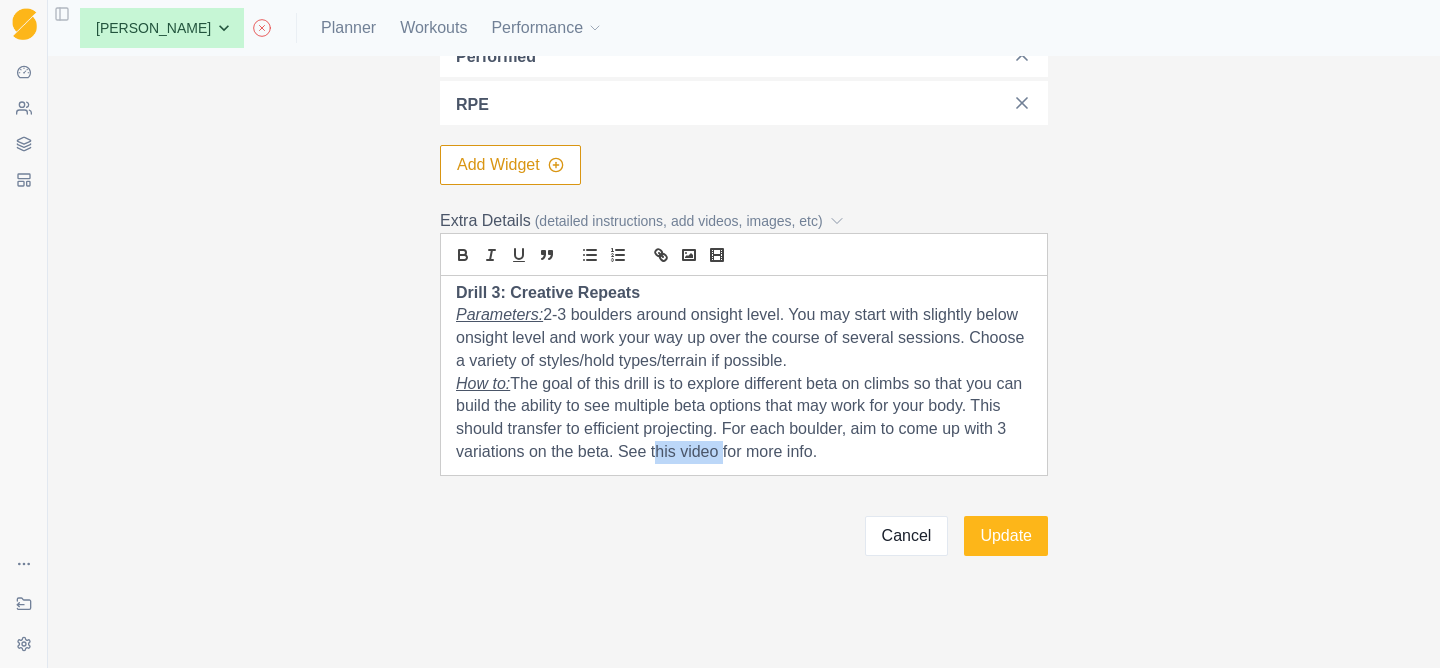 drag, startPoint x: 651, startPoint y: 452, endPoint x: 717, endPoint y: 451, distance: 66.007576 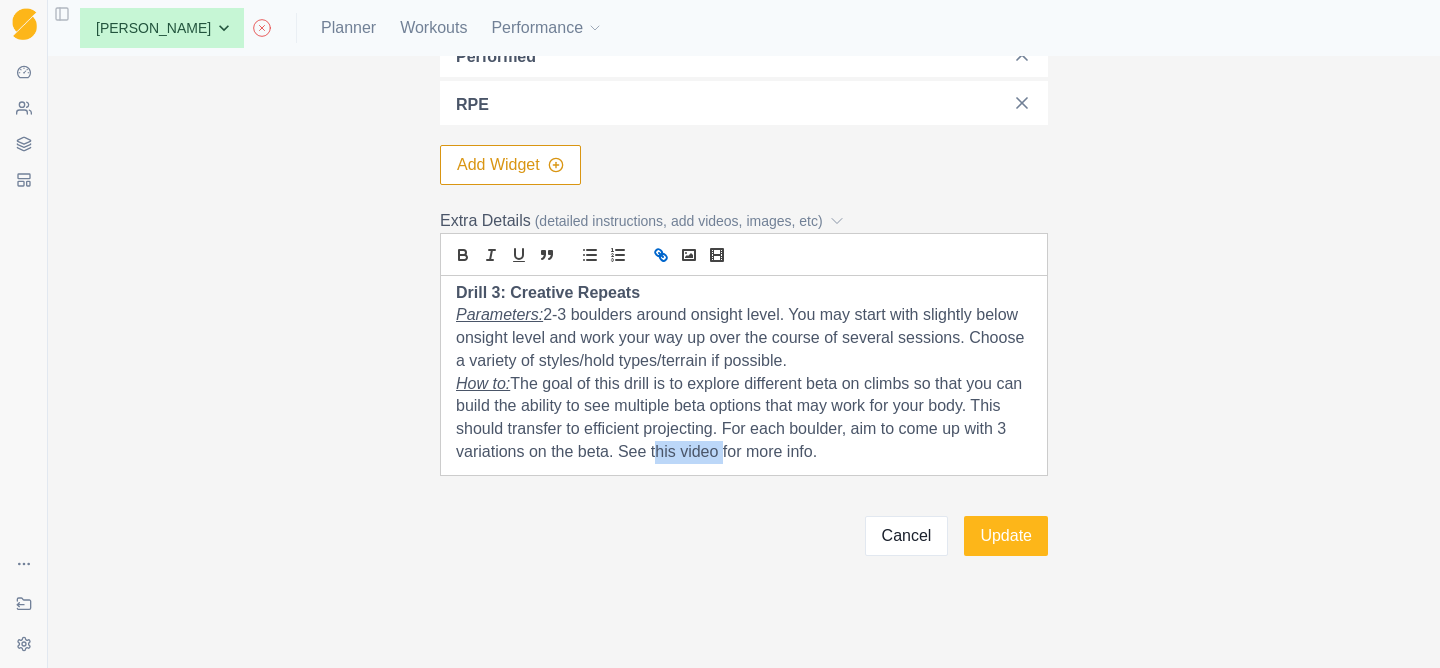 click 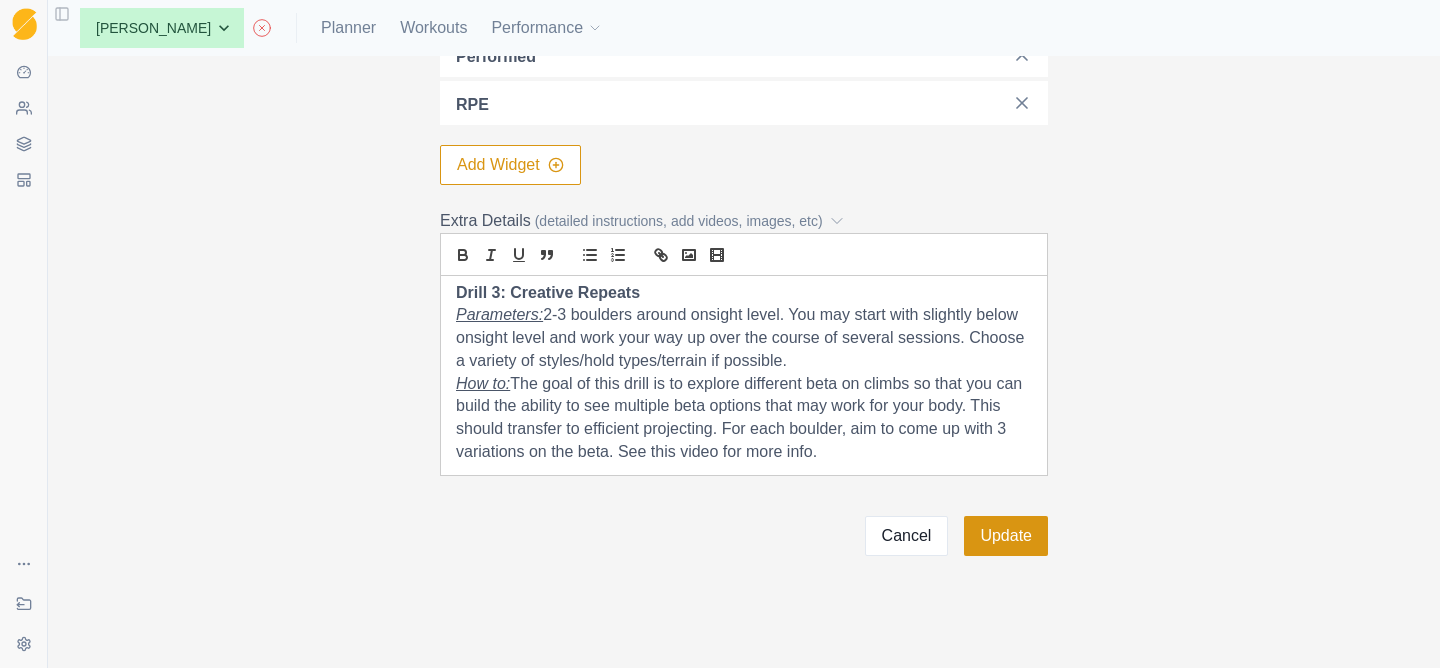 click on "Update" at bounding box center [1006, 536] 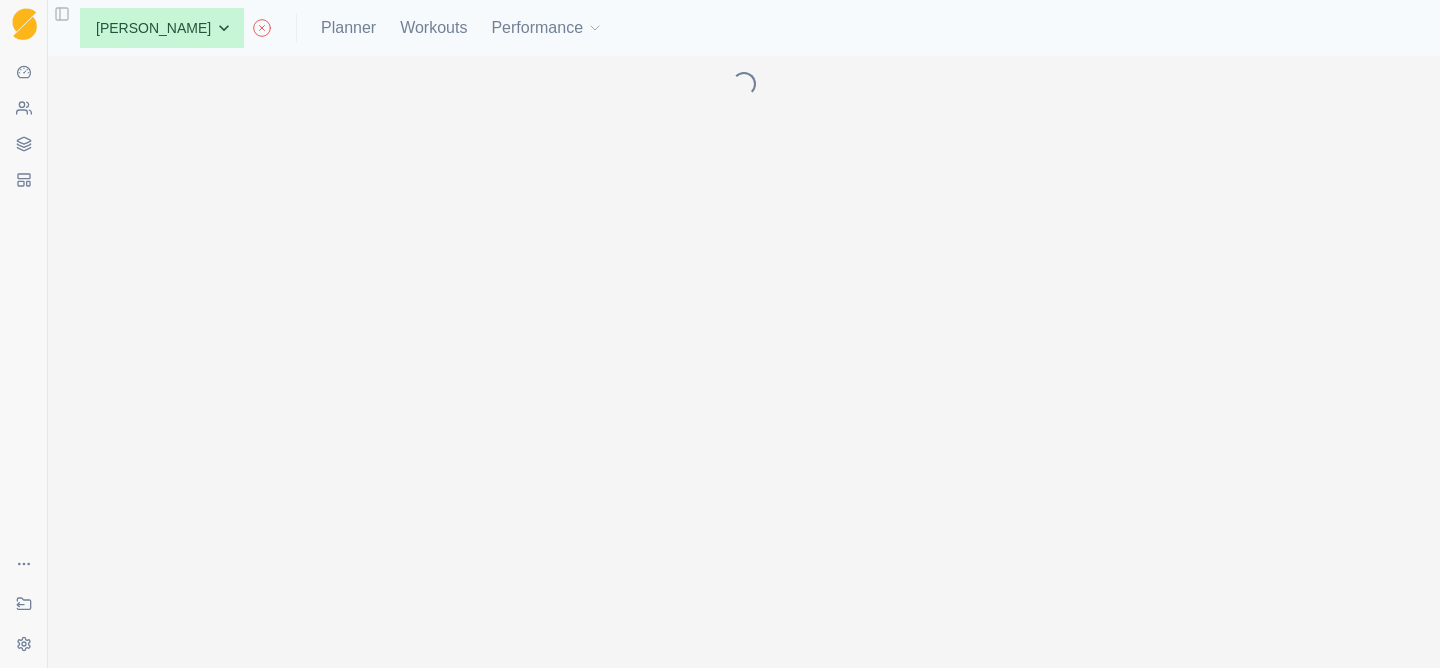 scroll, scrollTop: 0, scrollLeft: 0, axis: both 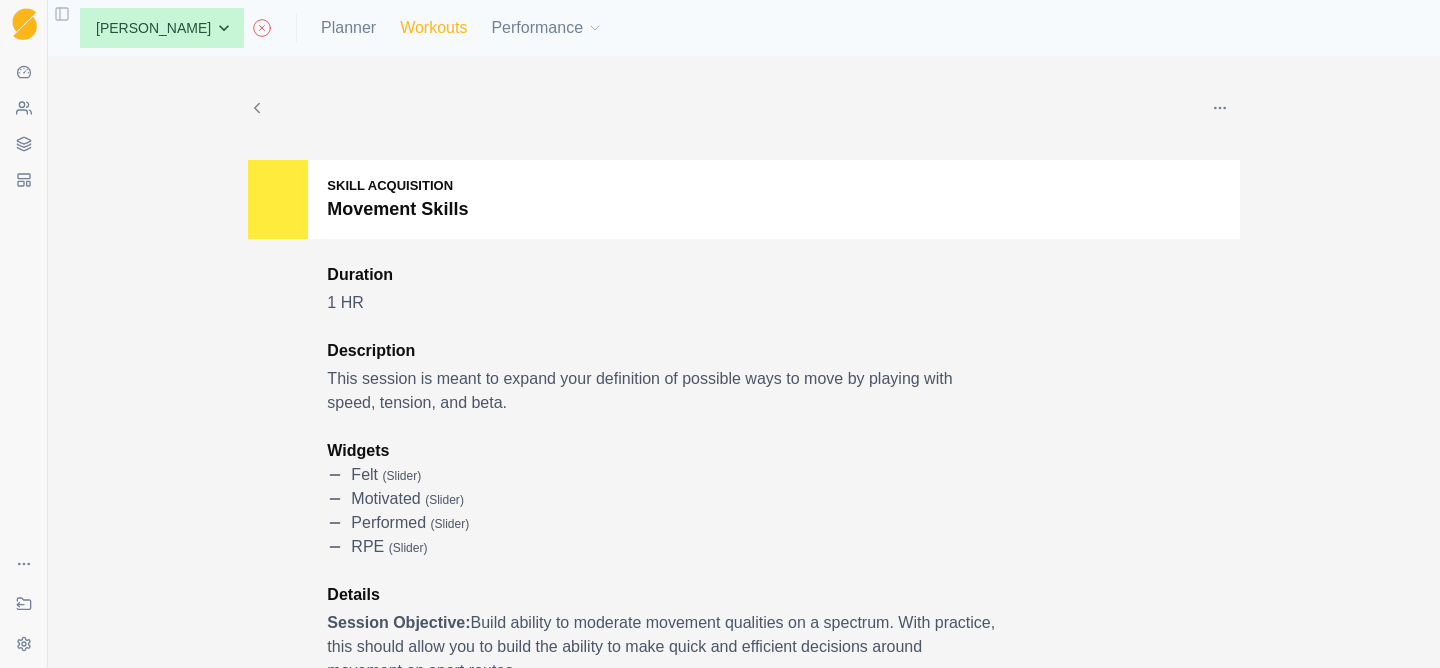 click on "Workouts" at bounding box center (433, 28) 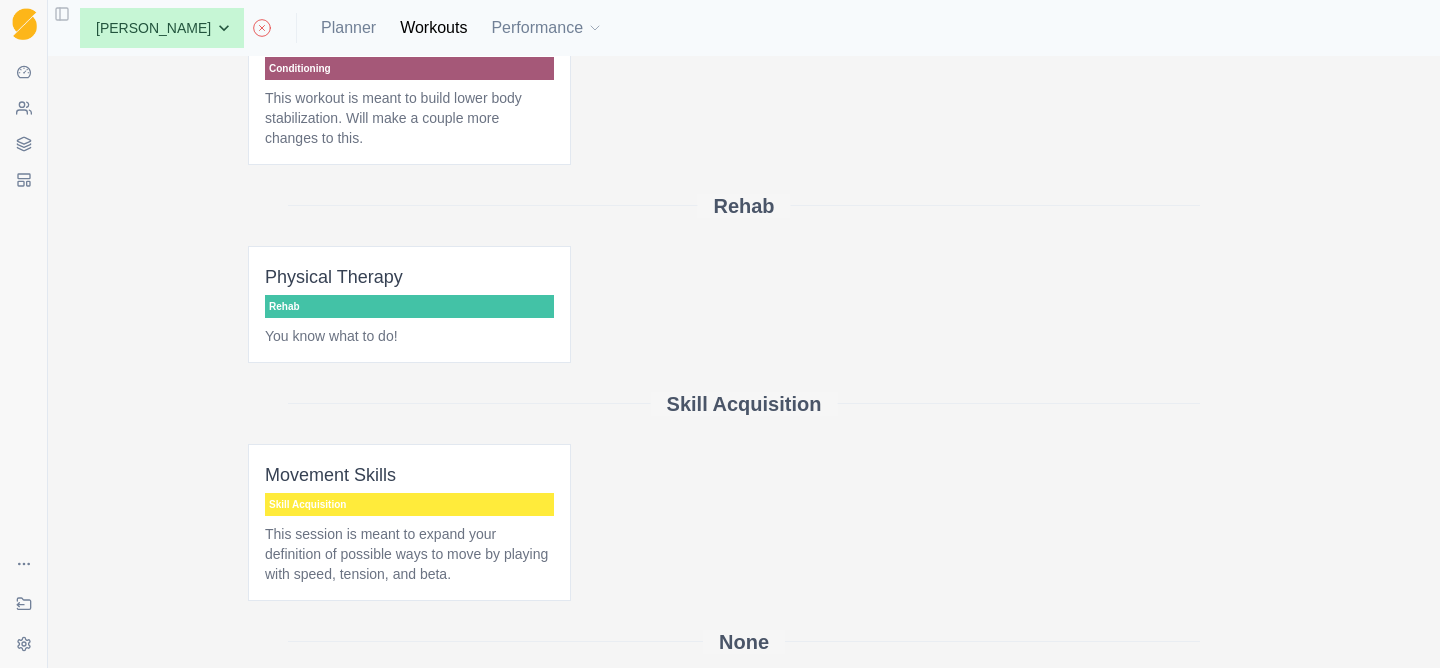 scroll, scrollTop: 468, scrollLeft: 0, axis: vertical 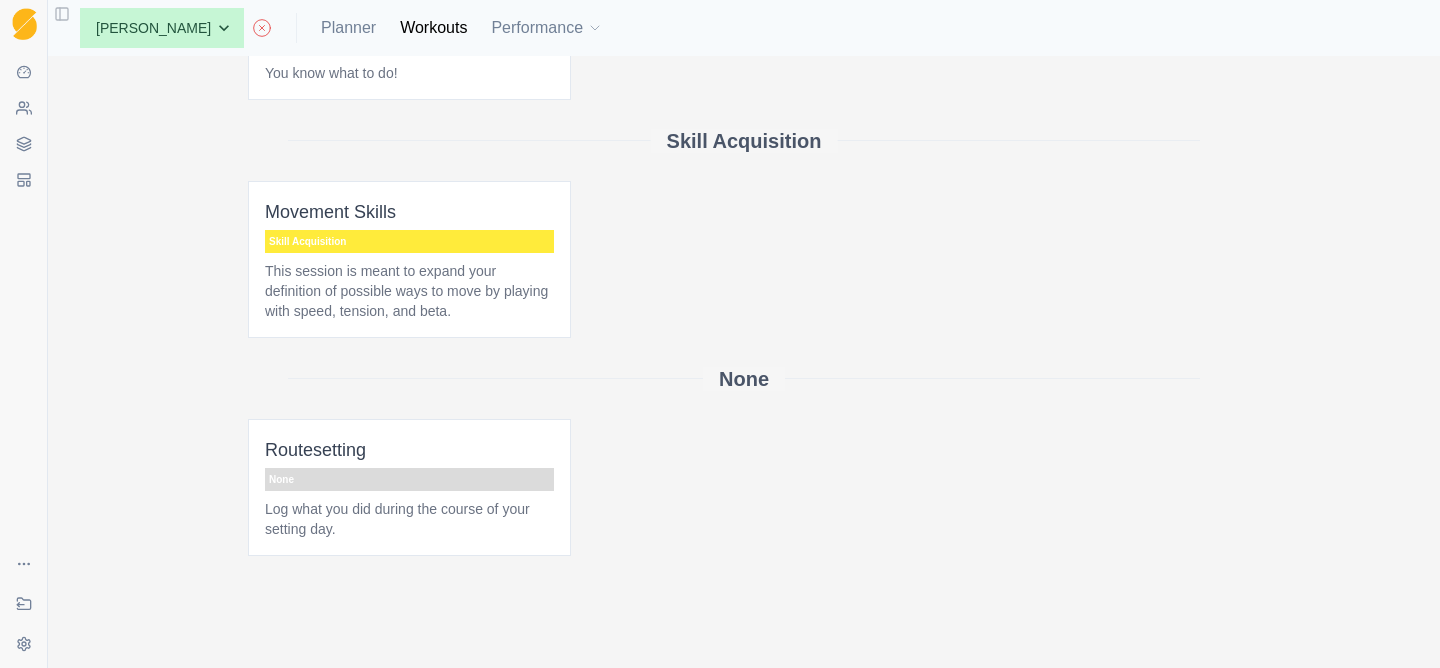 click on "Skill Acquisition" at bounding box center [409, 241] 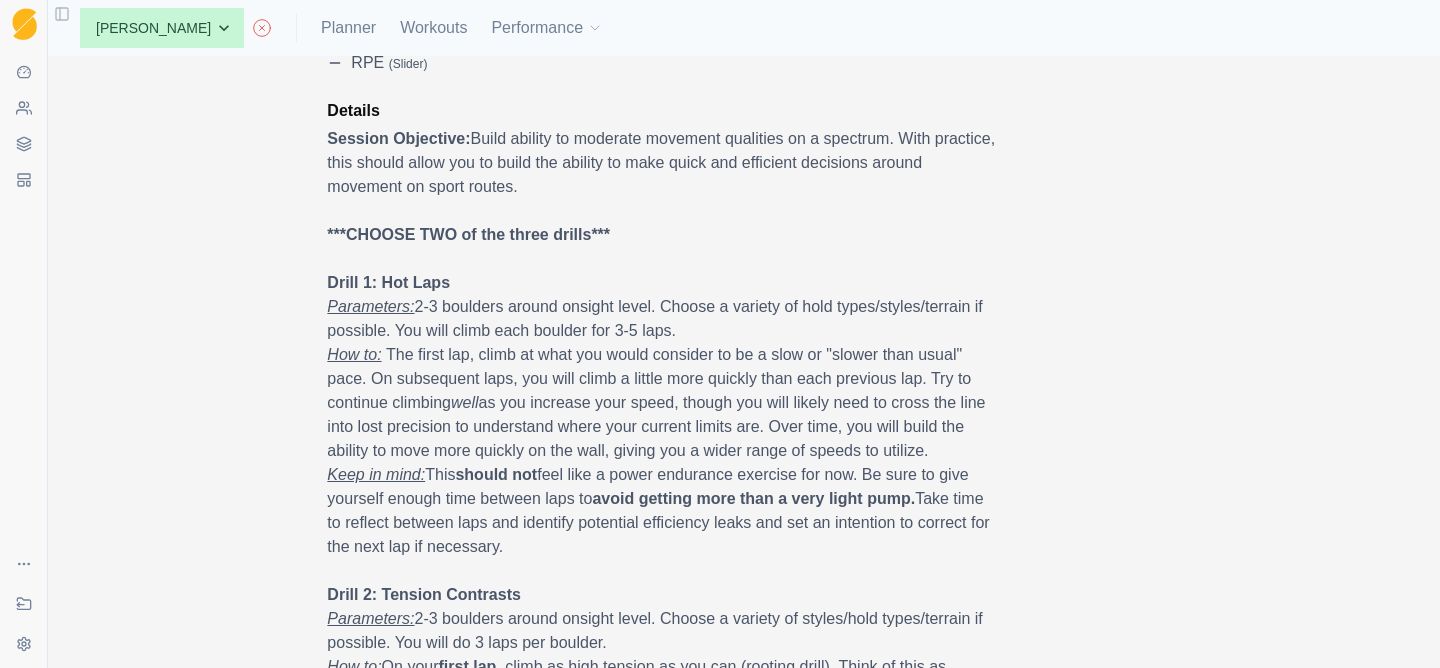 scroll, scrollTop: 0, scrollLeft: 0, axis: both 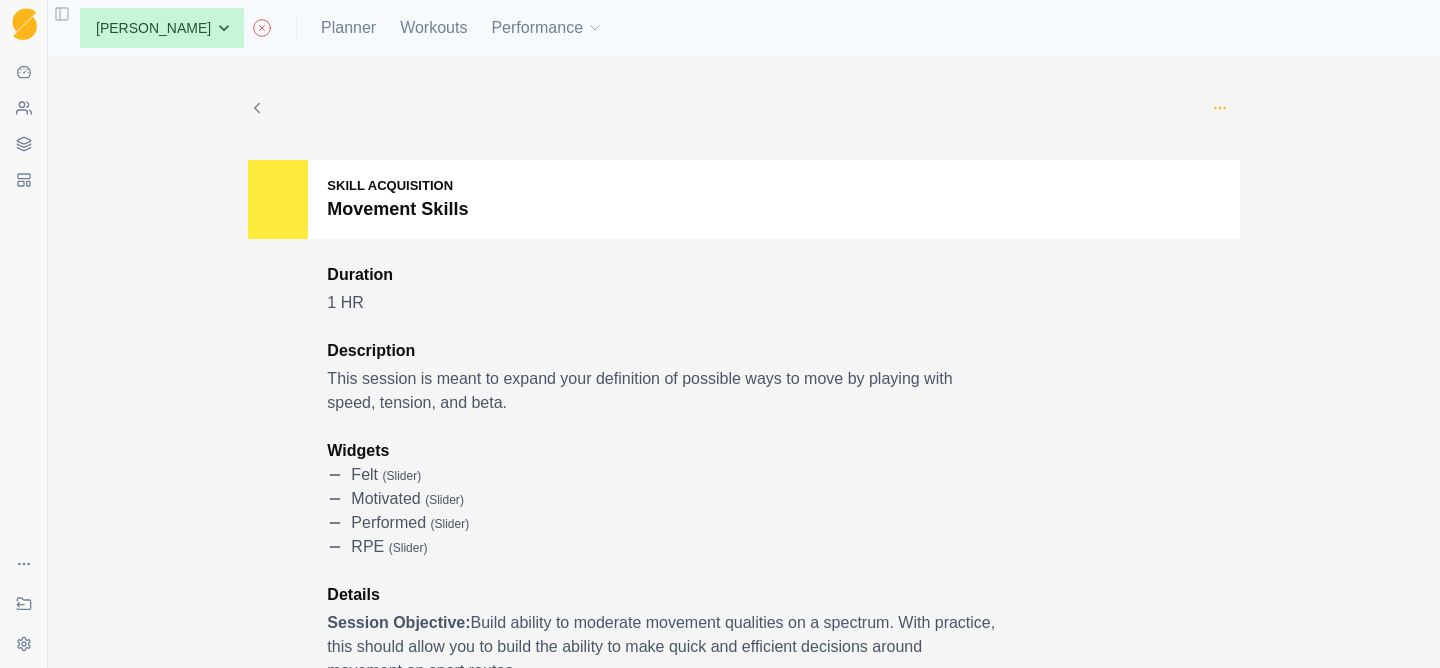 click 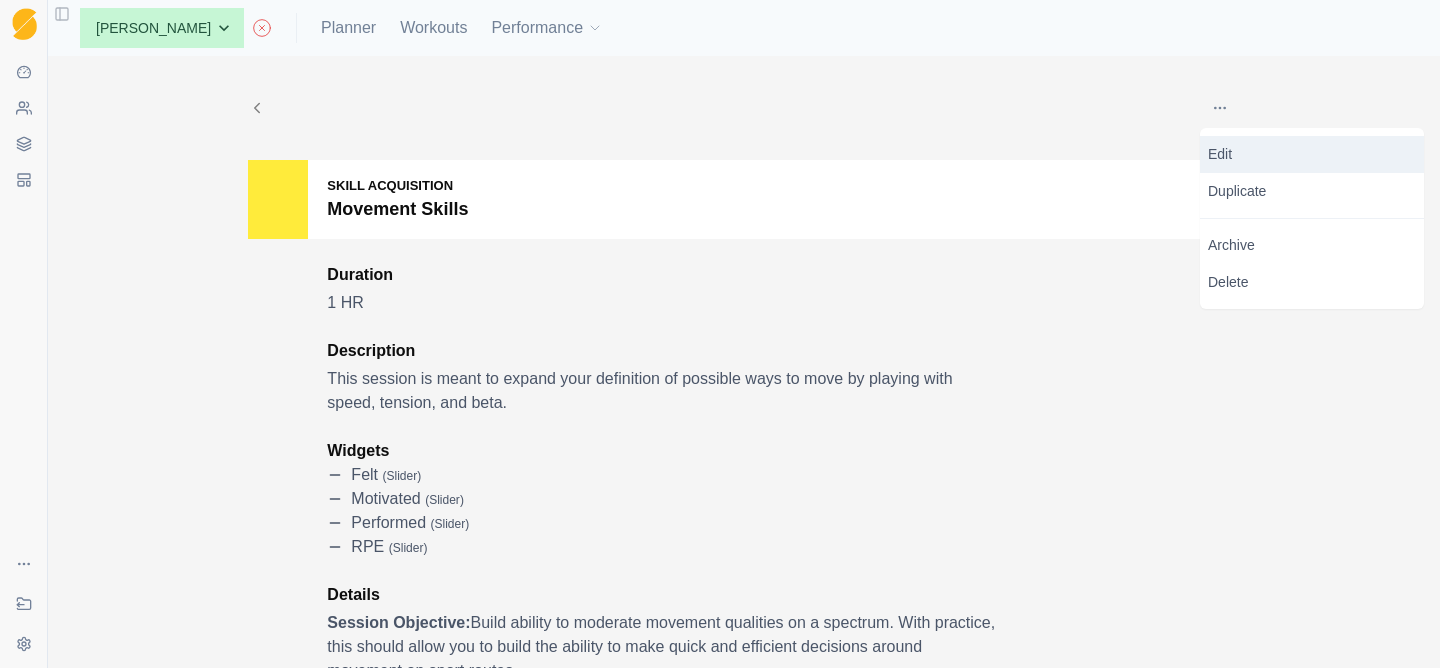 click on "Edit" at bounding box center [1312, 154] 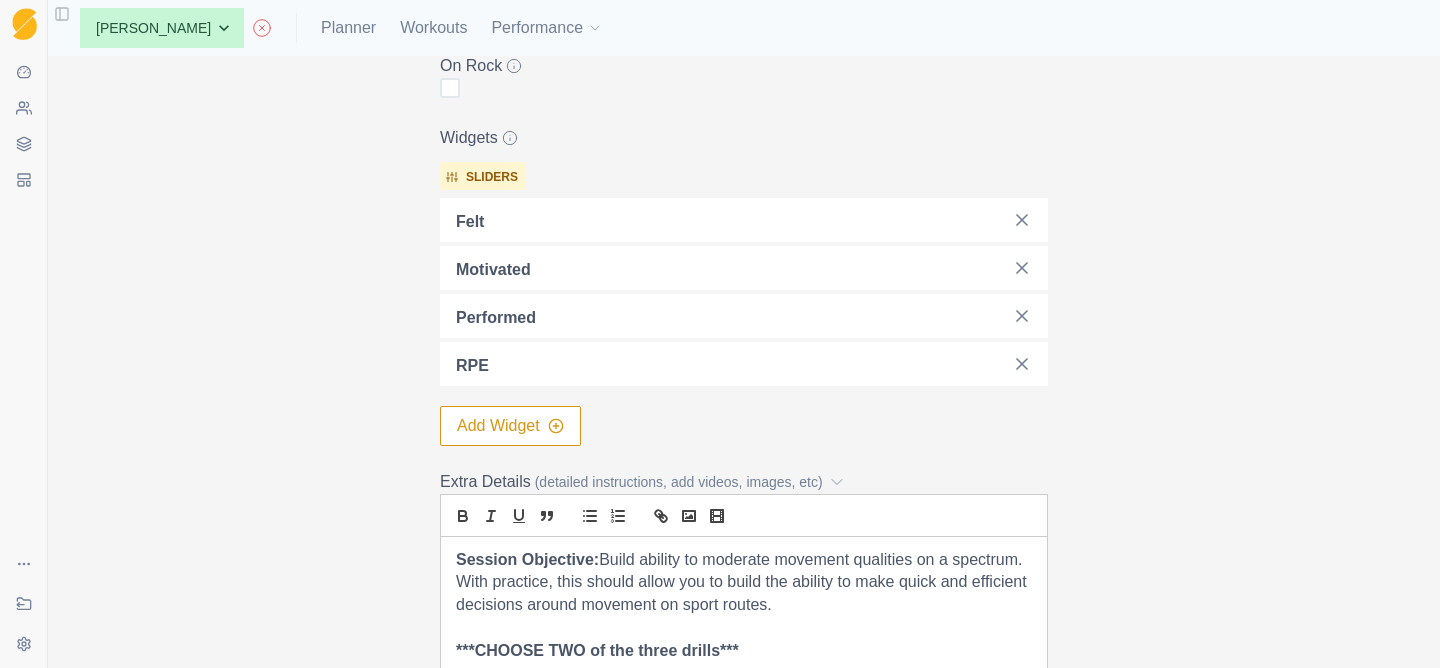scroll, scrollTop: 802, scrollLeft: 0, axis: vertical 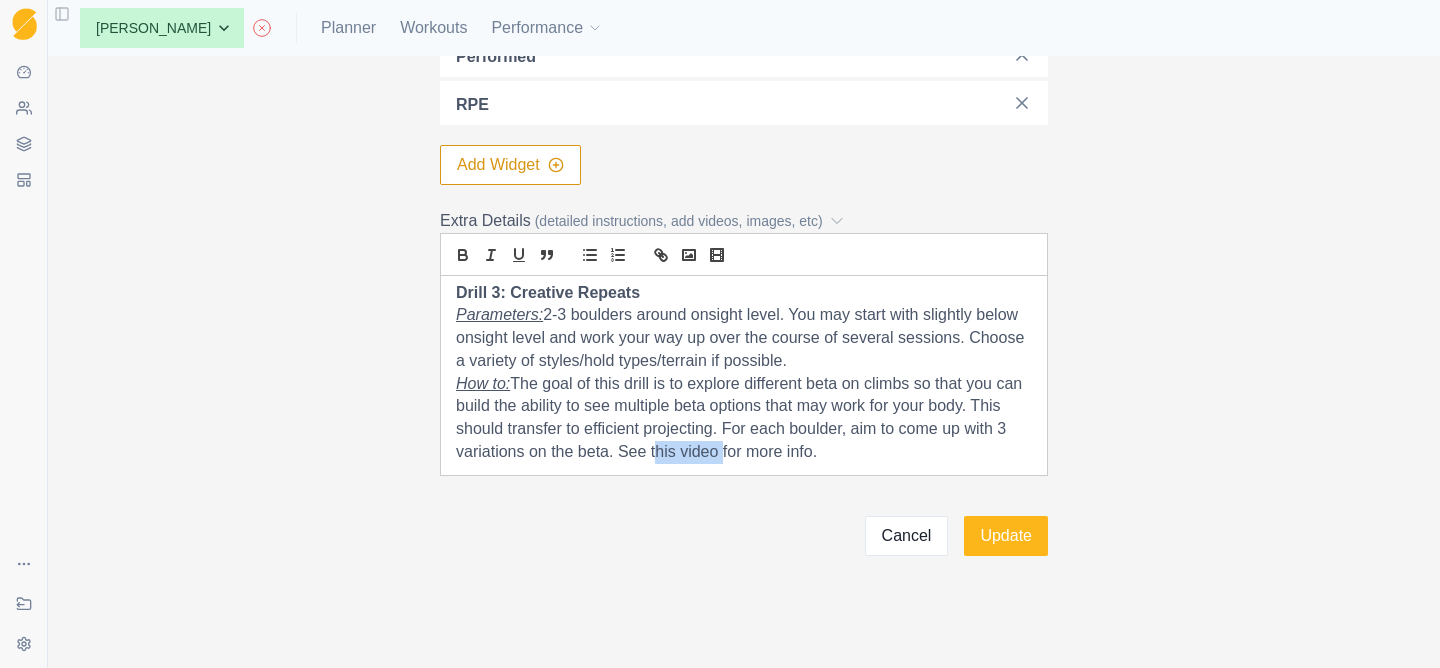 drag, startPoint x: 649, startPoint y: 450, endPoint x: 715, endPoint y: 450, distance: 66 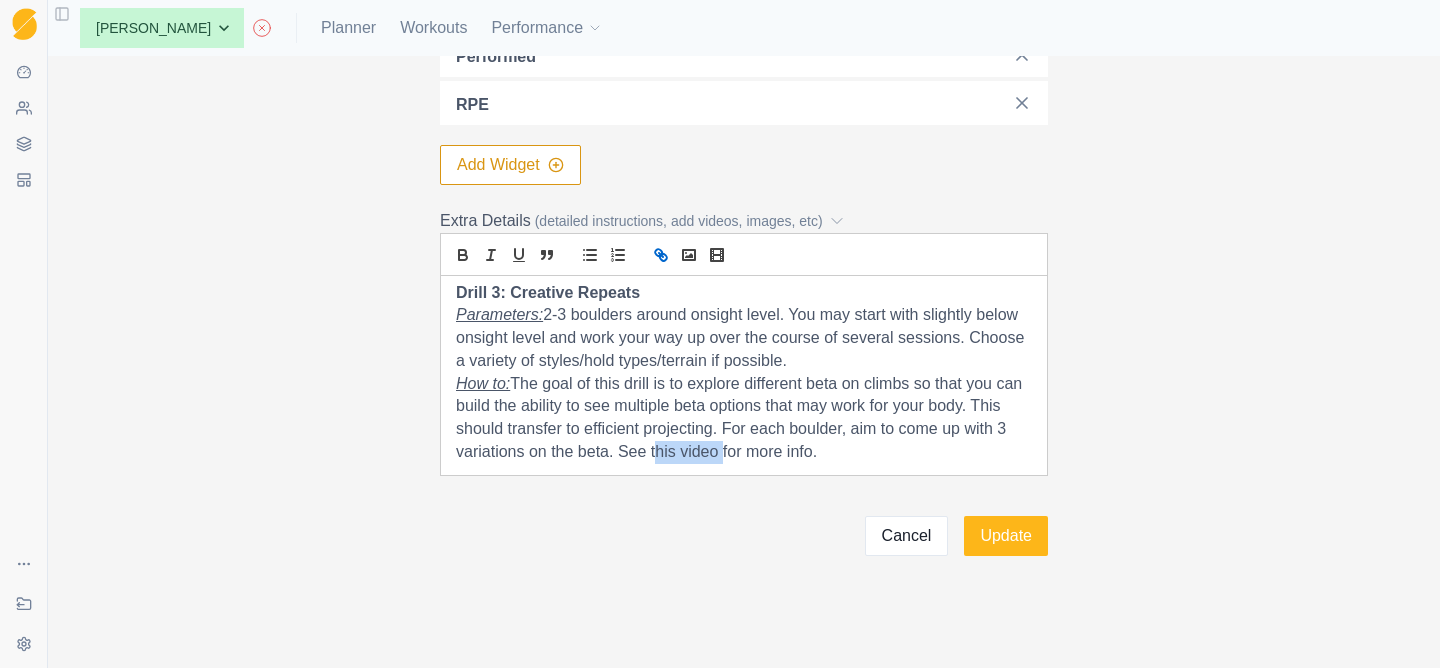 click 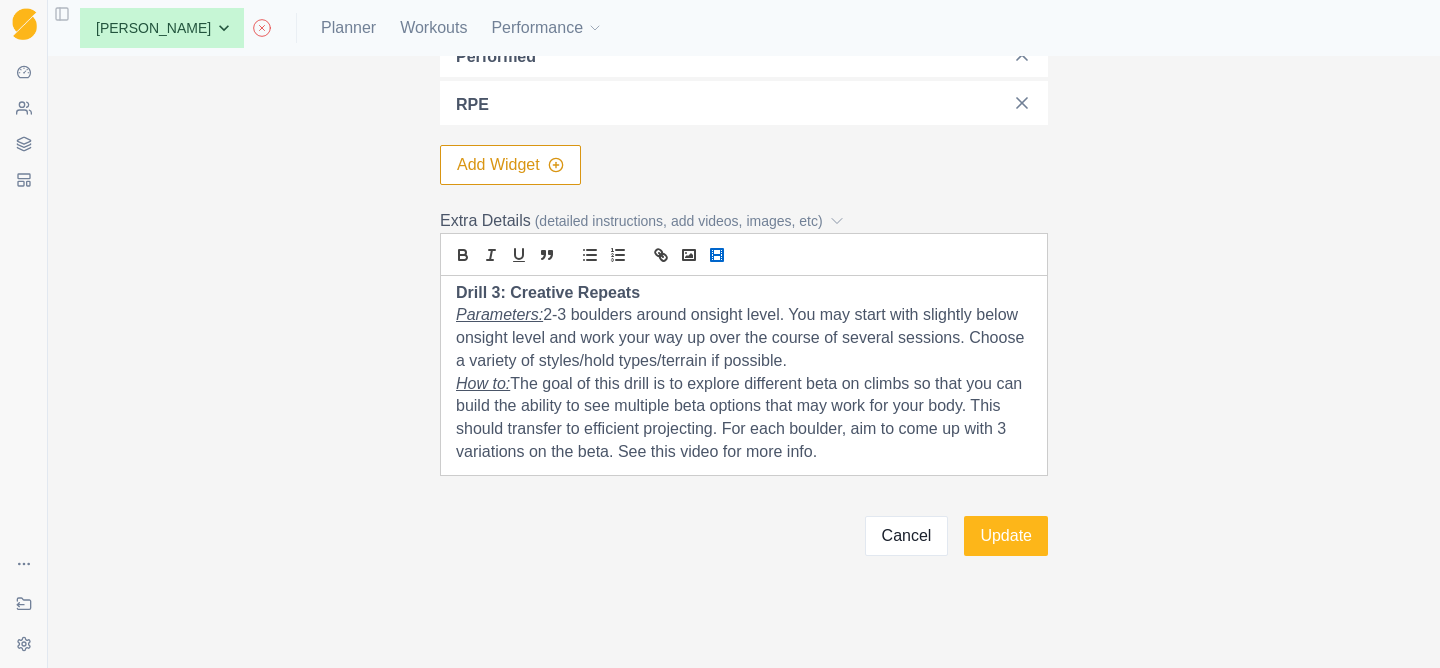 click 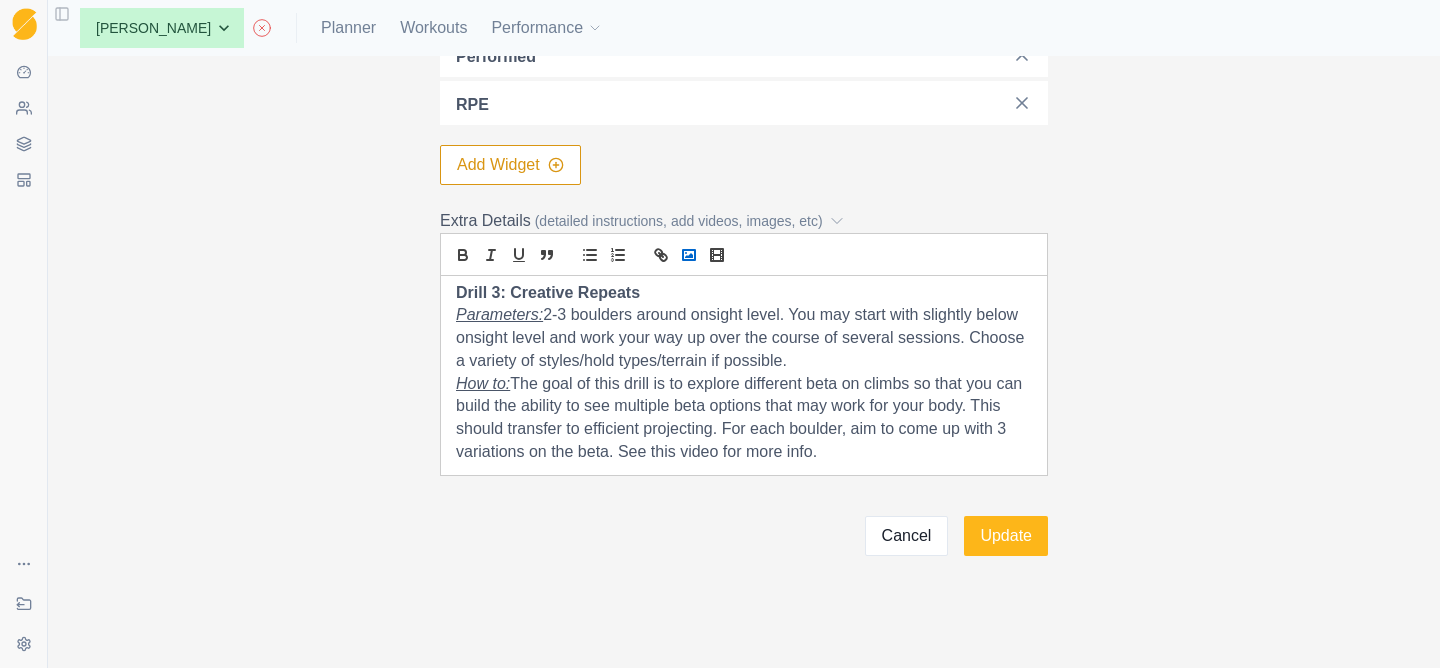click 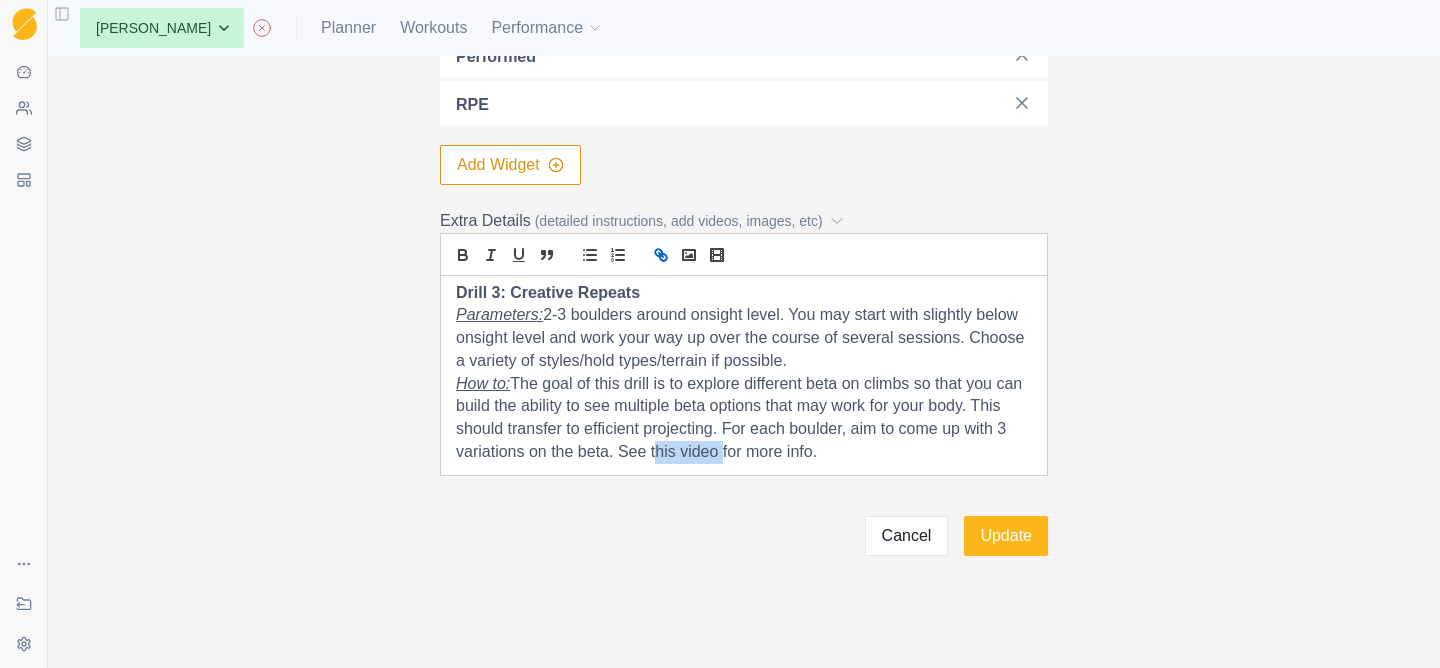 click 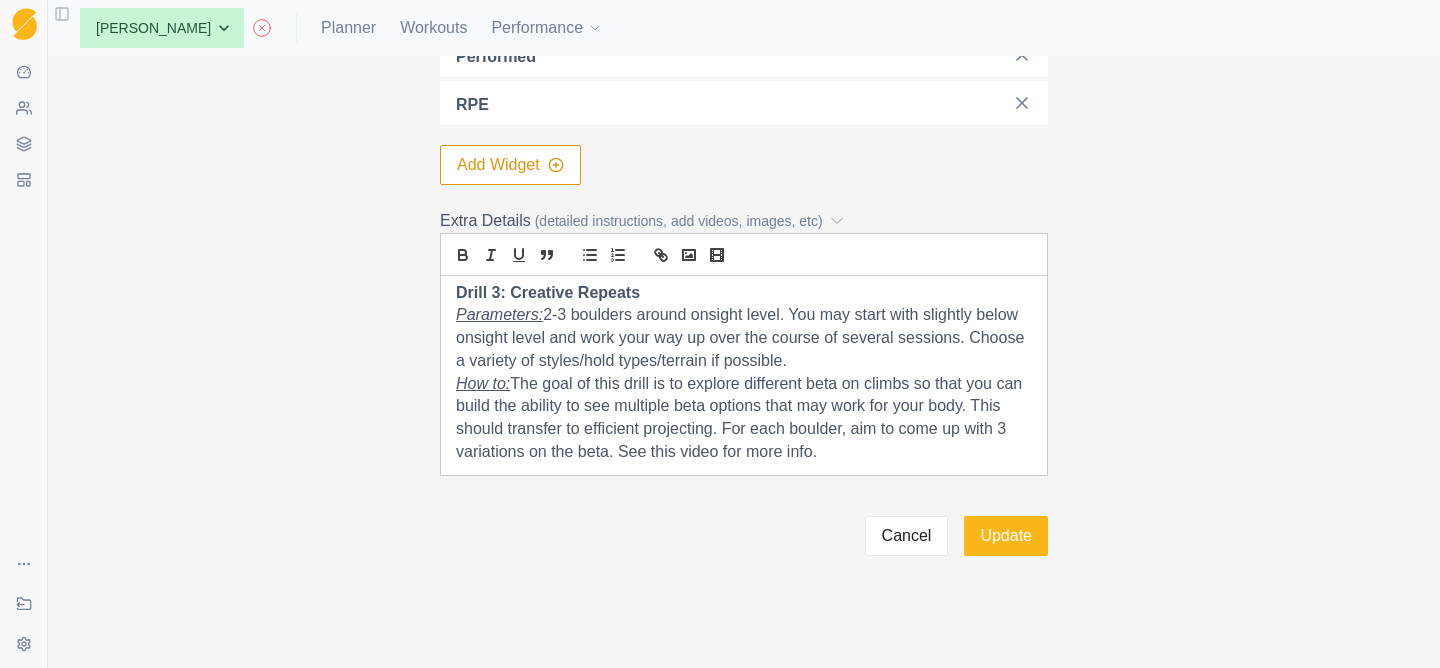 click on "How to:  The goal of this drill is to explore different beta on climbs so that you can build the ability to see multiple beta options that may work for your body. This should transfer to efficient projecting. For each boulder, aim to come up with 3 variations on the beta. See this video for more info." at bounding box center [744, 418] 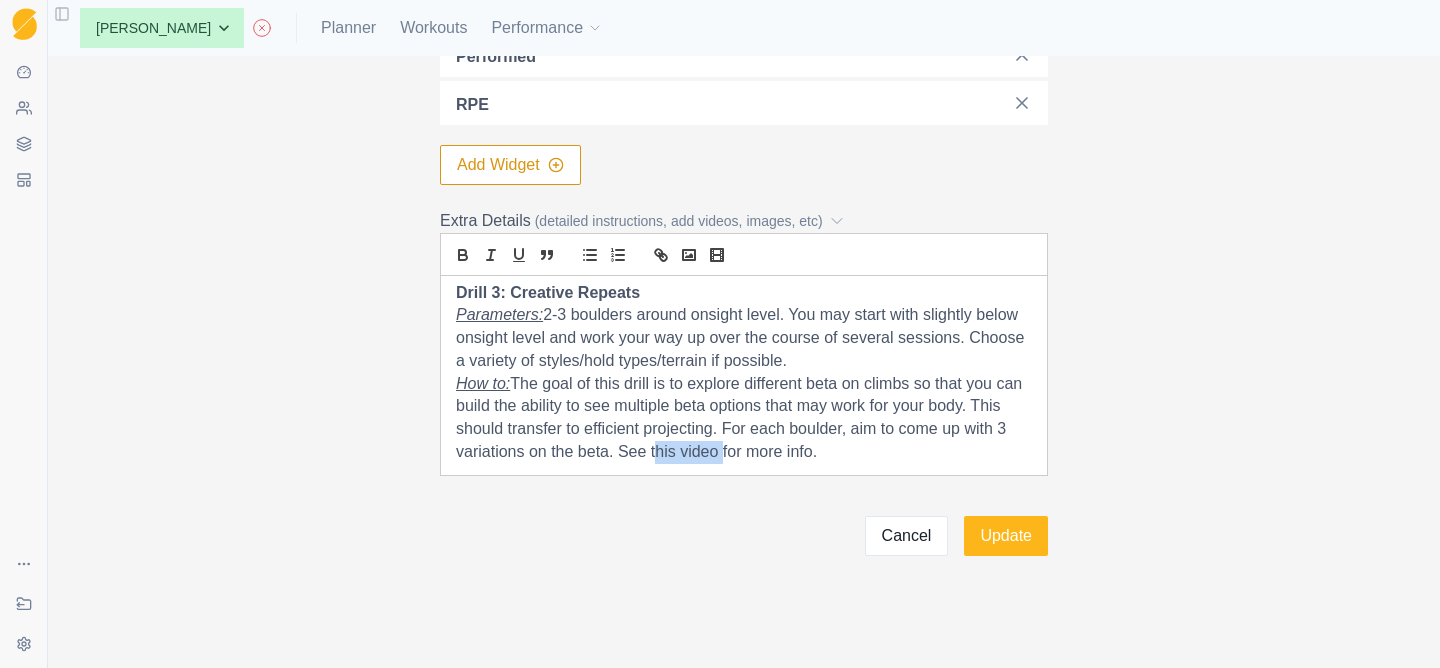 drag, startPoint x: 650, startPoint y: 451, endPoint x: 718, endPoint y: 455, distance: 68.117546 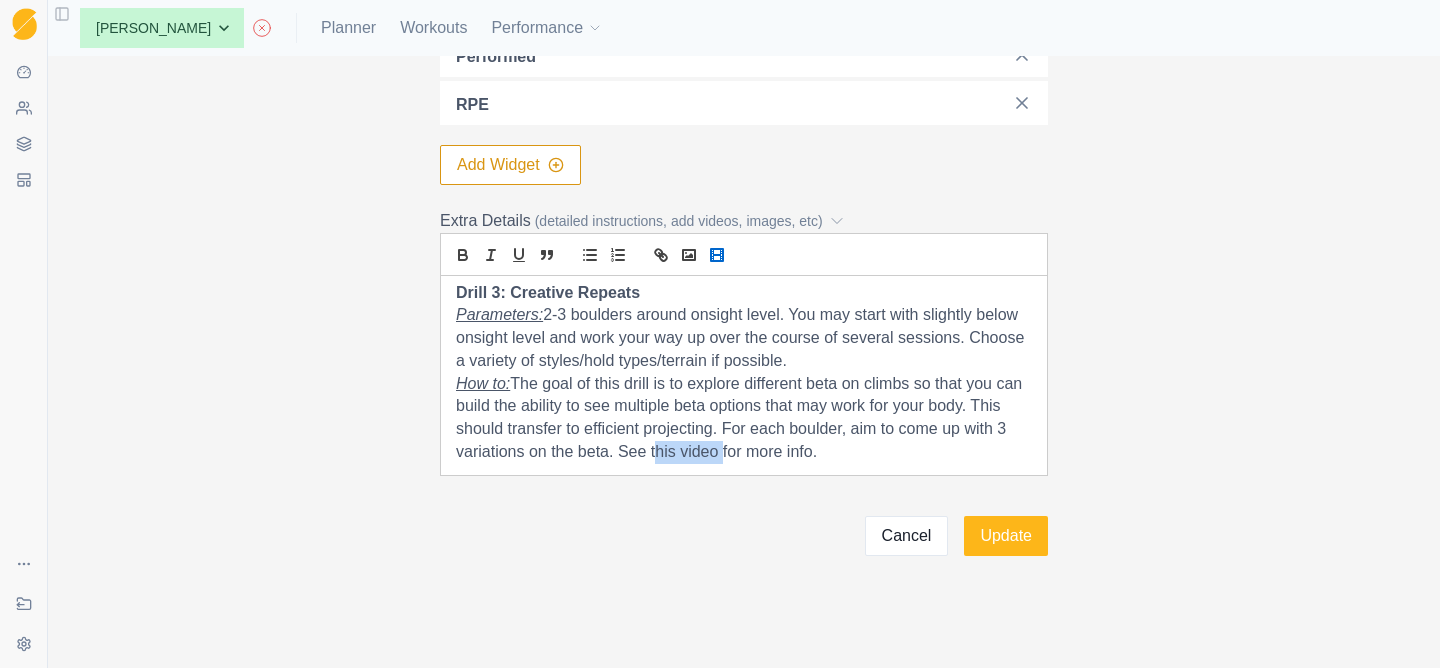 click 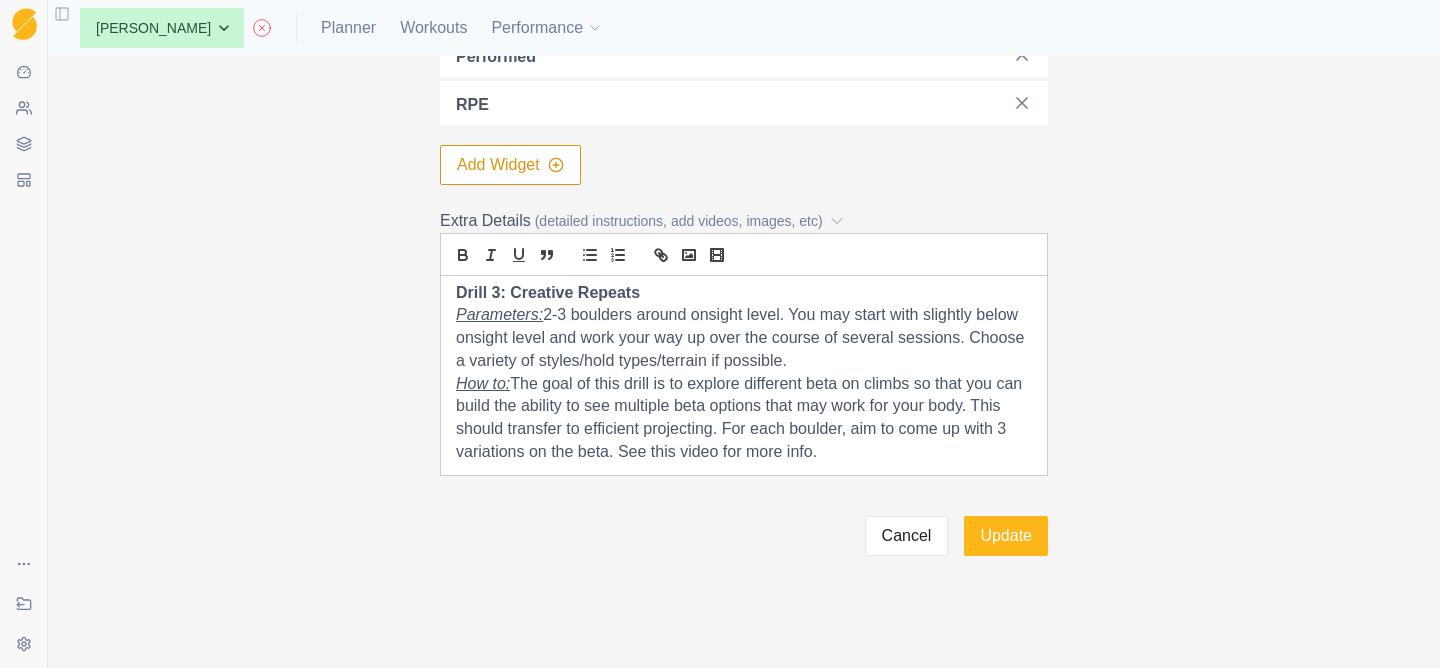 click on "How to:  The goal of this drill is to explore different beta on climbs so that you can build the ability to see multiple beta options that may work for your body. This should transfer to efficient projecting. For each boulder, aim to come up with 3 variations on the beta. See this video for more info." at bounding box center [744, 418] 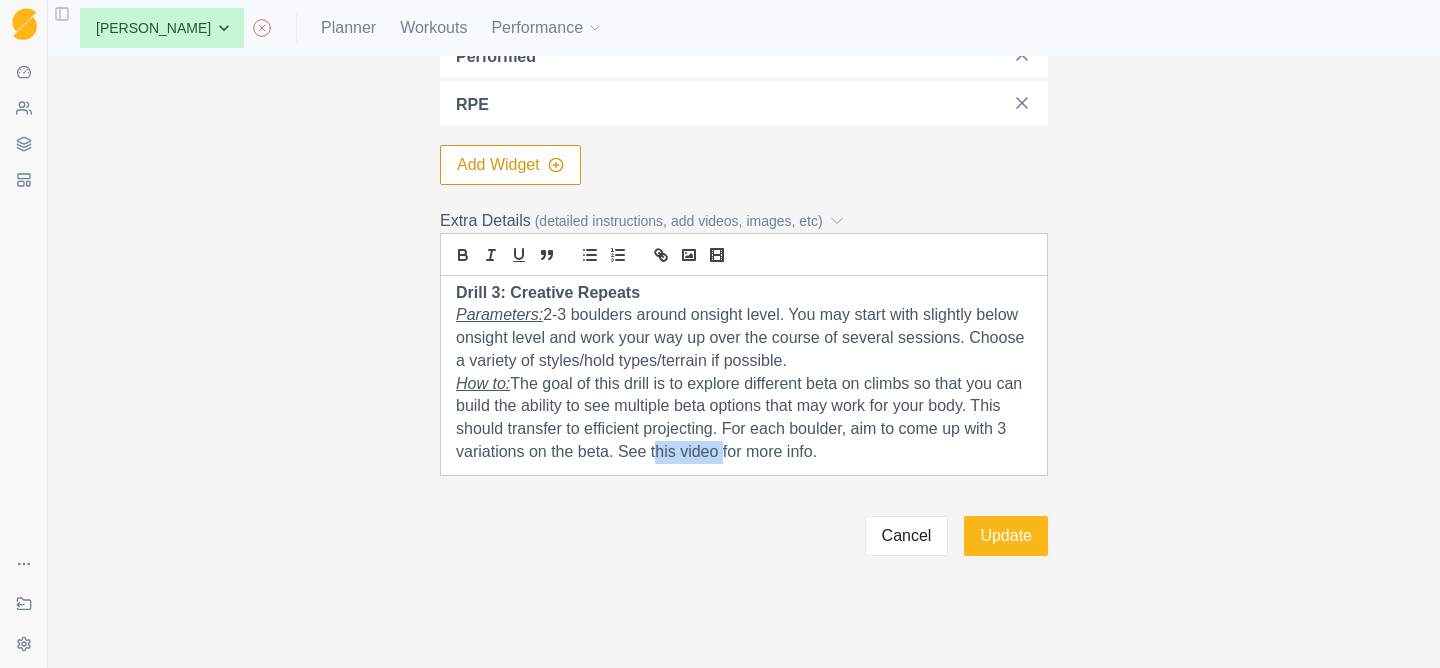 drag, startPoint x: 652, startPoint y: 453, endPoint x: 716, endPoint y: 448, distance: 64.195015 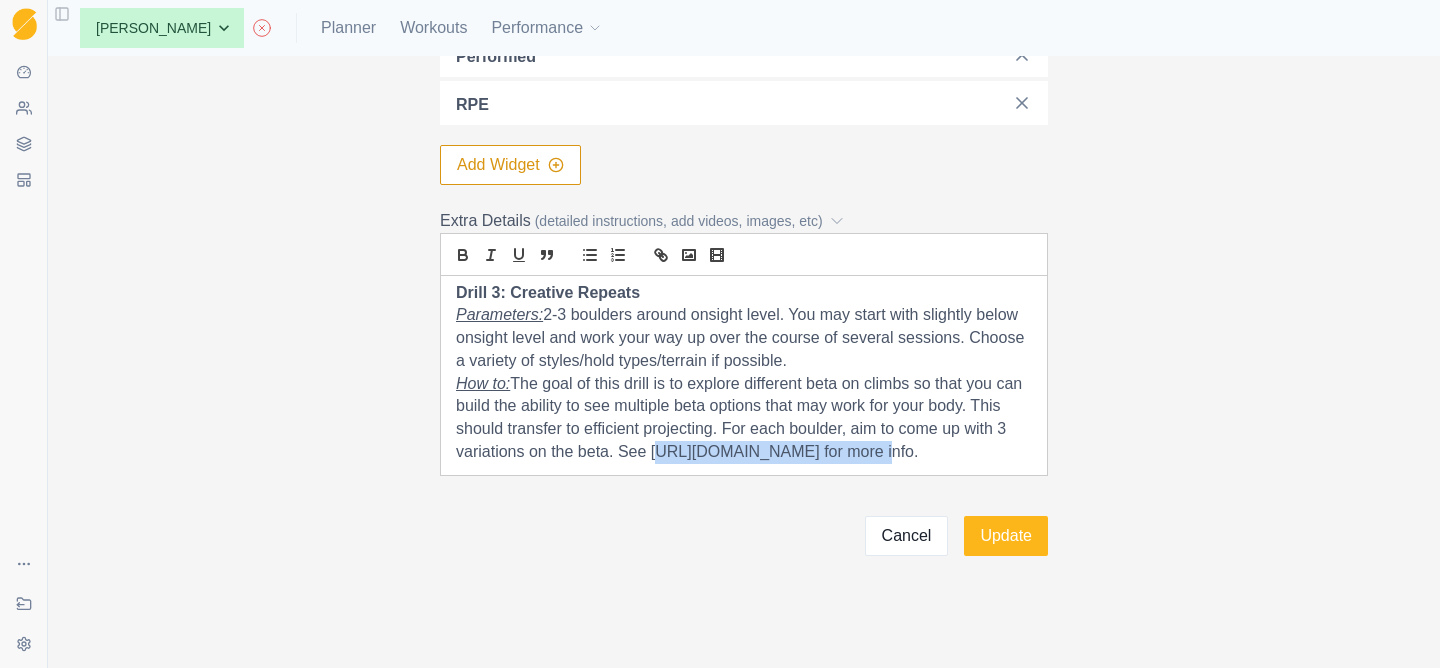 drag, startPoint x: 874, startPoint y: 451, endPoint x: 652, endPoint y: 445, distance: 222.08107 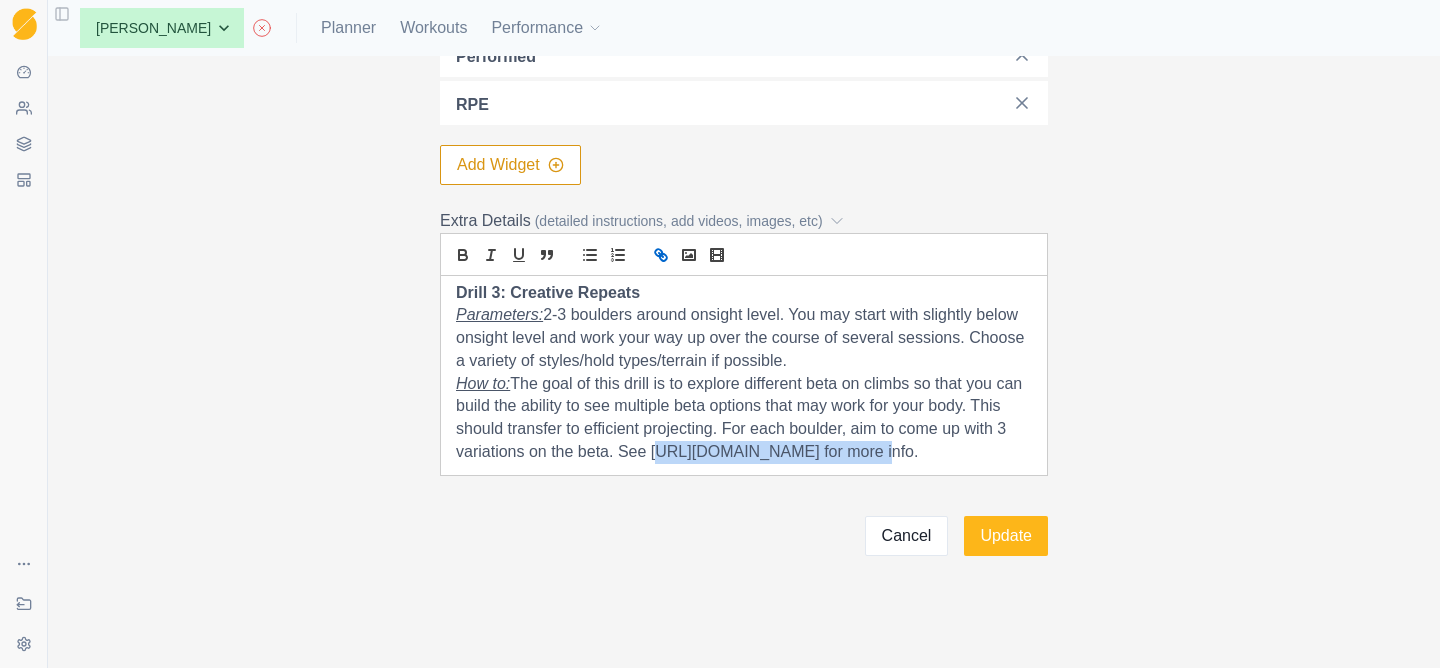 click 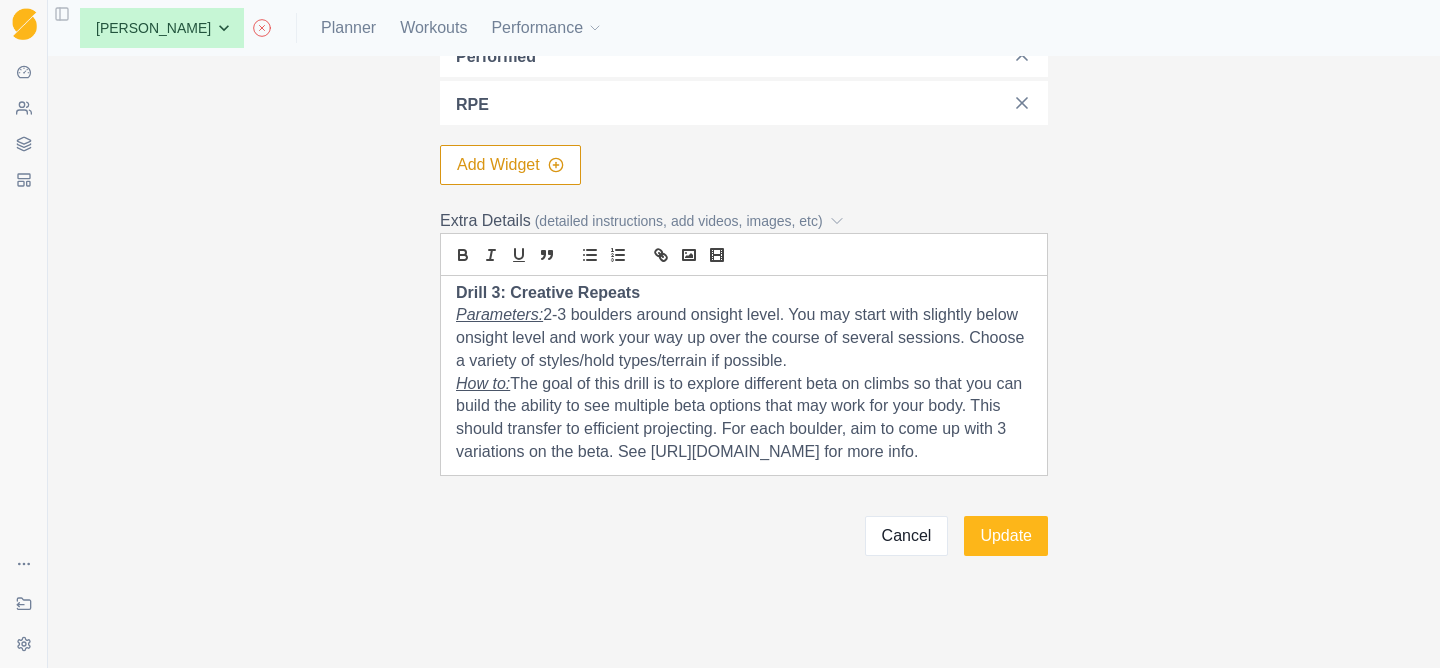 click on "How to:  The goal of this drill is to explore different beta on climbs so that you can build the ability to see multiple beta options that may work for your body. This should transfer to efficient projecting. For each boulder, aim to come up with 3 variations on the beta. See [URL][DOMAIN_NAME] for more info." at bounding box center (744, 418) 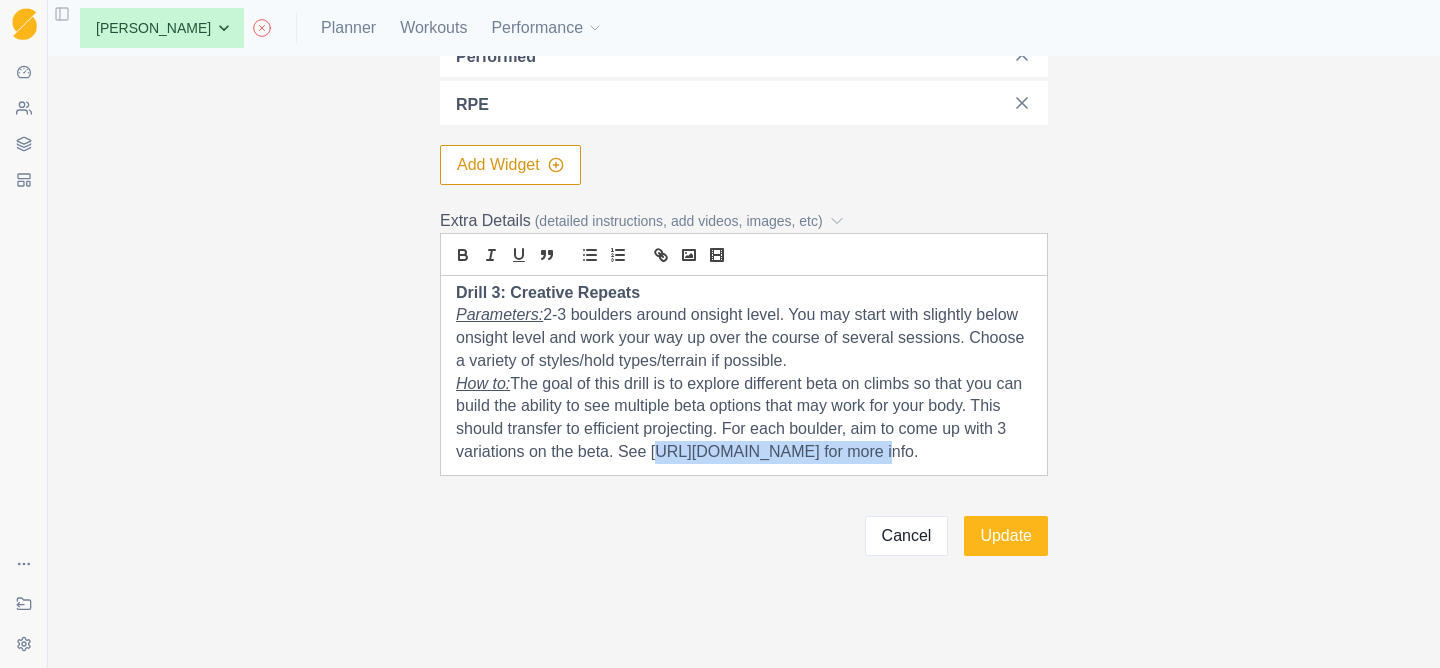 drag, startPoint x: 654, startPoint y: 451, endPoint x: 873, endPoint y: 457, distance: 219.08218 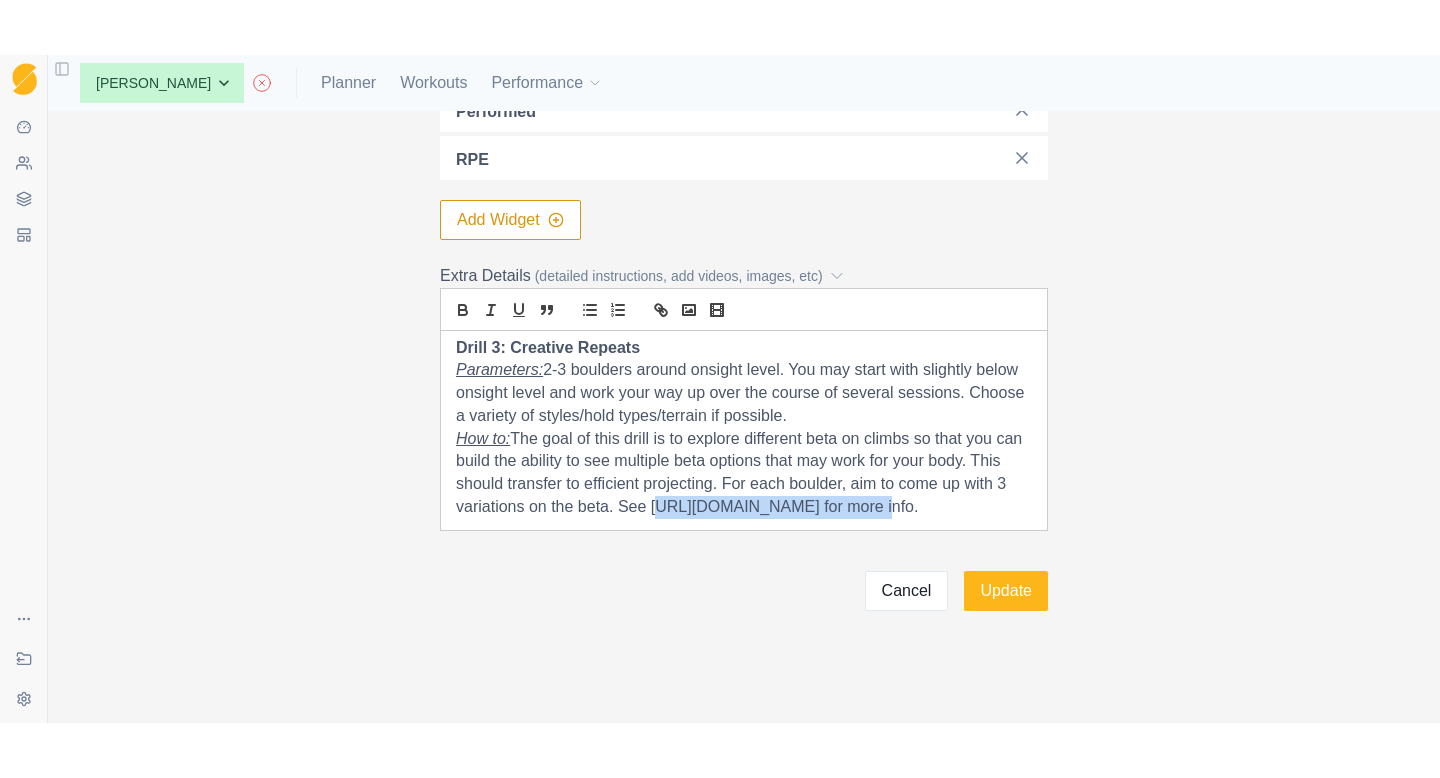 scroll, scrollTop: 570, scrollLeft: 0, axis: vertical 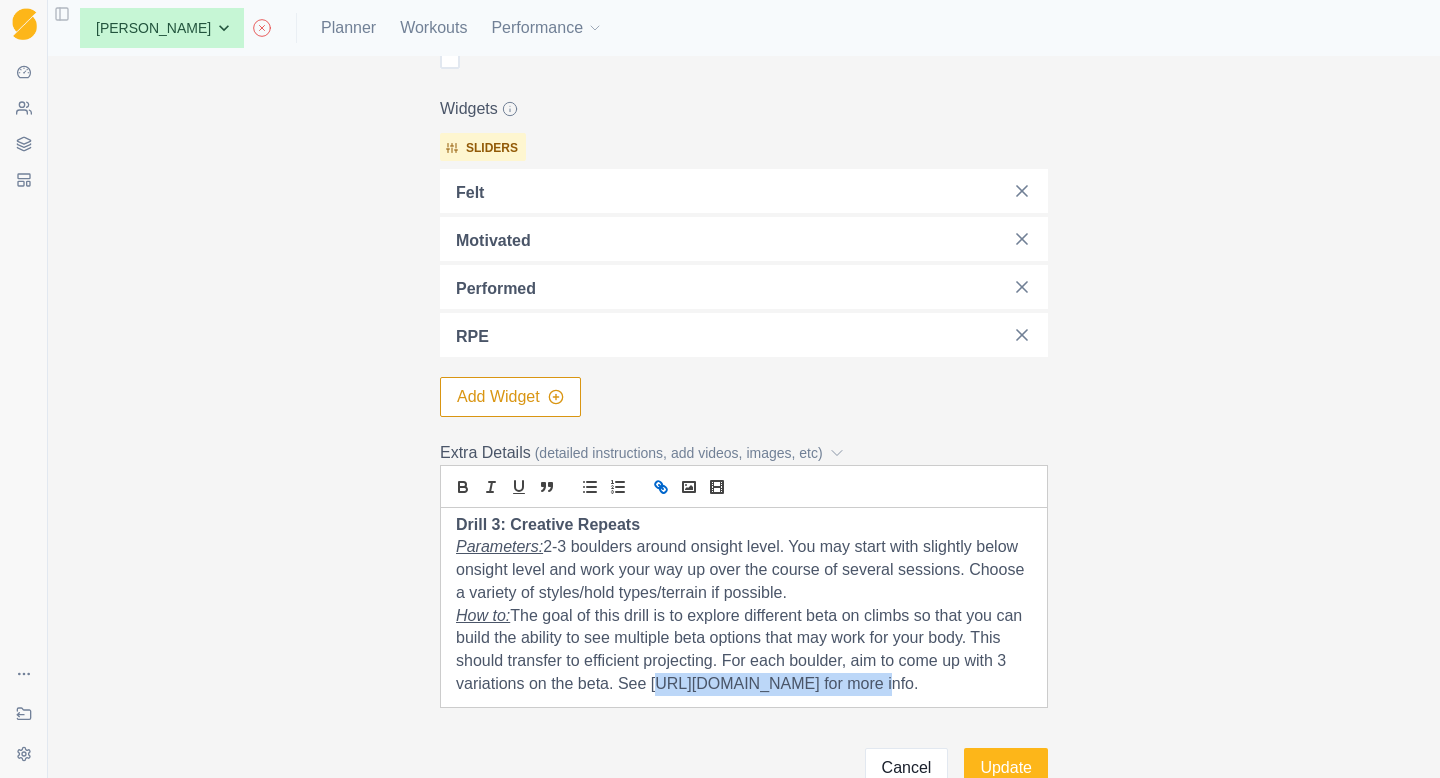 click 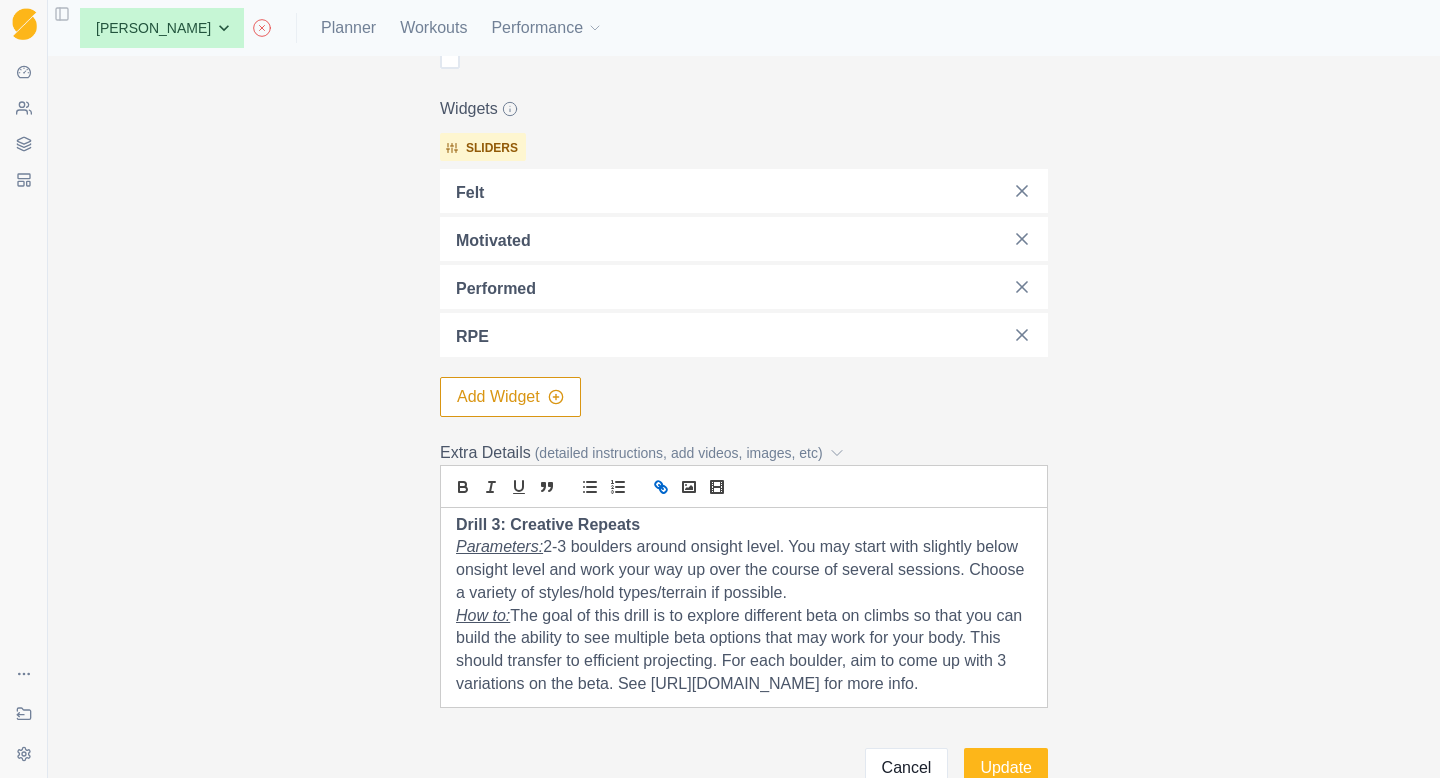 click 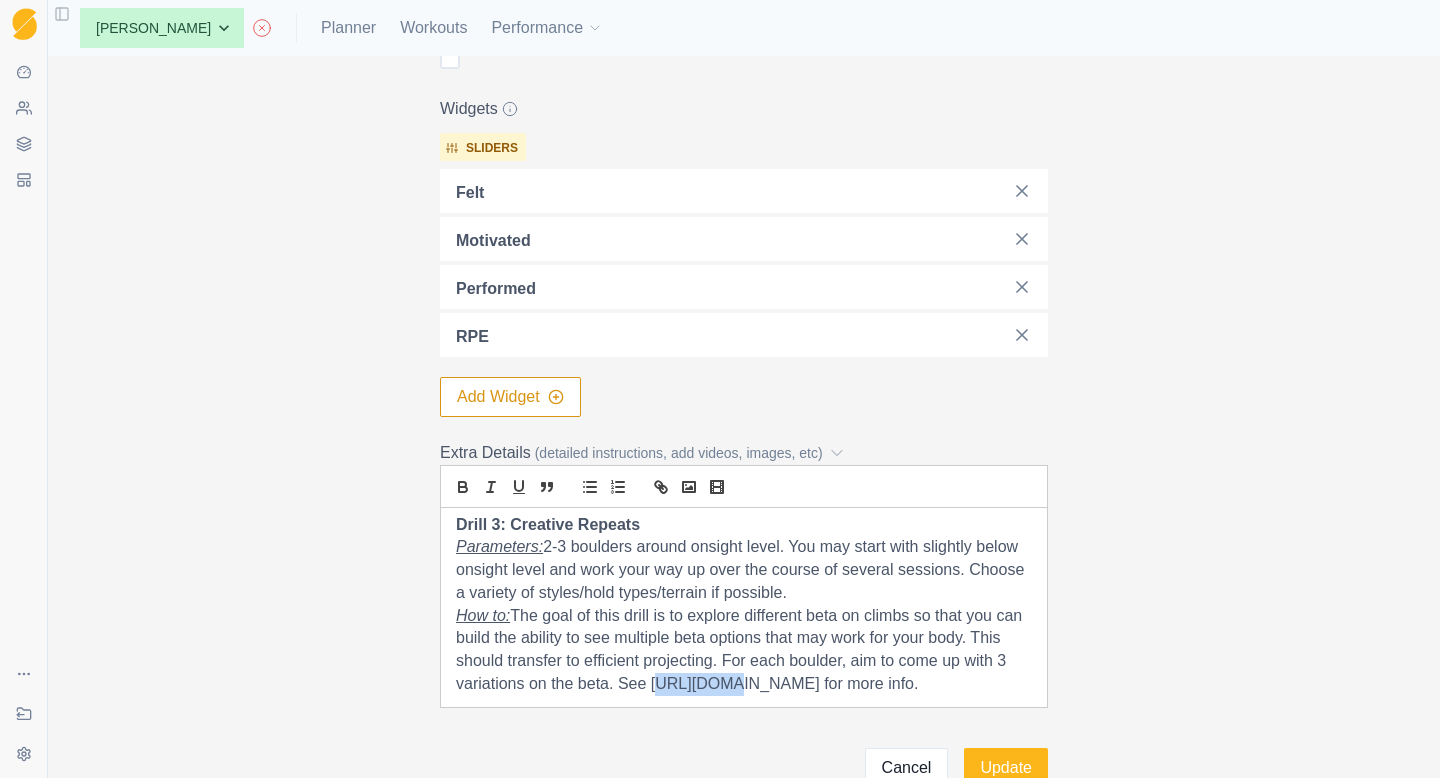 drag, startPoint x: 653, startPoint y: 684, endPoint x: 711, endPoint y: 689, distance: 58.21512 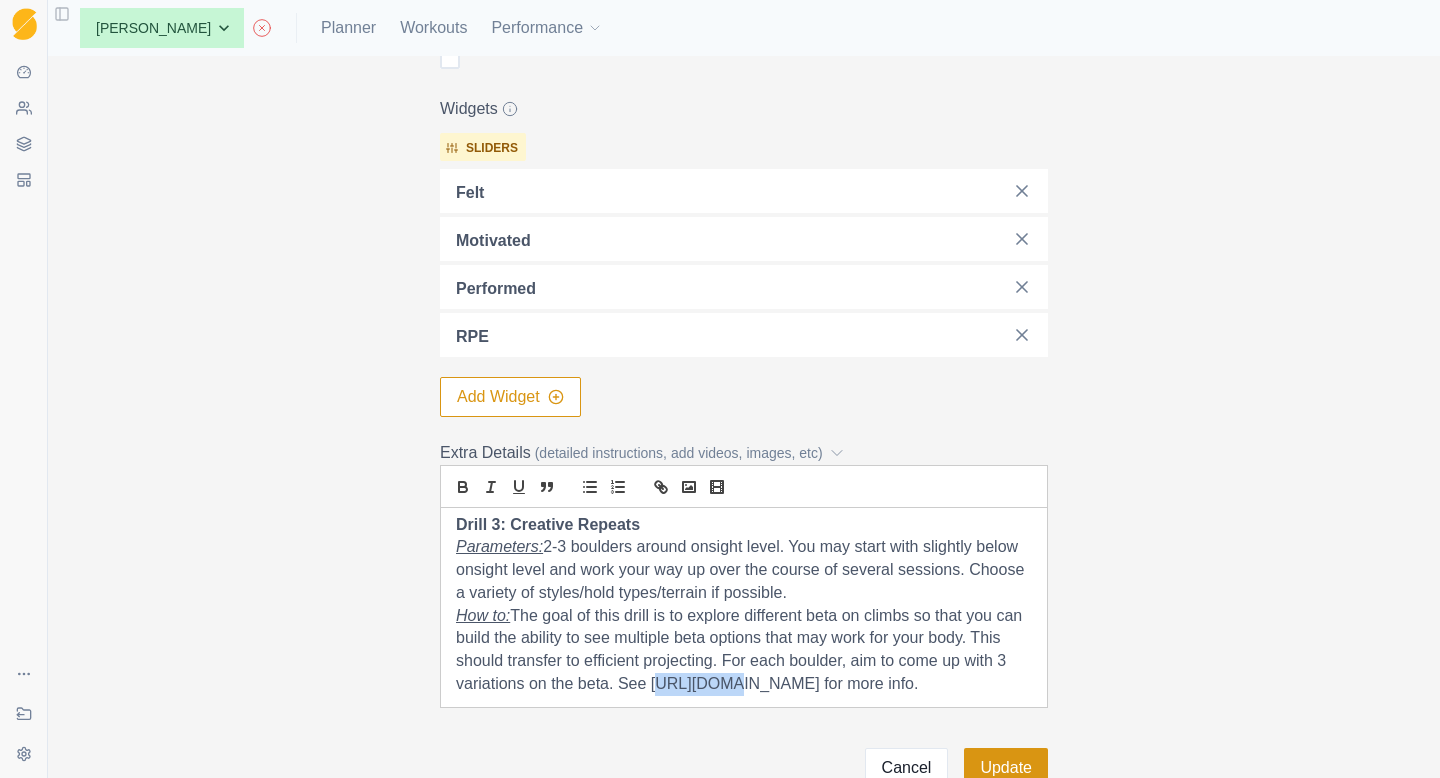 click on "Update" at bounding box center (1006, 768) 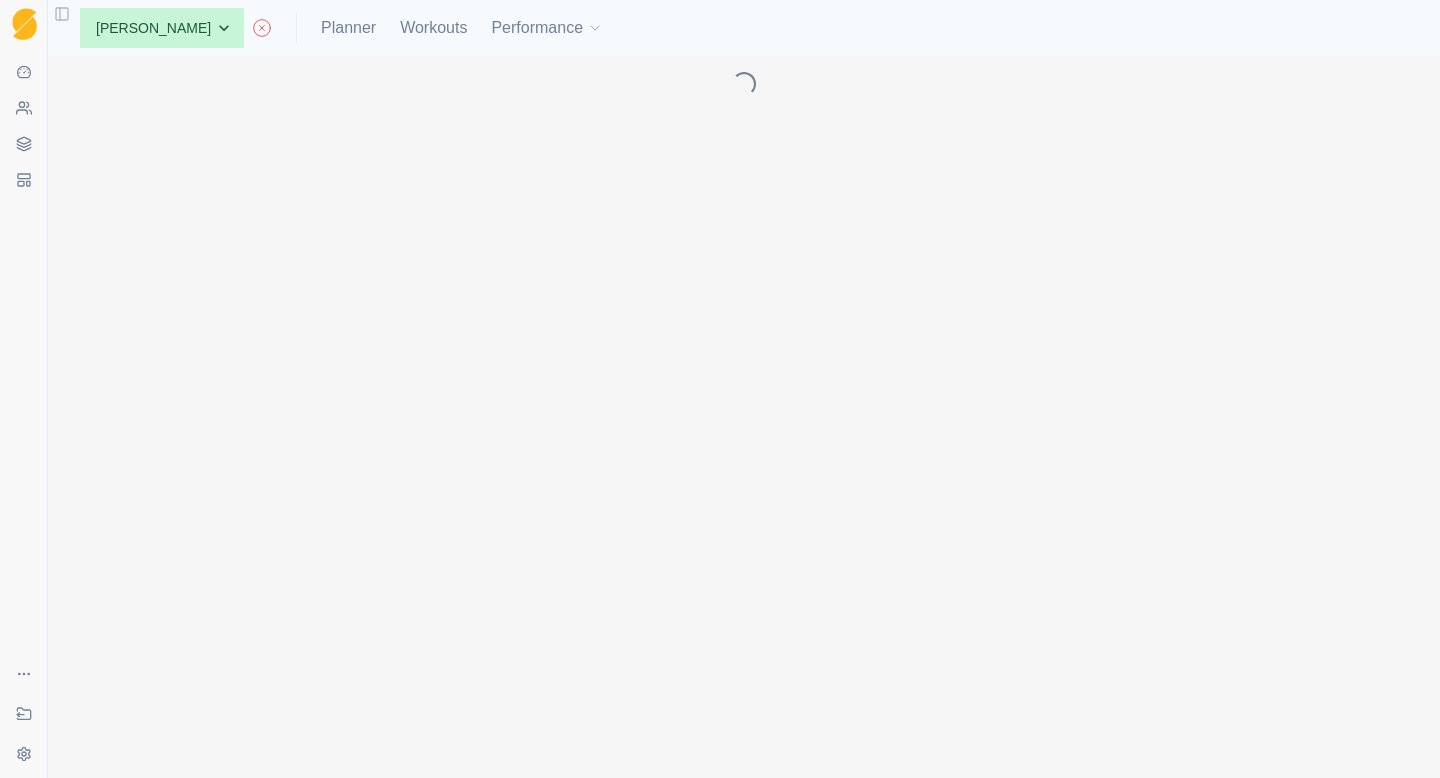 scroll, scrollTop: 0, scrollLeft: 0, axis: both 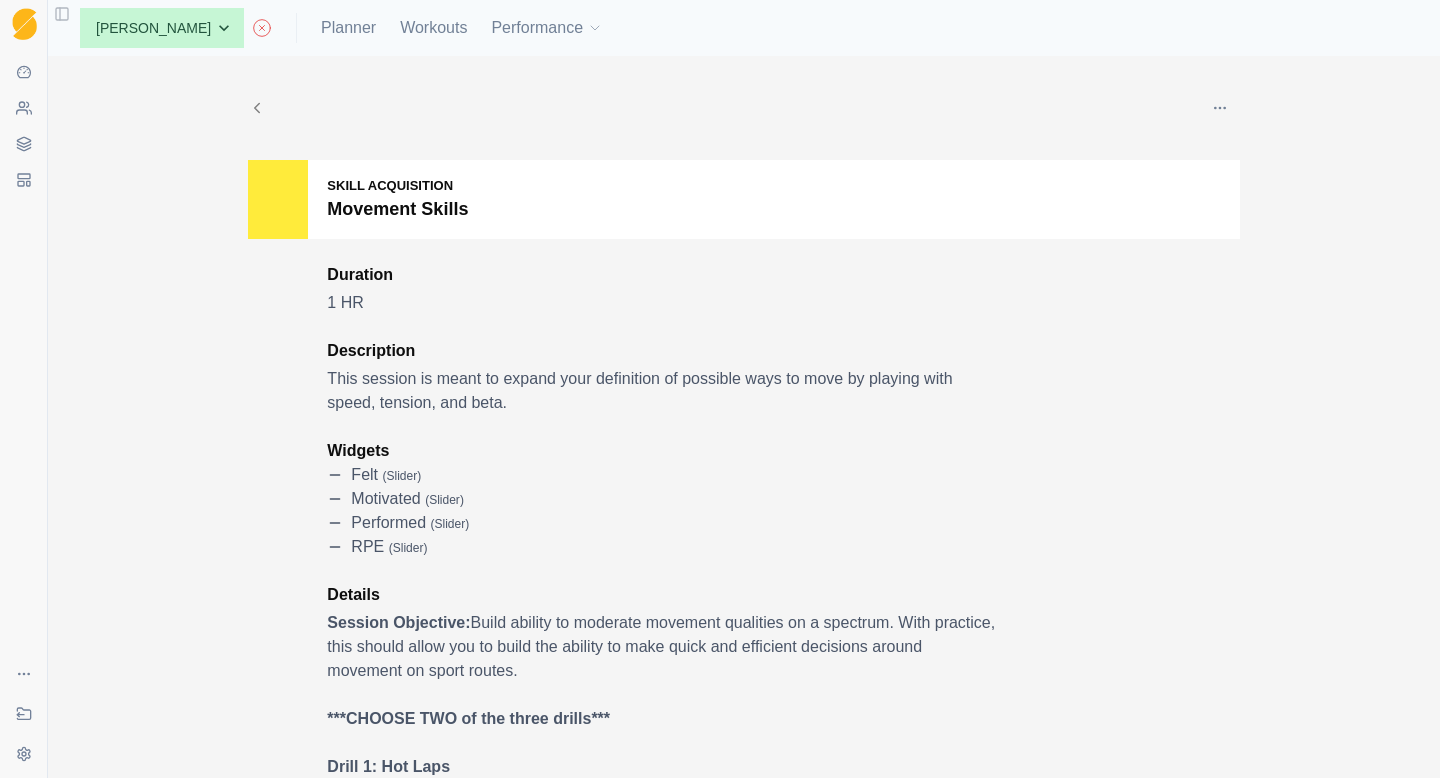 click at bounding box center (1220, 108) 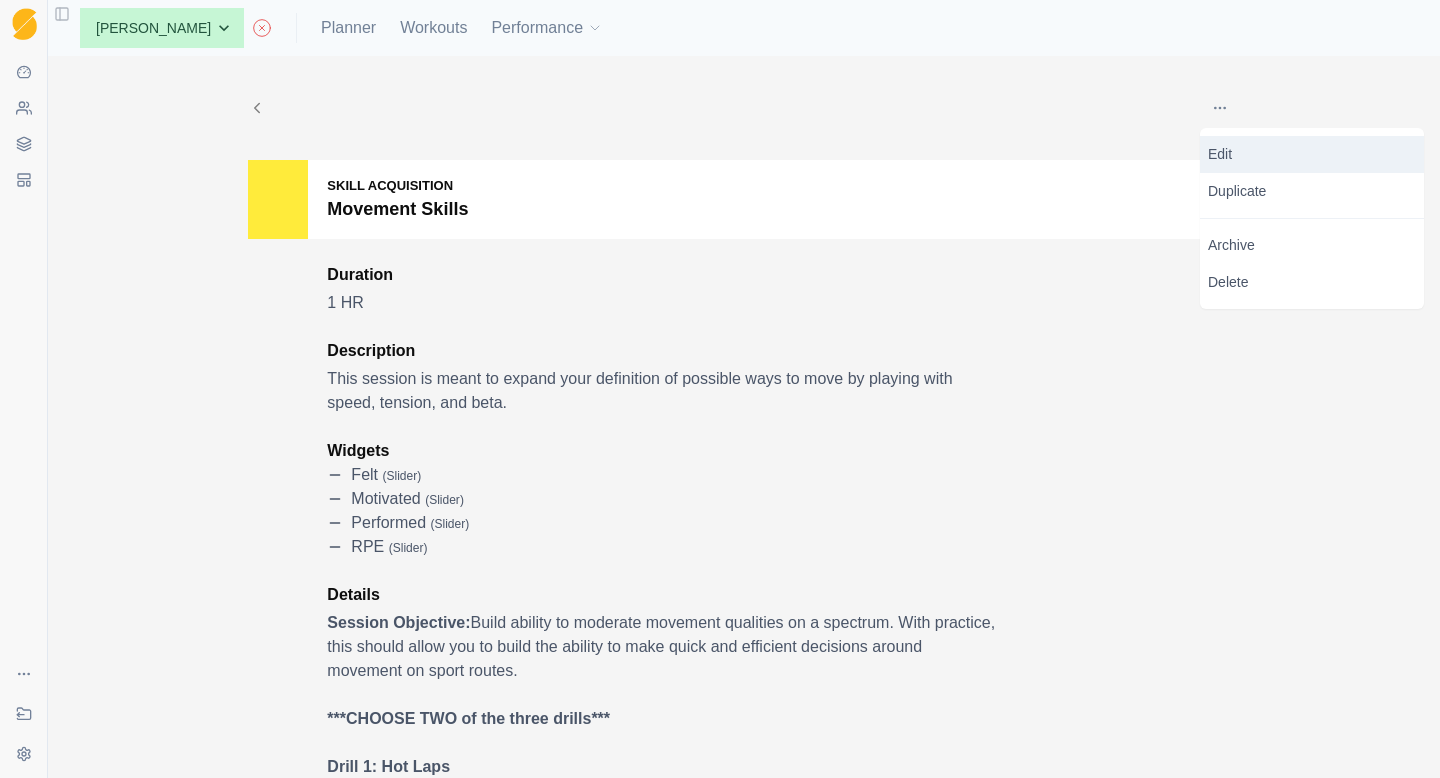 click on "Edit" at bounding box center [1312, 154] 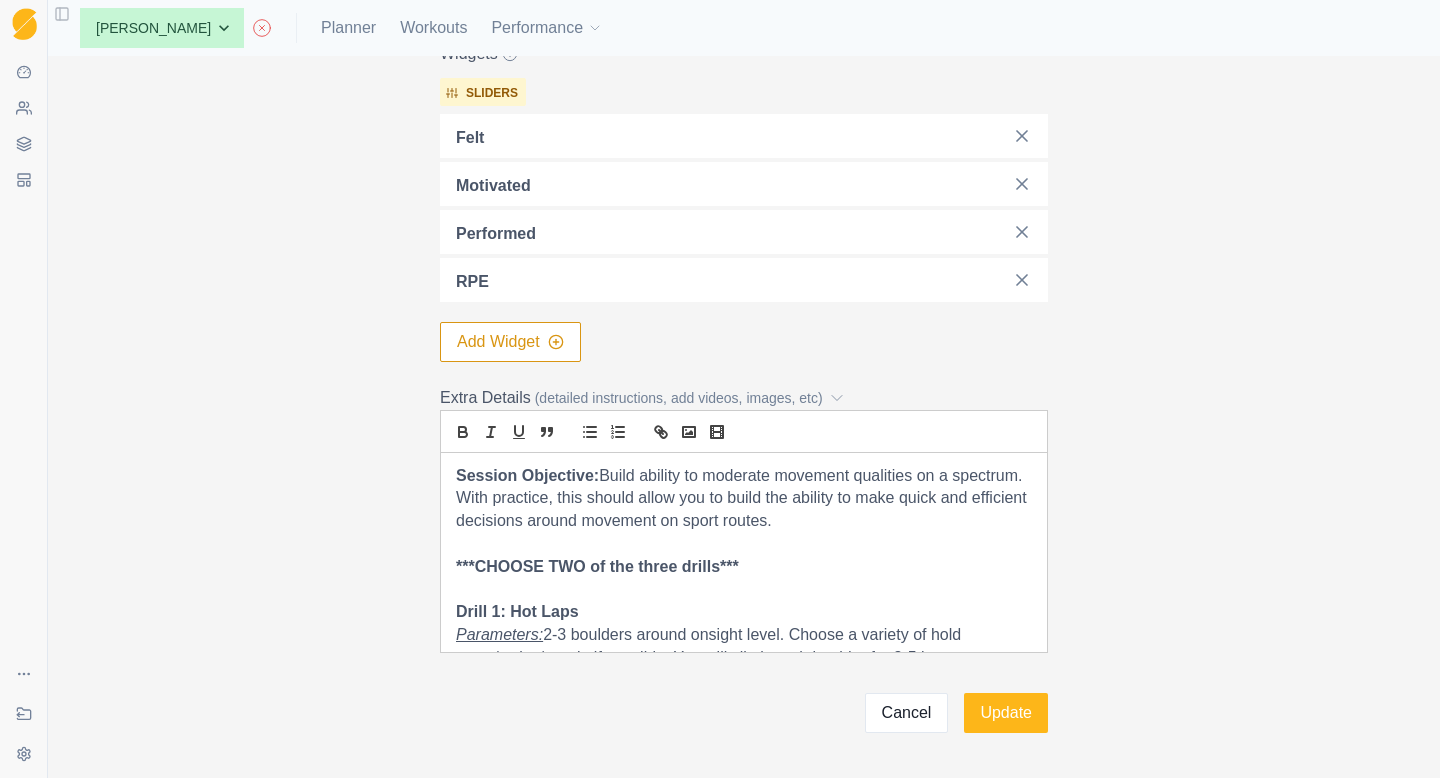 scroll, scrollTop: 692, scrollLeft: 0, axis: vertical 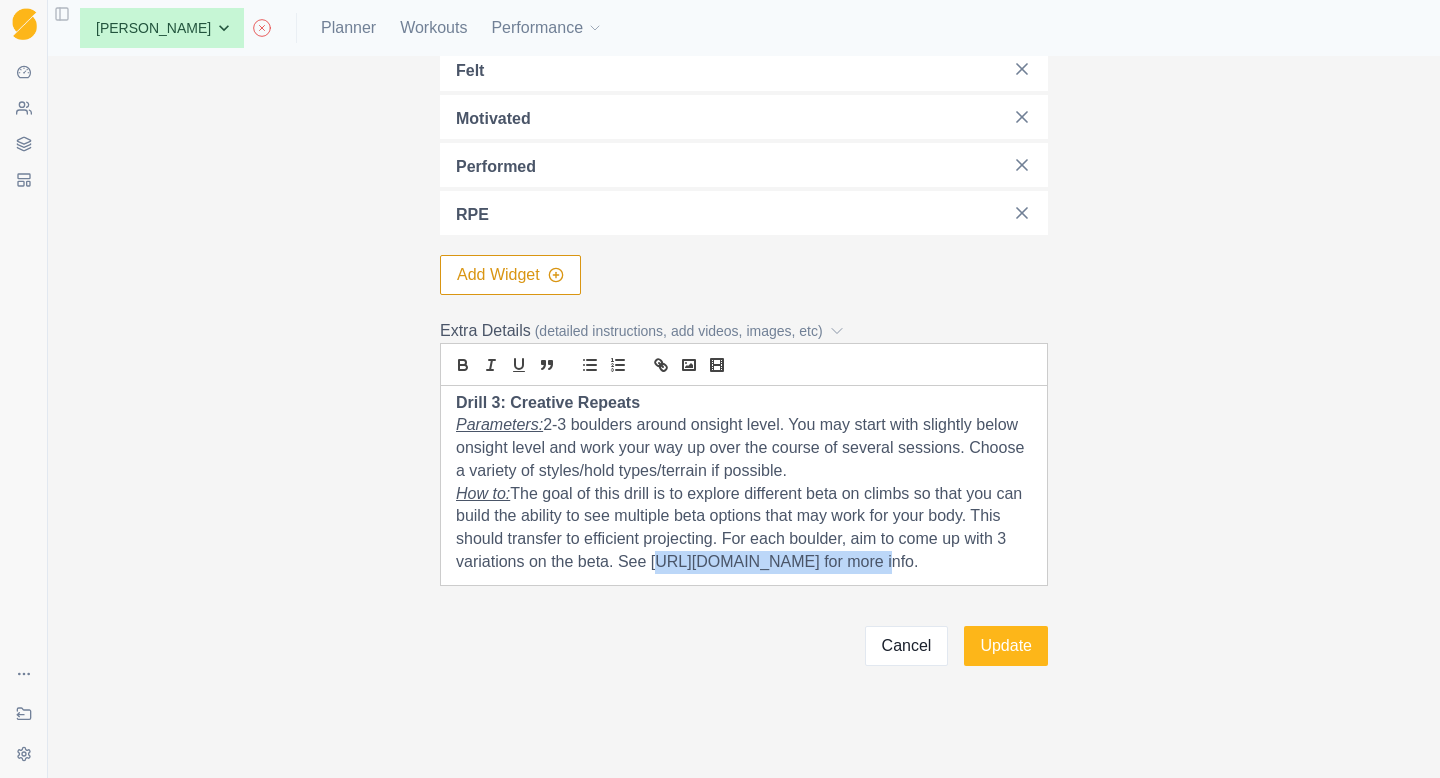 drag, startPoint x: 651, startPoint y: 562, endPoint x: 872, endPoint y: 564, distance: 221.00905 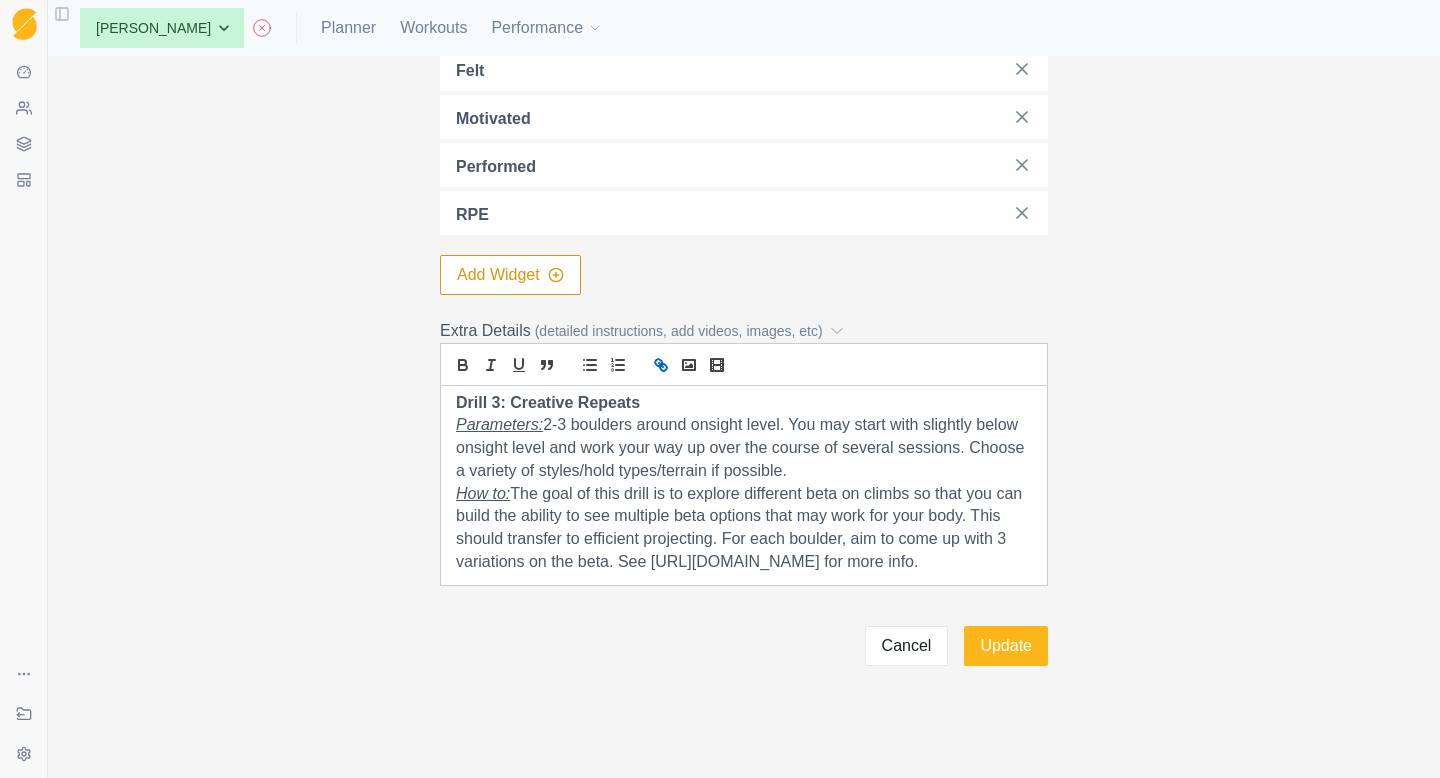 click 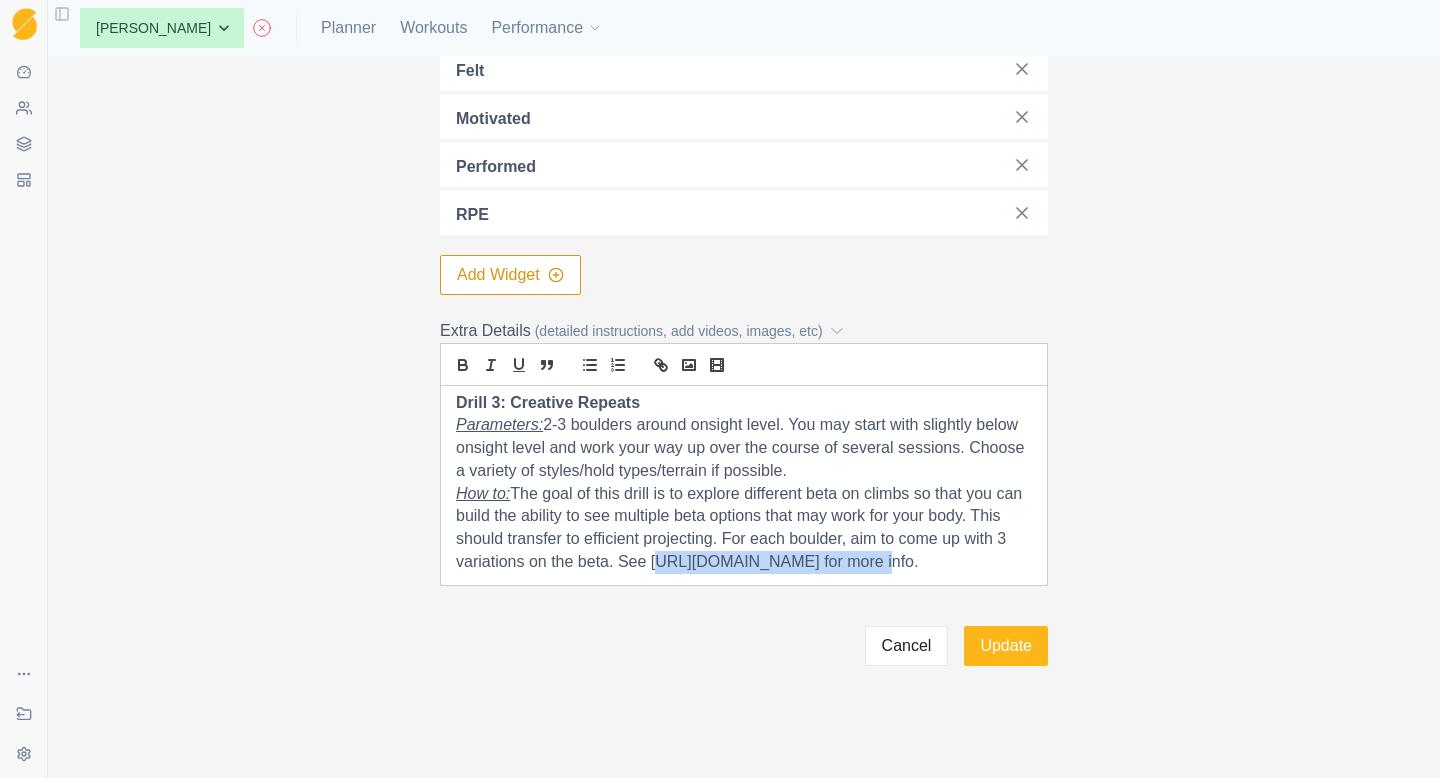 drag, startPoint x: 653, startPoint y: 562, endPoint x: 872, endPoint y: 556, distance: 219.08218 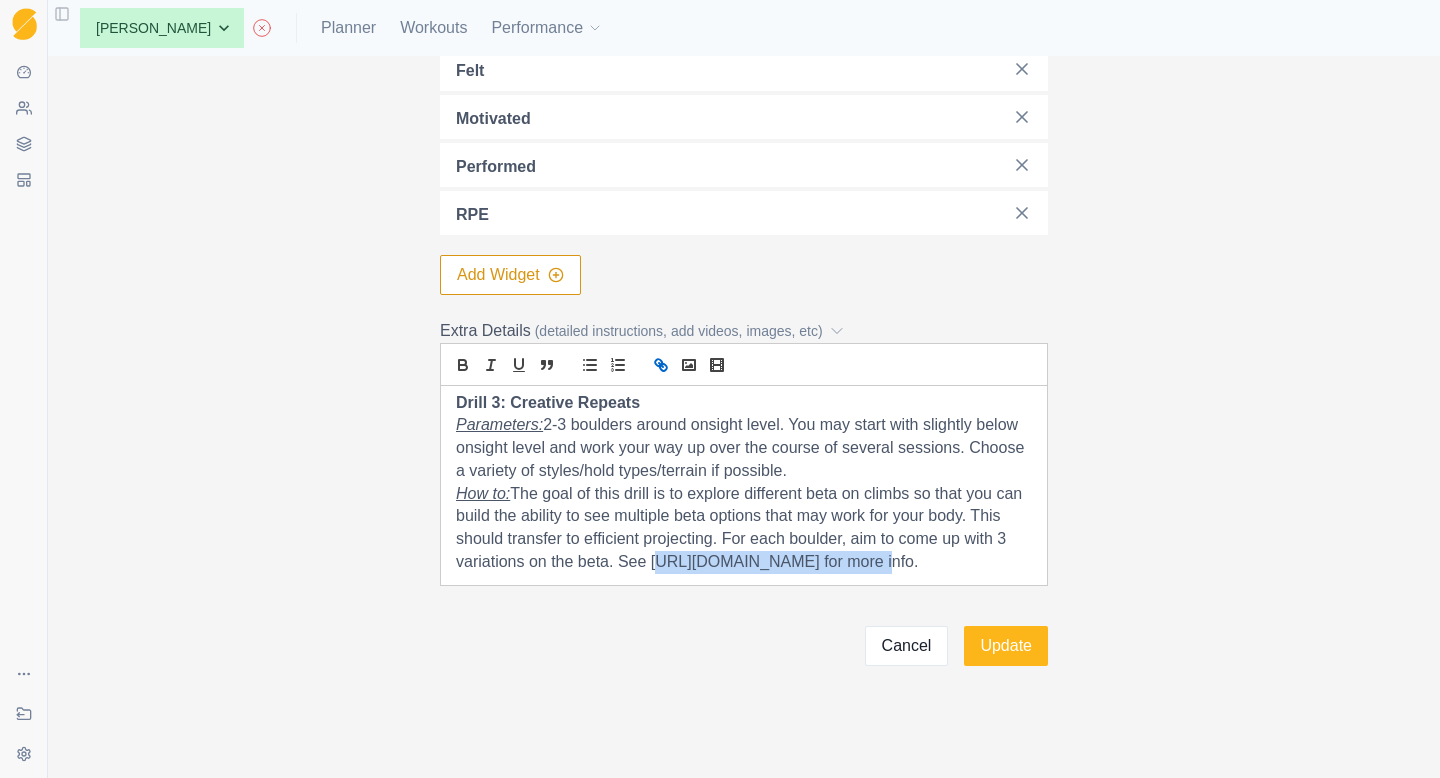 click 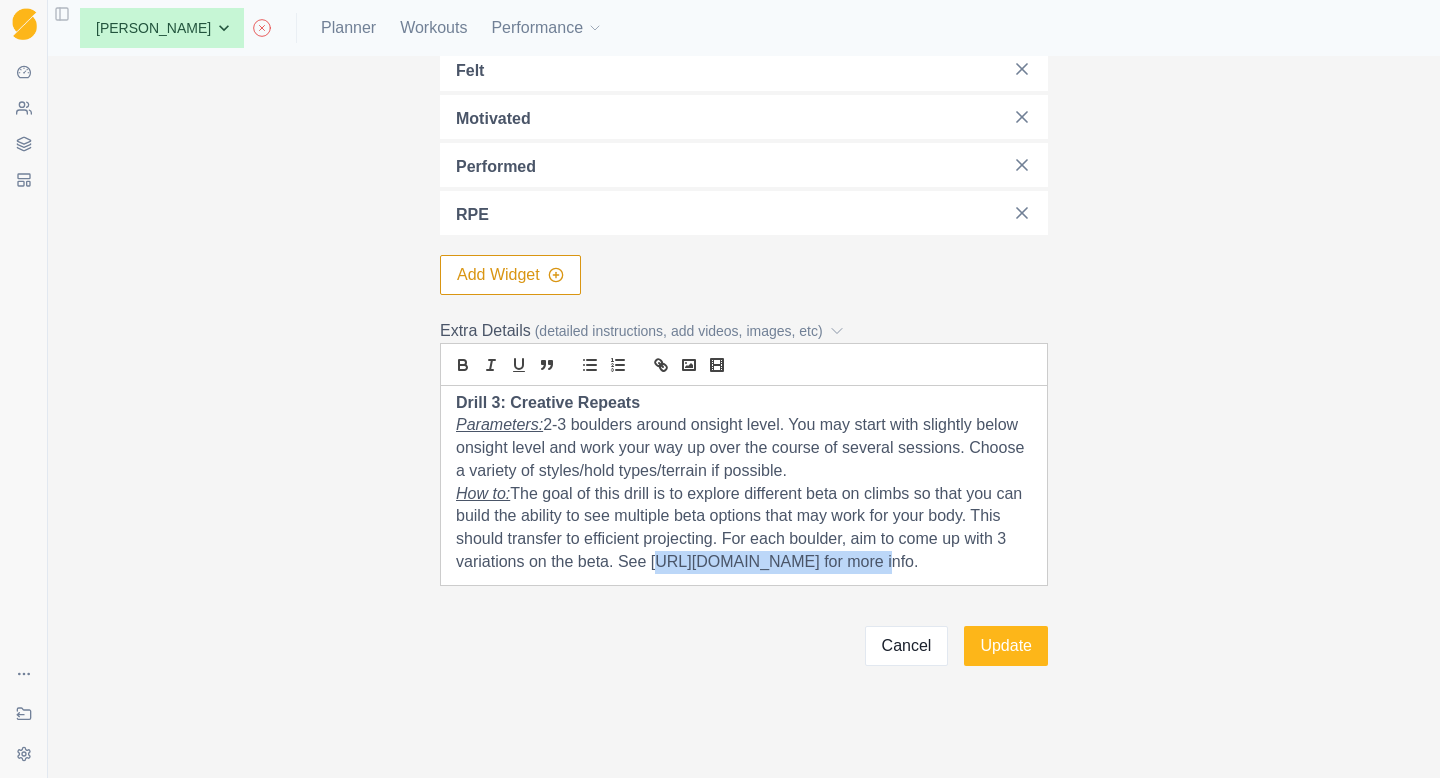 scroll, scrollTop: 433, scrollLeft: 0, axis: vertical 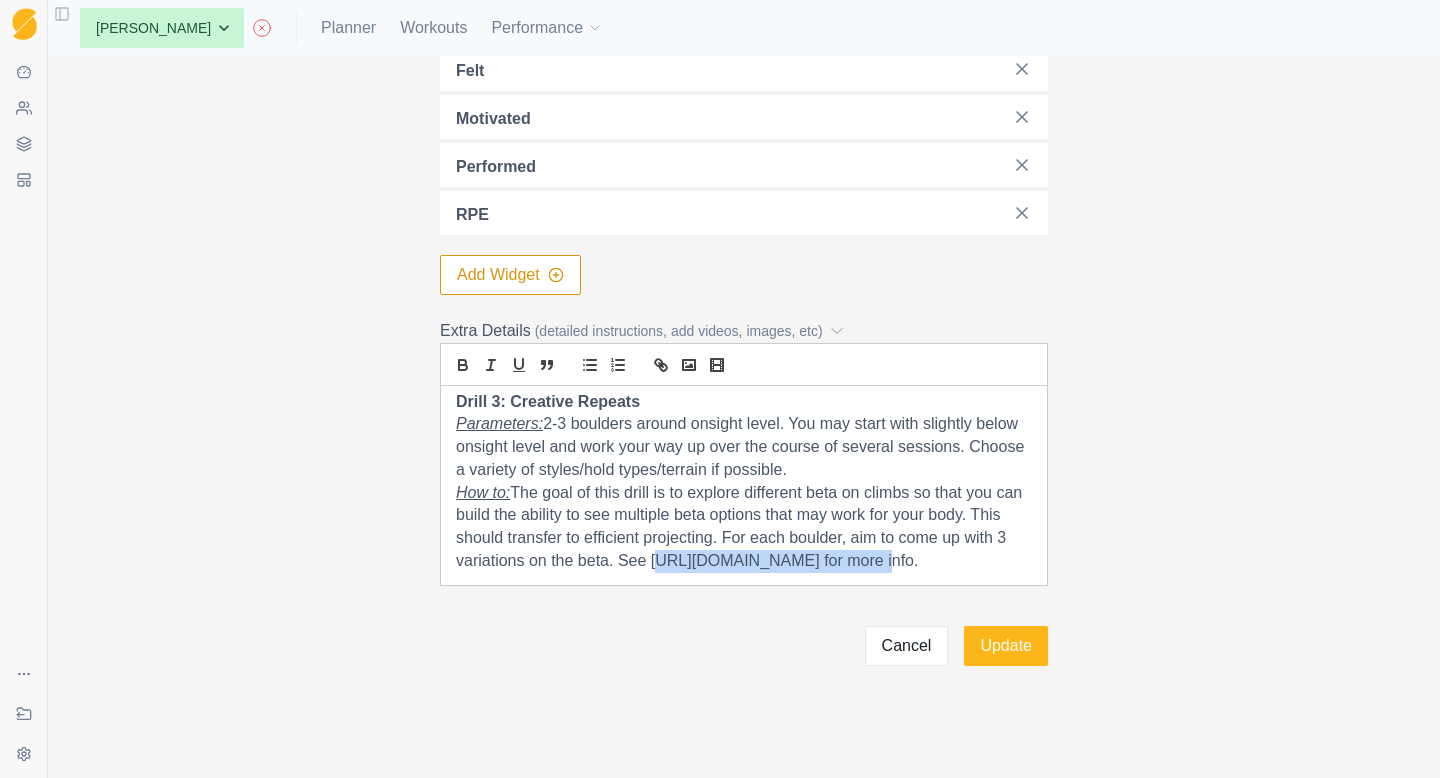 drag, startPoint x: 652, startPoint y: 562, endPoint x: 872, endPoint y: 563, distance: 220.00227 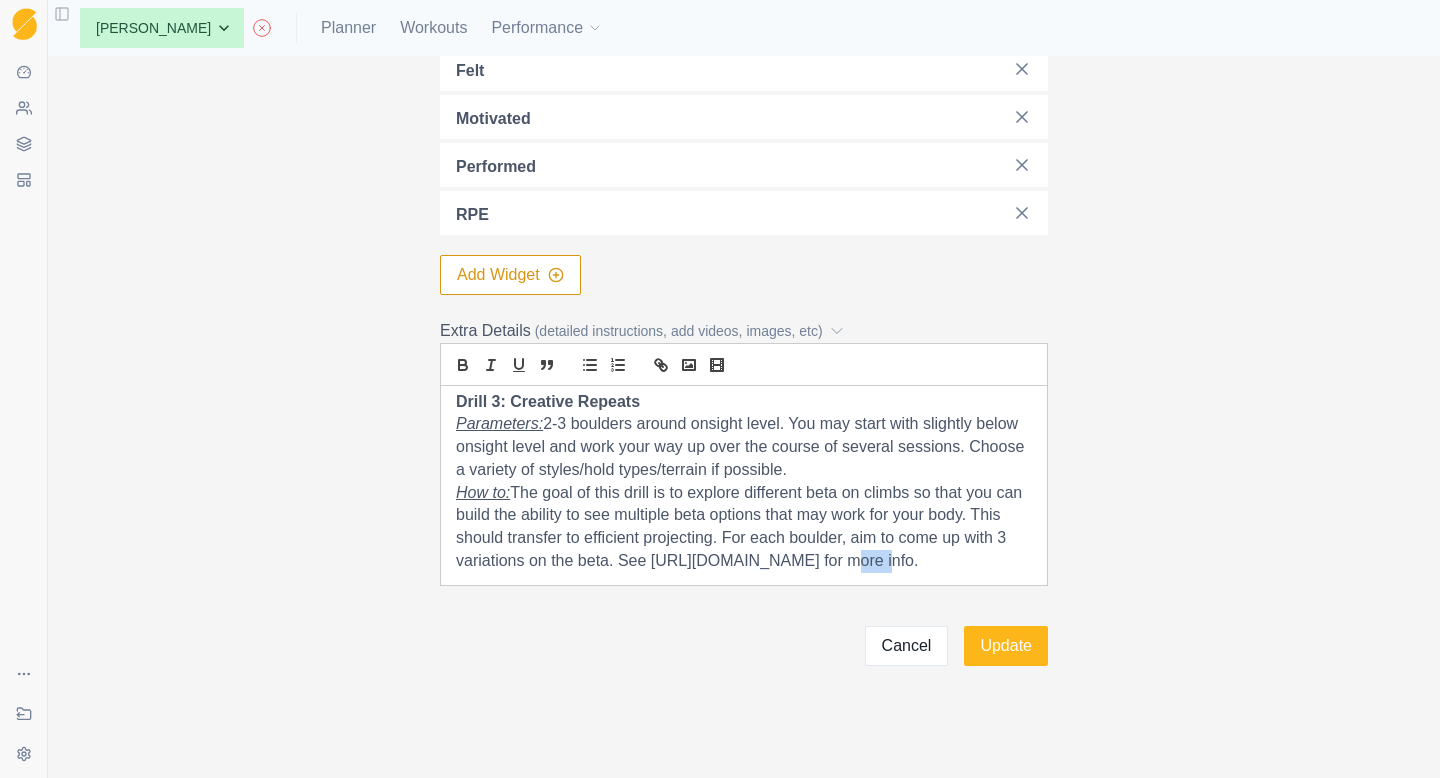 drag, startPoint x: 872, startPoint y: 563, endPoint x: 836, endPoint y: 551, distance: 37.94733 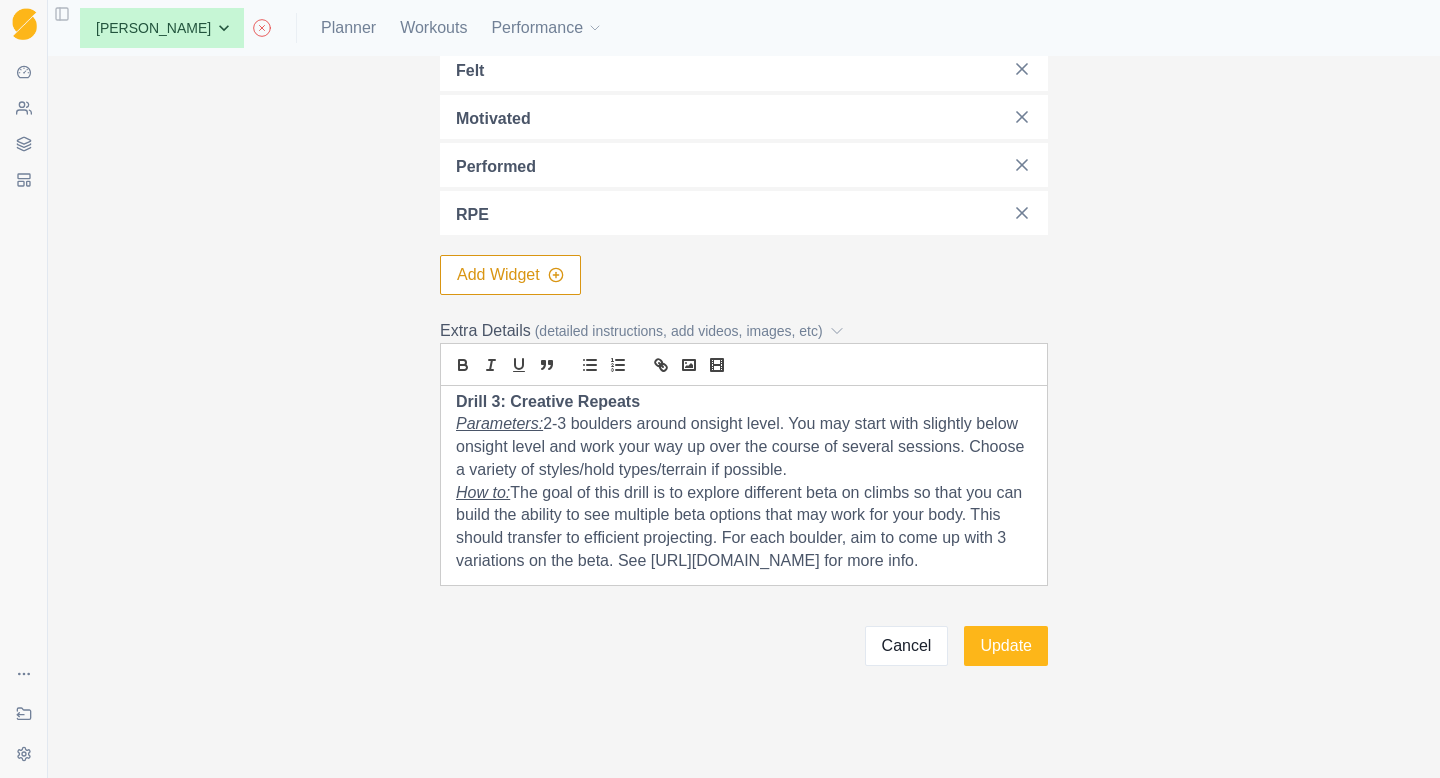 click on "How to:  The goal of this drill is to explore different beta on climbs so that you can build the ability to see multiple beta options that may work for your body. This should transfer to efficient projecting. For each boulder, aim to come up with 3 variations on the beta. See [URL][DOMAIN_NAME] for more info." at bounding box center (744, 527) 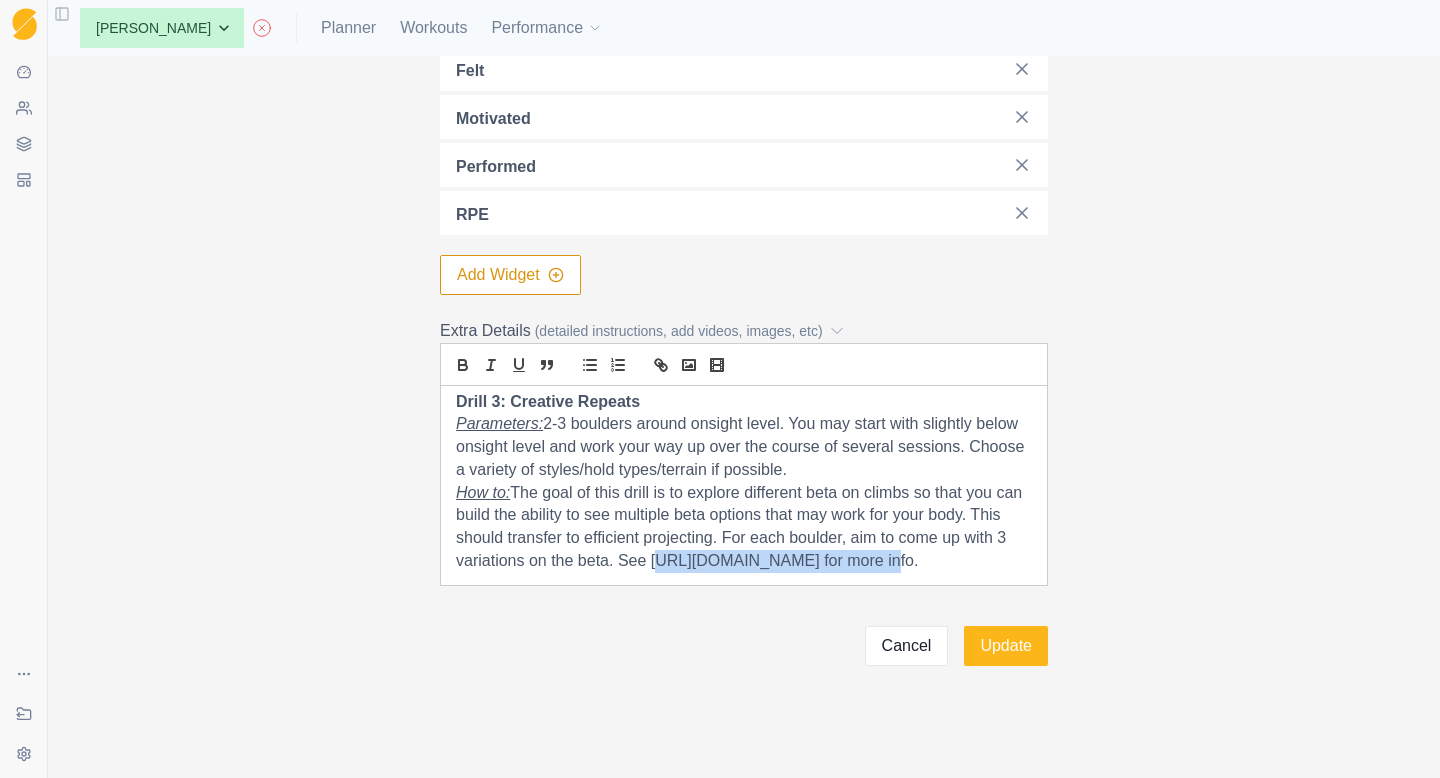 drag, startPoint x: 654, startPoint y: 559, endPoint x: 876, endPoint y: 562, distance: 222.02026 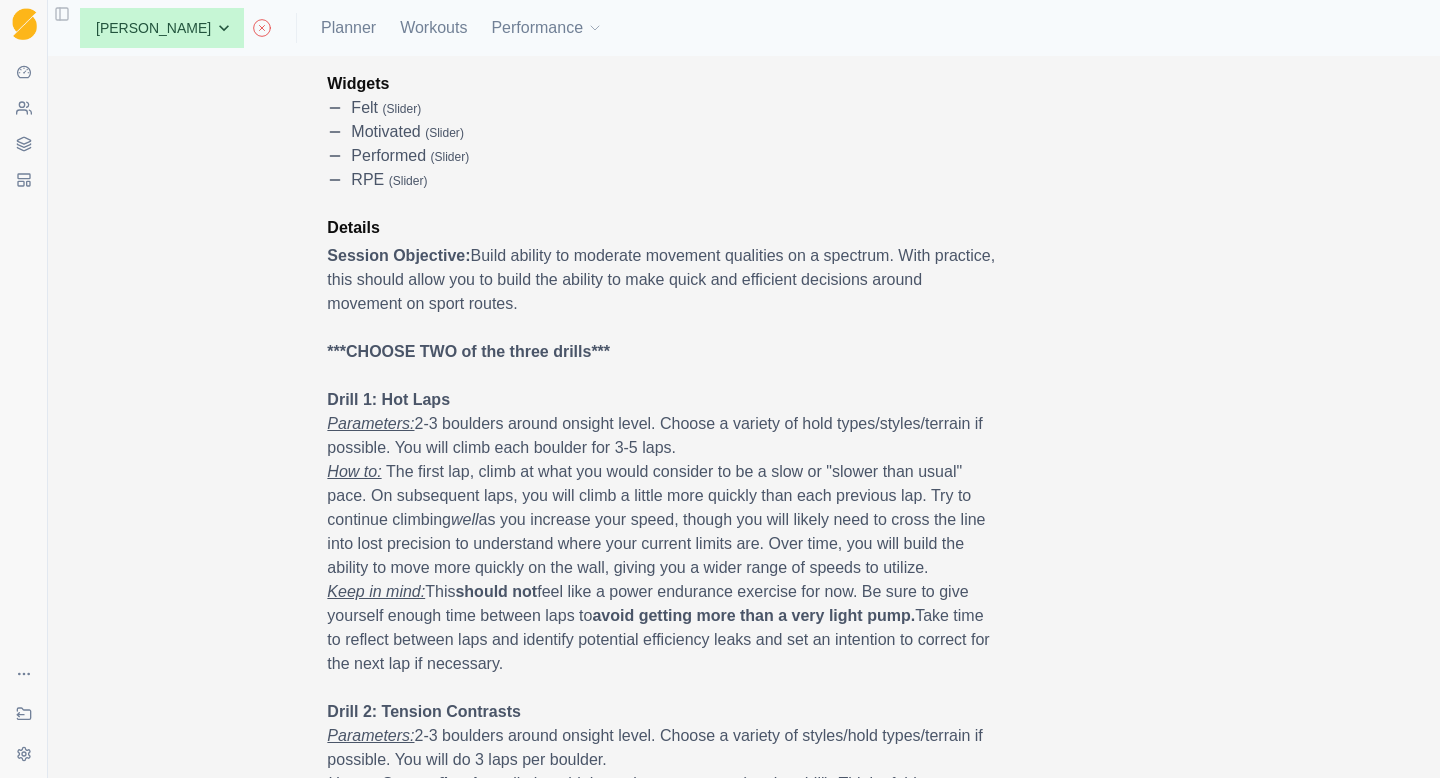 scroll, scrollTop: 0, scrollLeft: 0, axis: both 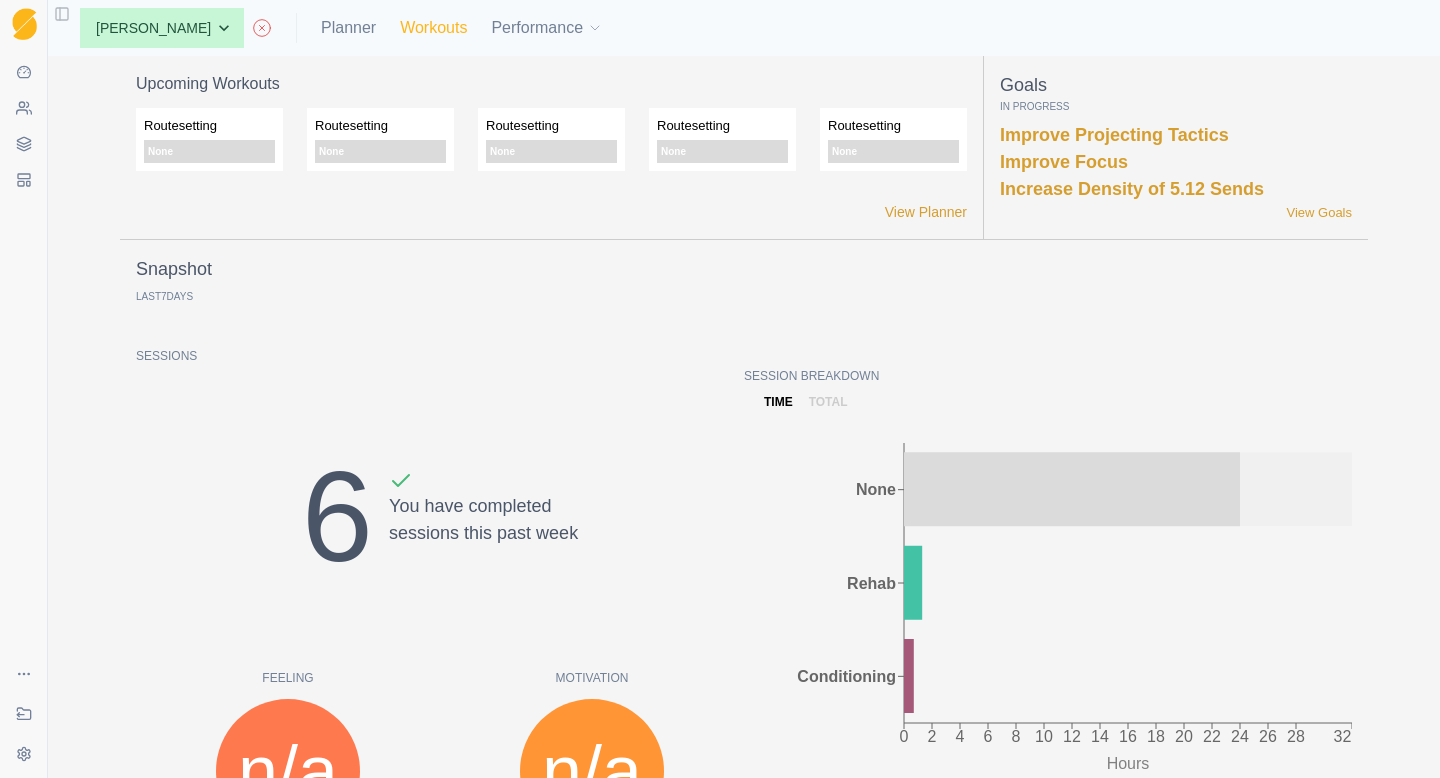 click on "Workouts" at bounding box center (433, 28) 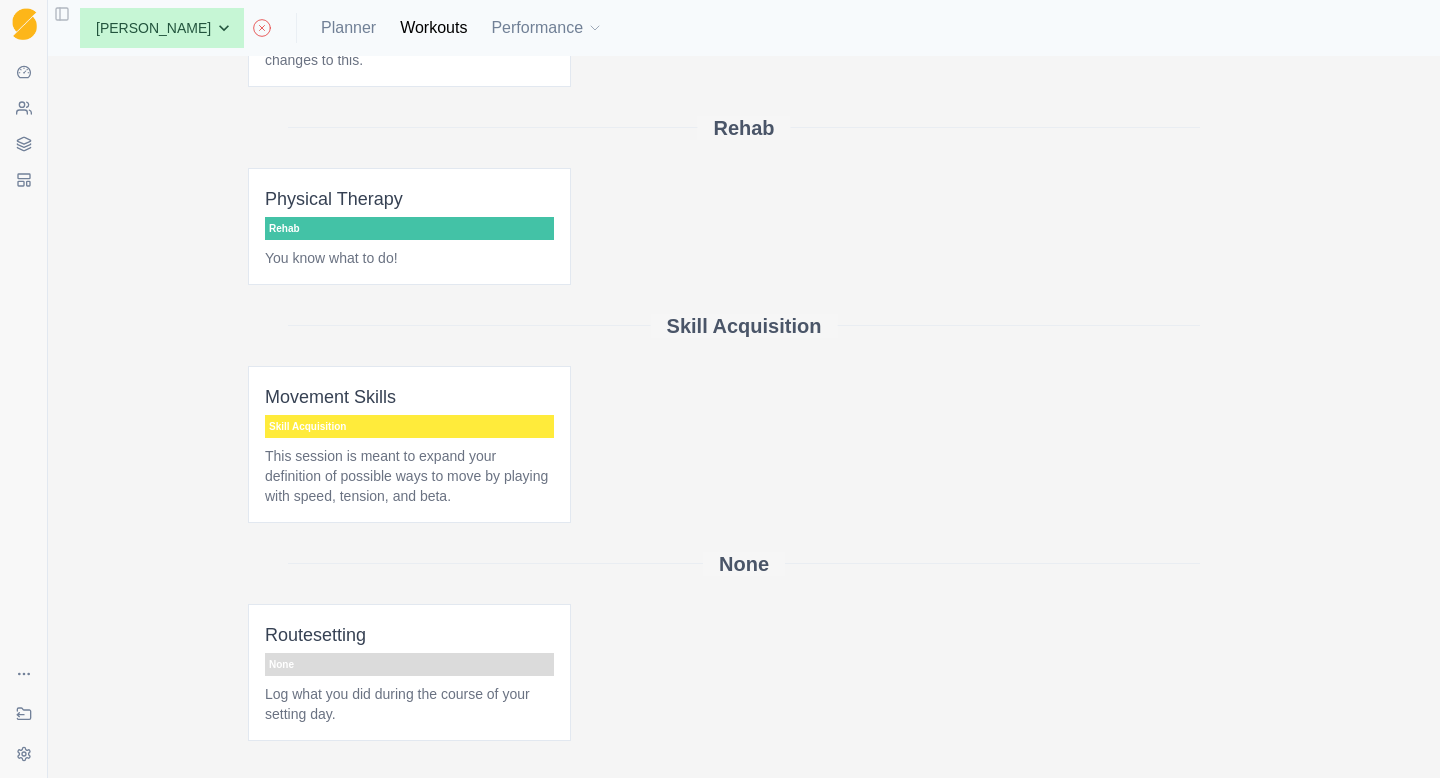 scroll, scrollTop: 316, scrollLeft: 0, axis: vertical 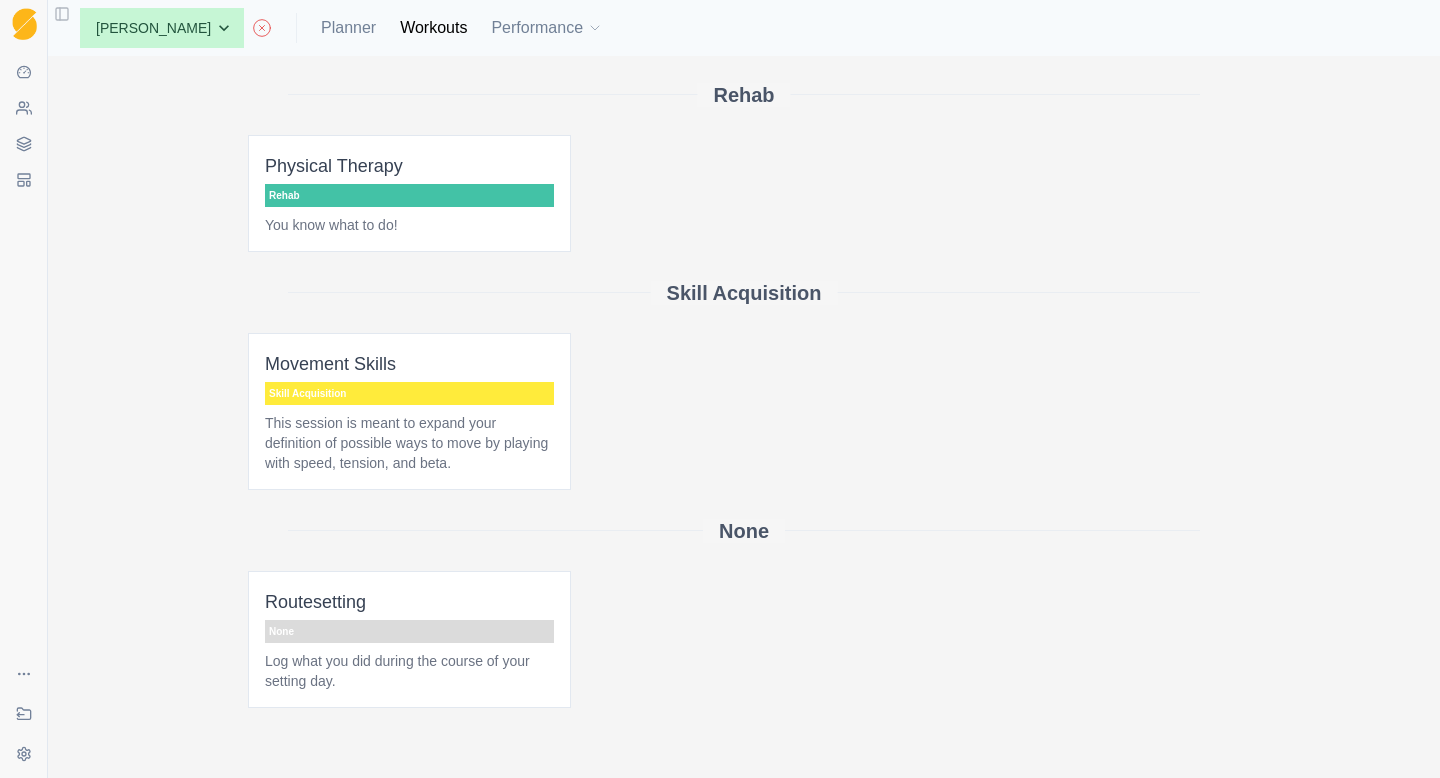 click on "This session is meant to expand your definition of possible ways to move by playing with speed, tension, and beta." at bounding box center [409, 443] 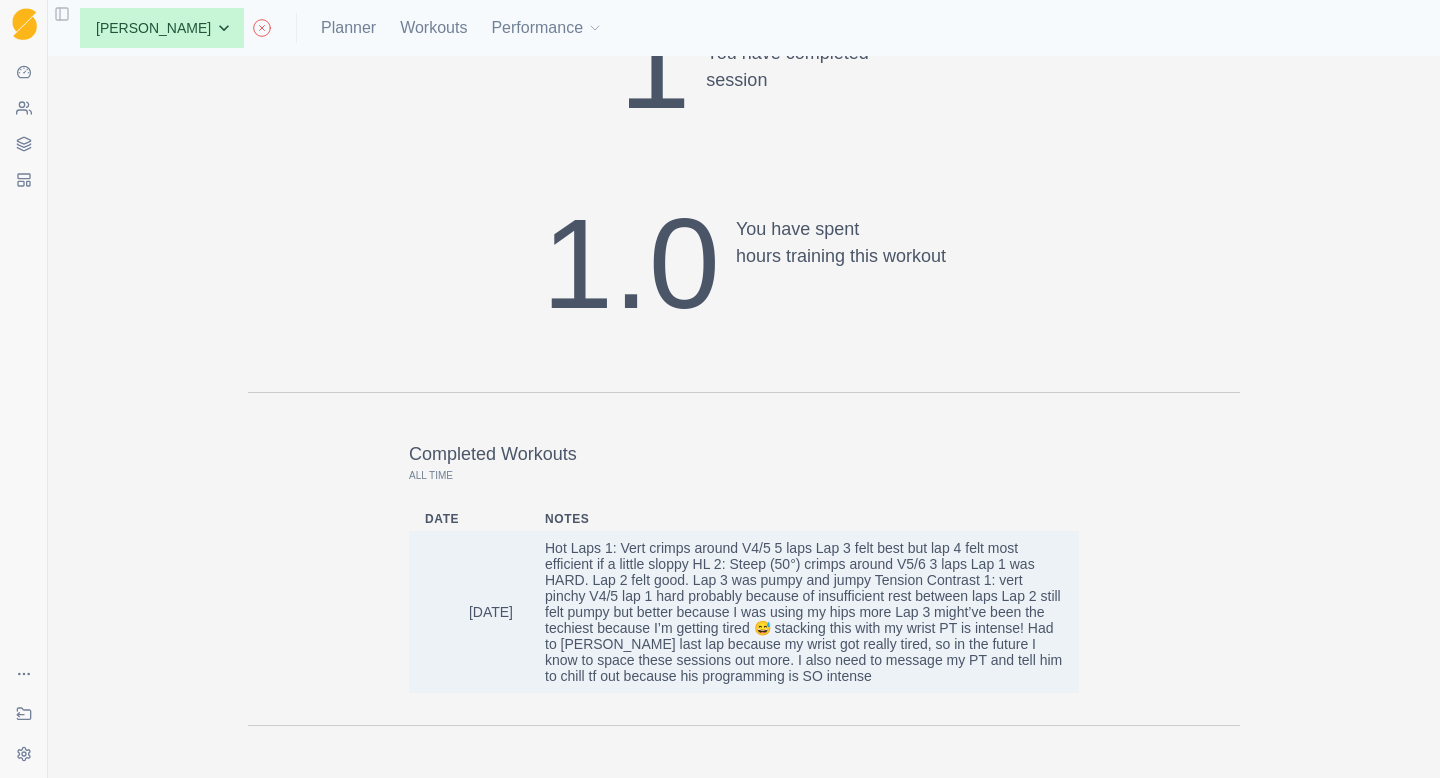 scroll, scrollTop: 2140, scrollLeft: 0, axis: vertical 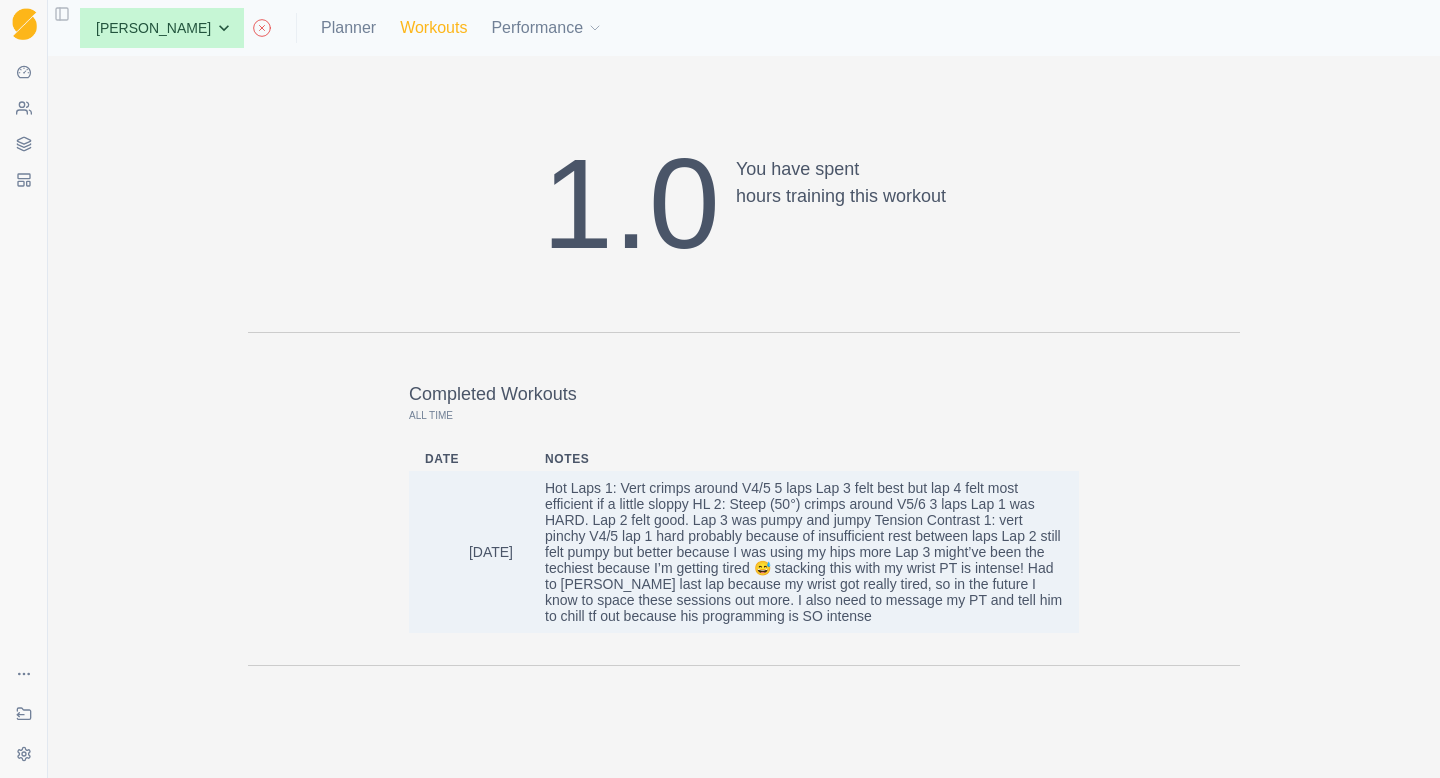 click on "Workouts" at bounding box center [433, 28] 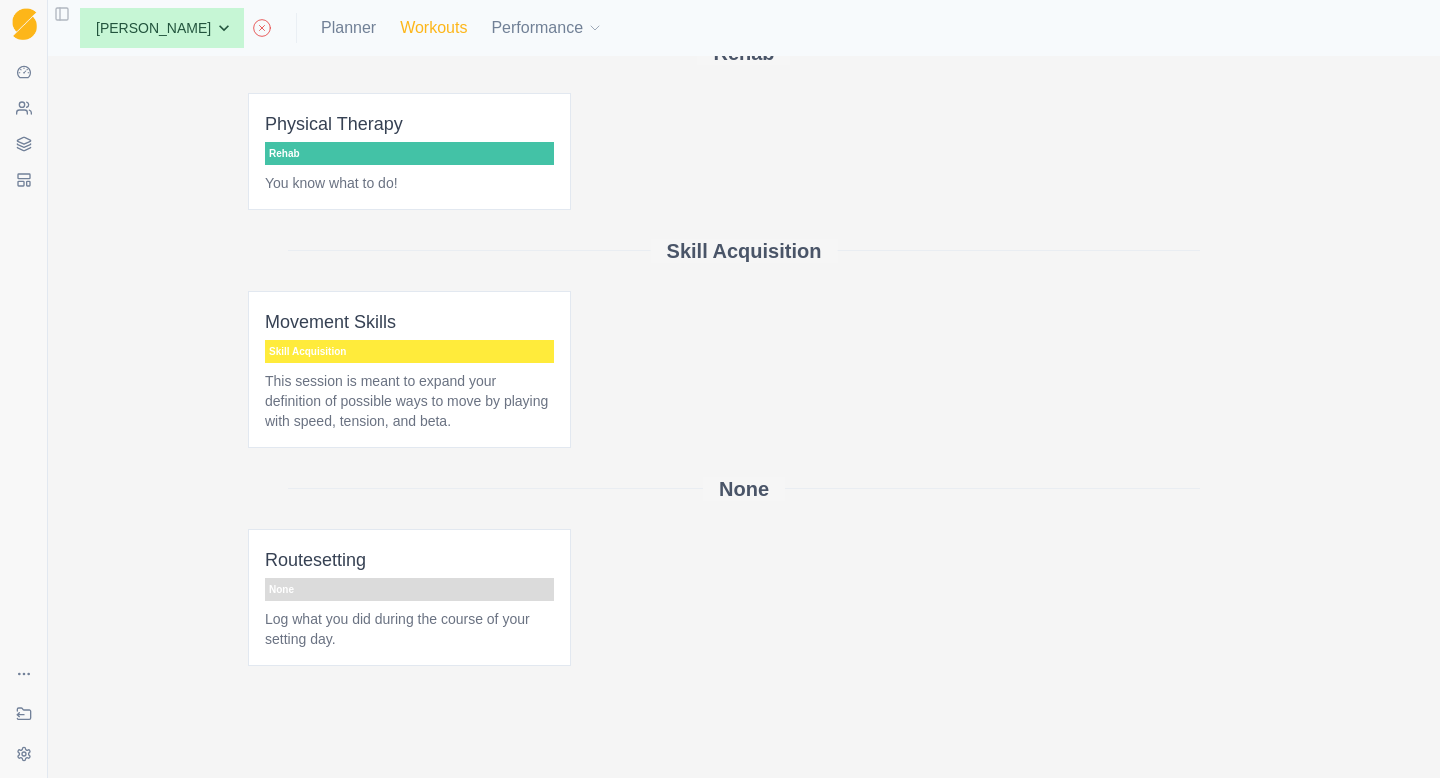 scroll, scrollTop: 358, scrollLeft: 0, axis: vertical 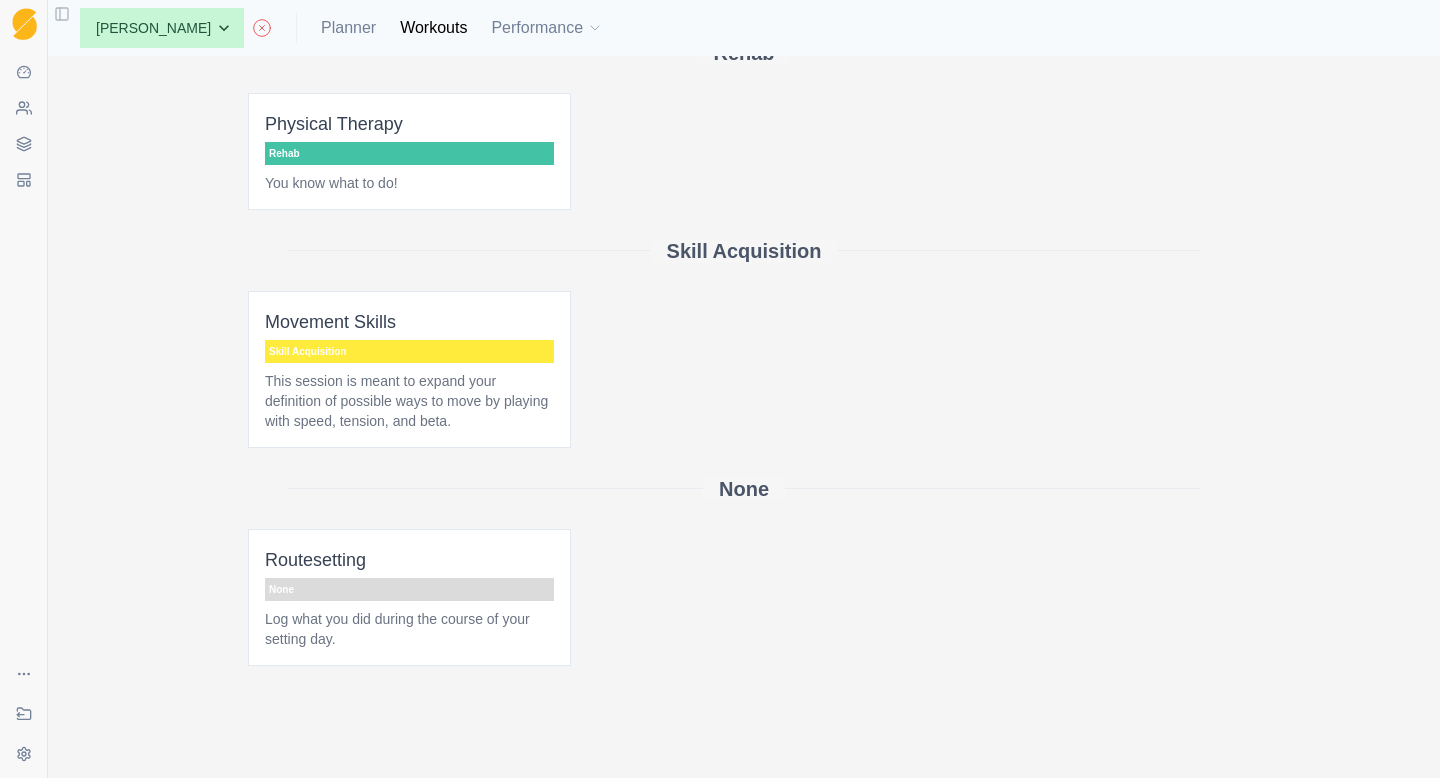 click on "Skill Acquisition" at bounding box center (409, 351) 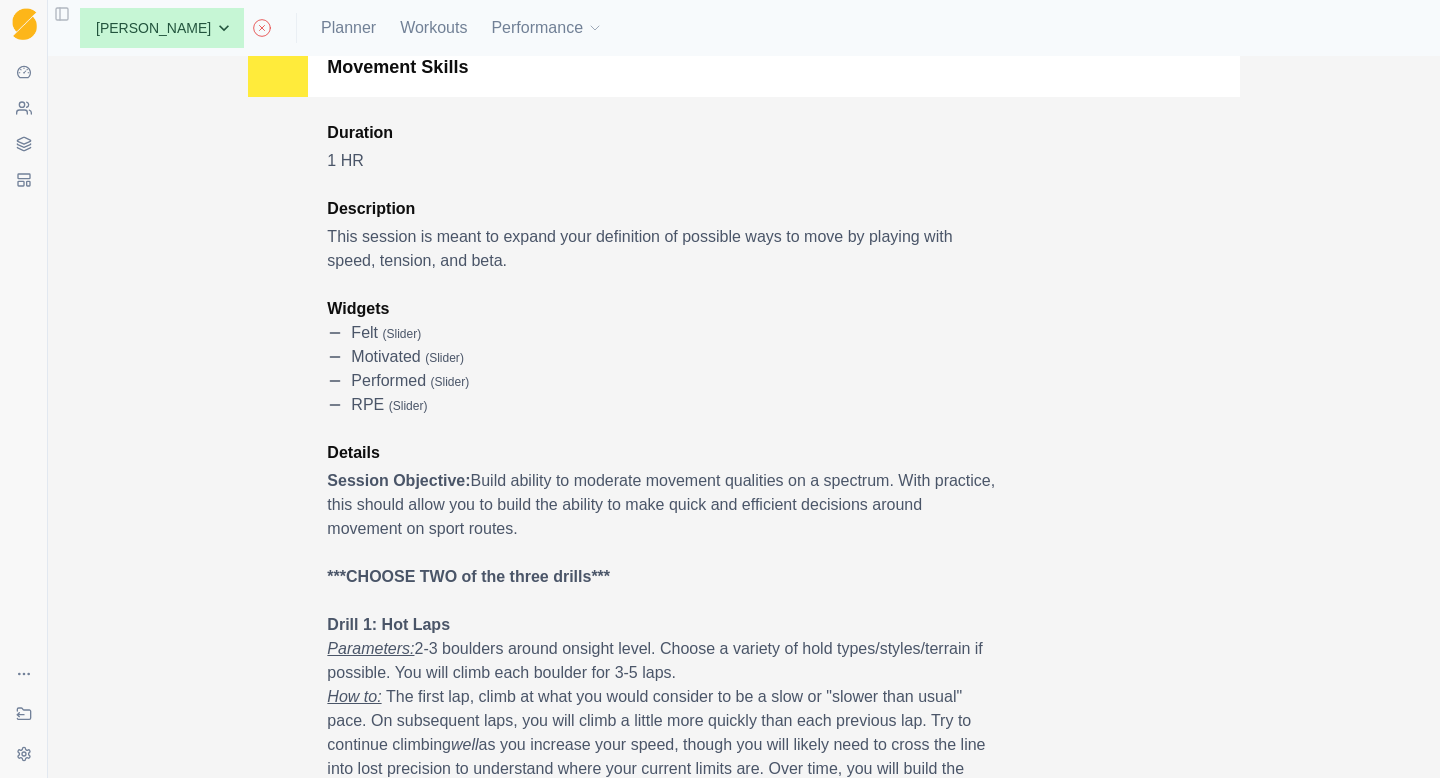 scroll, scrollTop: 0, scrollLeft: 0, axis: both 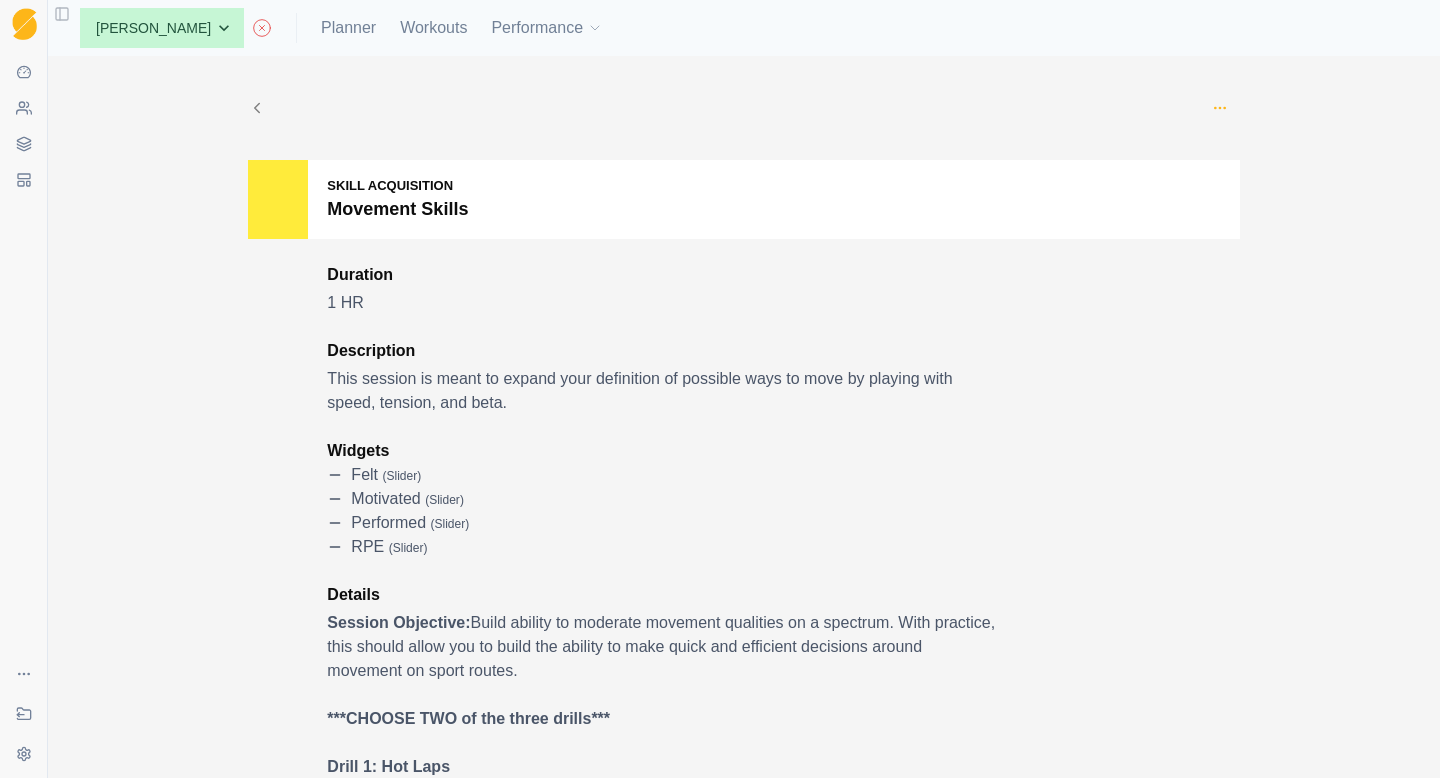 click 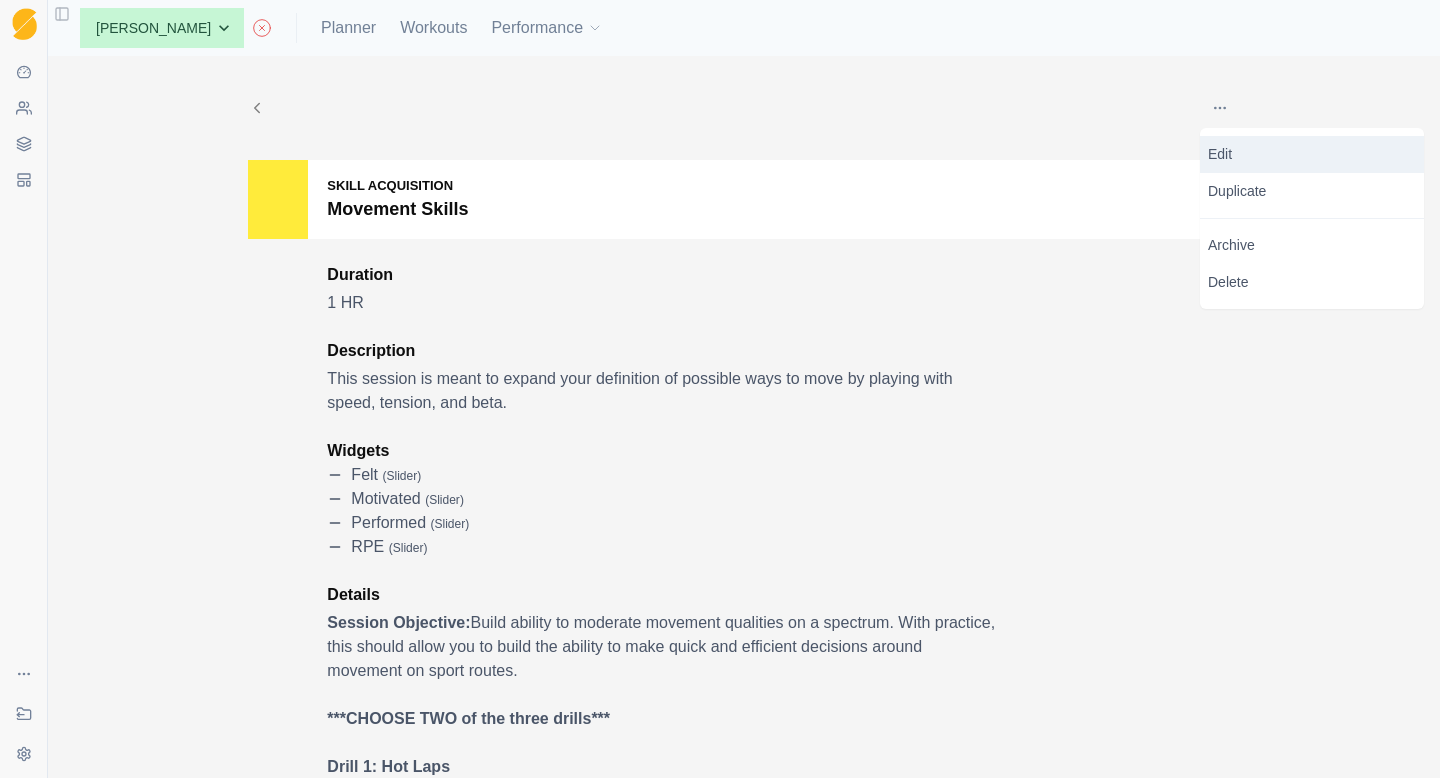 click on "Edit" at bounding box center (1312, 154) 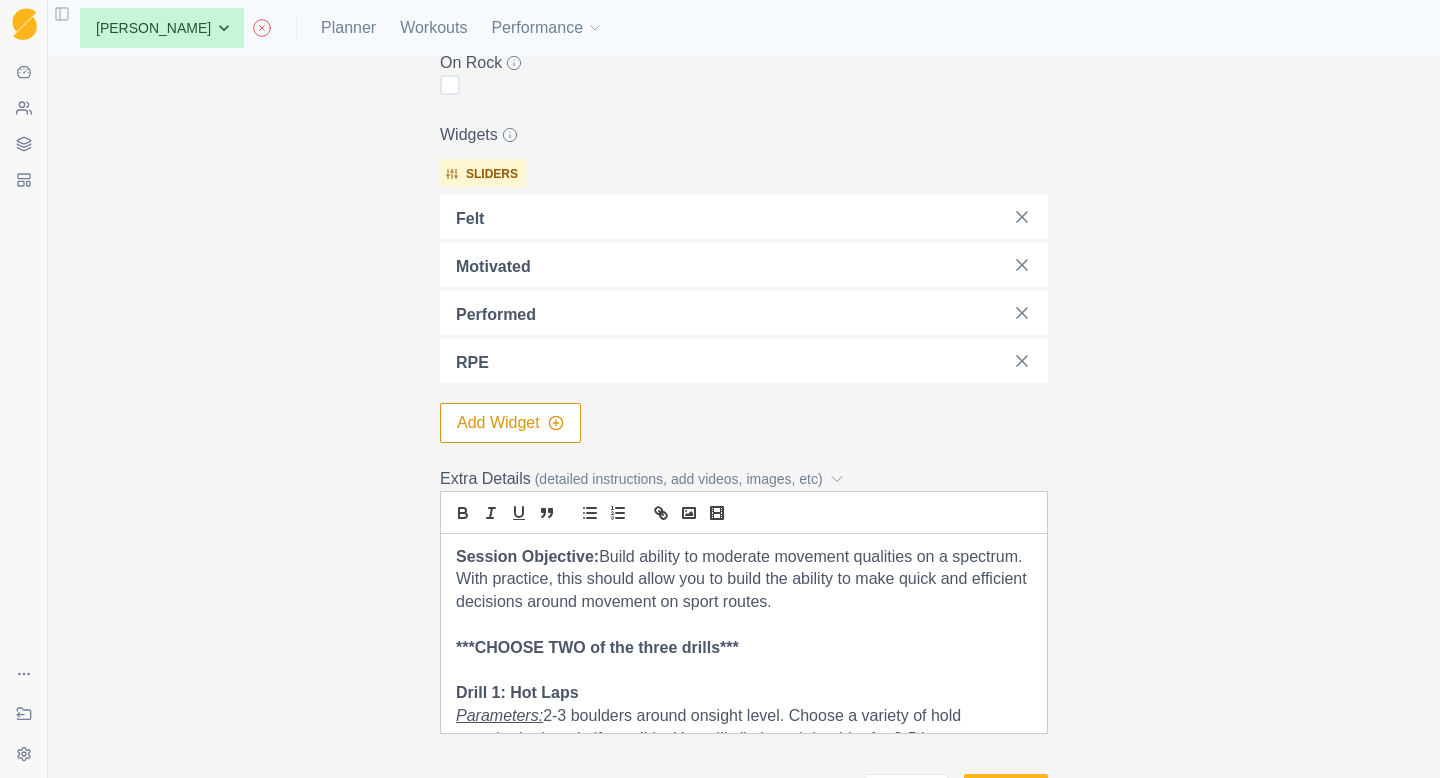 scroll, scrollTop: 692, scrollLeft: 0, axis: vertical 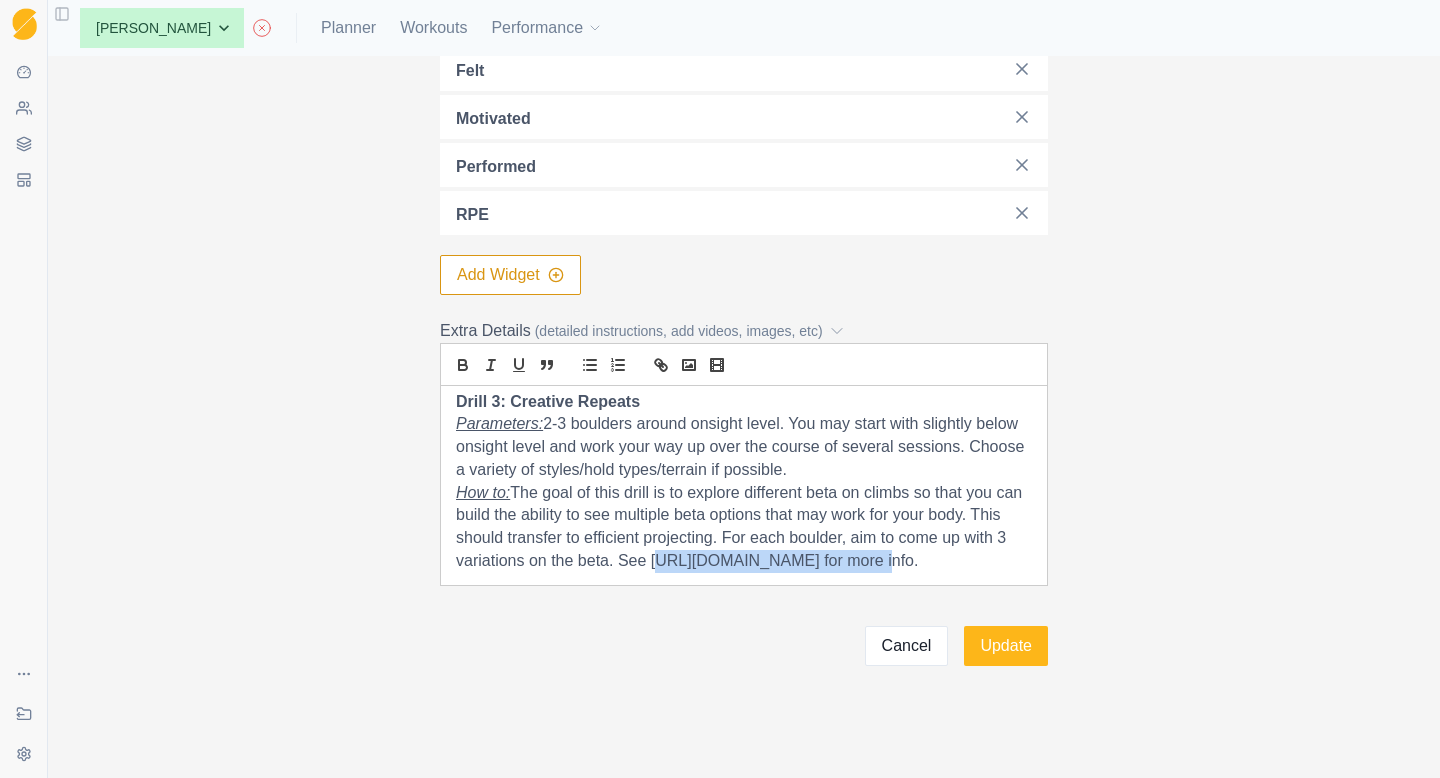drag, startPoint x: 651, startPoint y: 564, endPoint x: 872, endPoint y: 563, distance: 221.00226 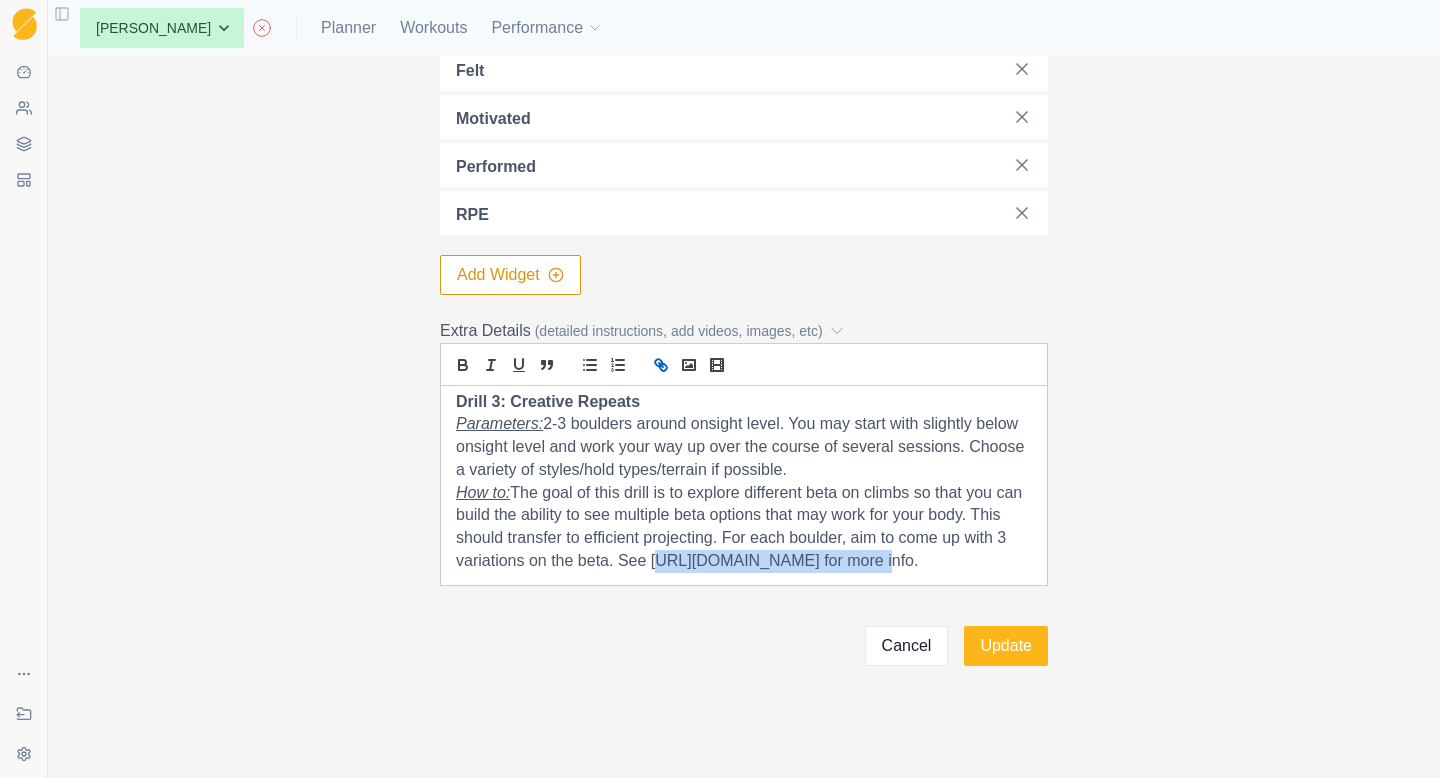 click 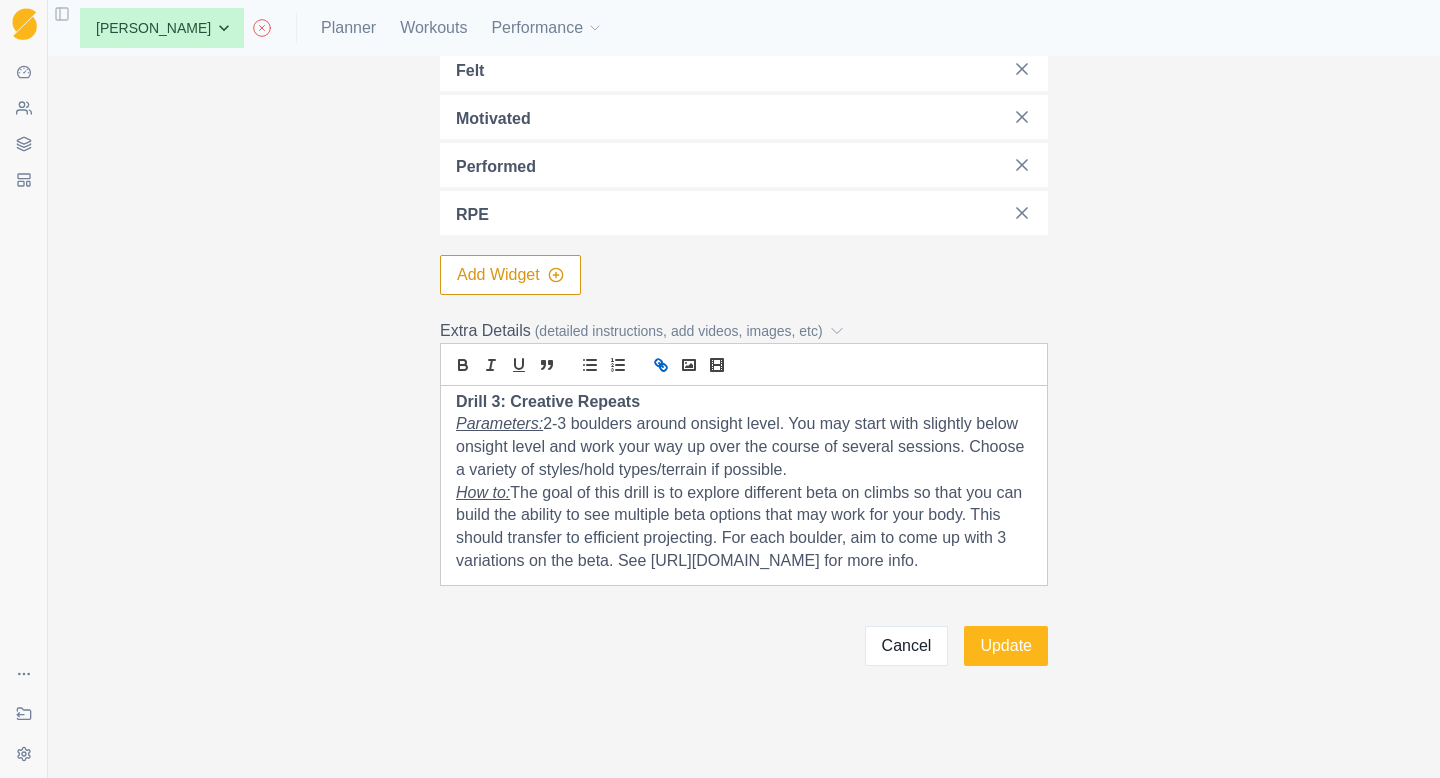 click 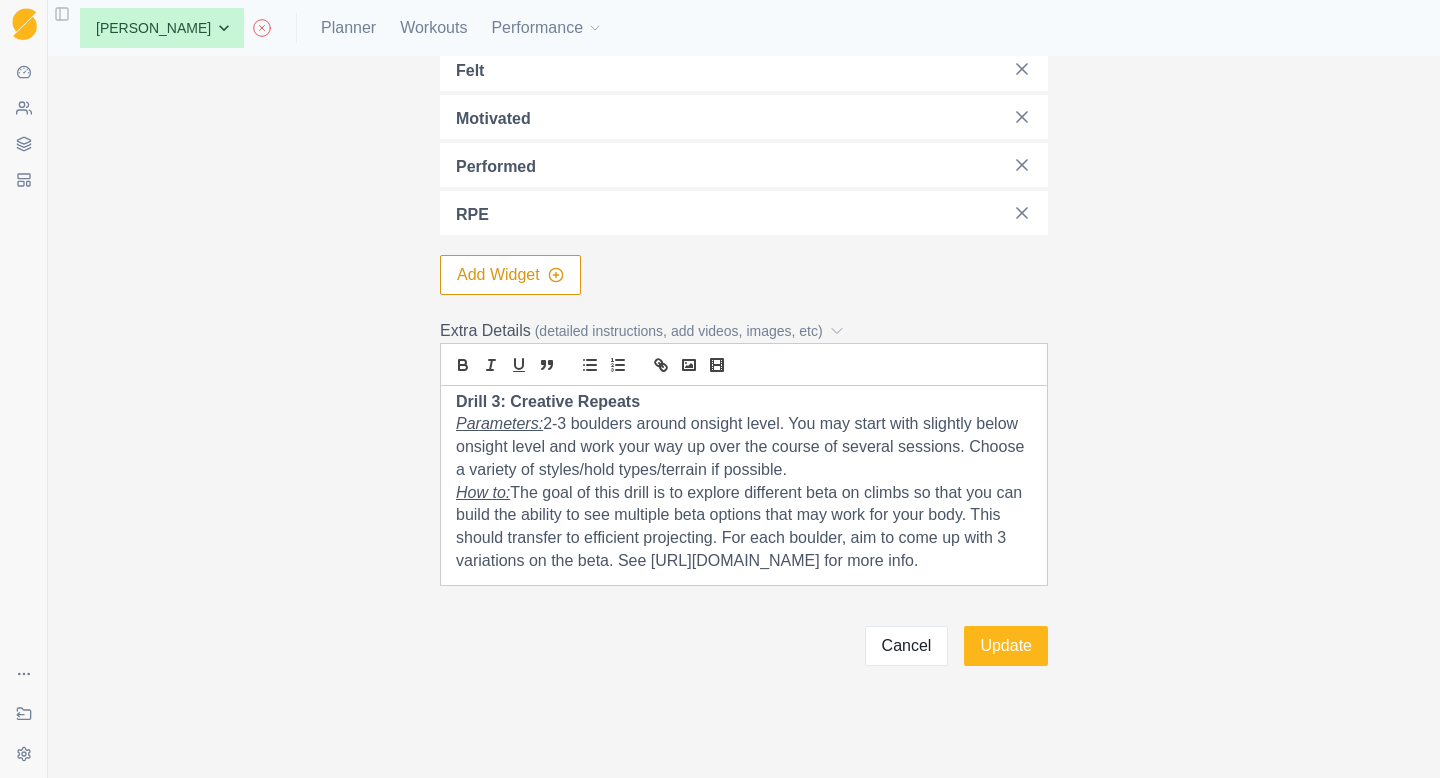 click on "Update" at bounding box center [1006, 646] 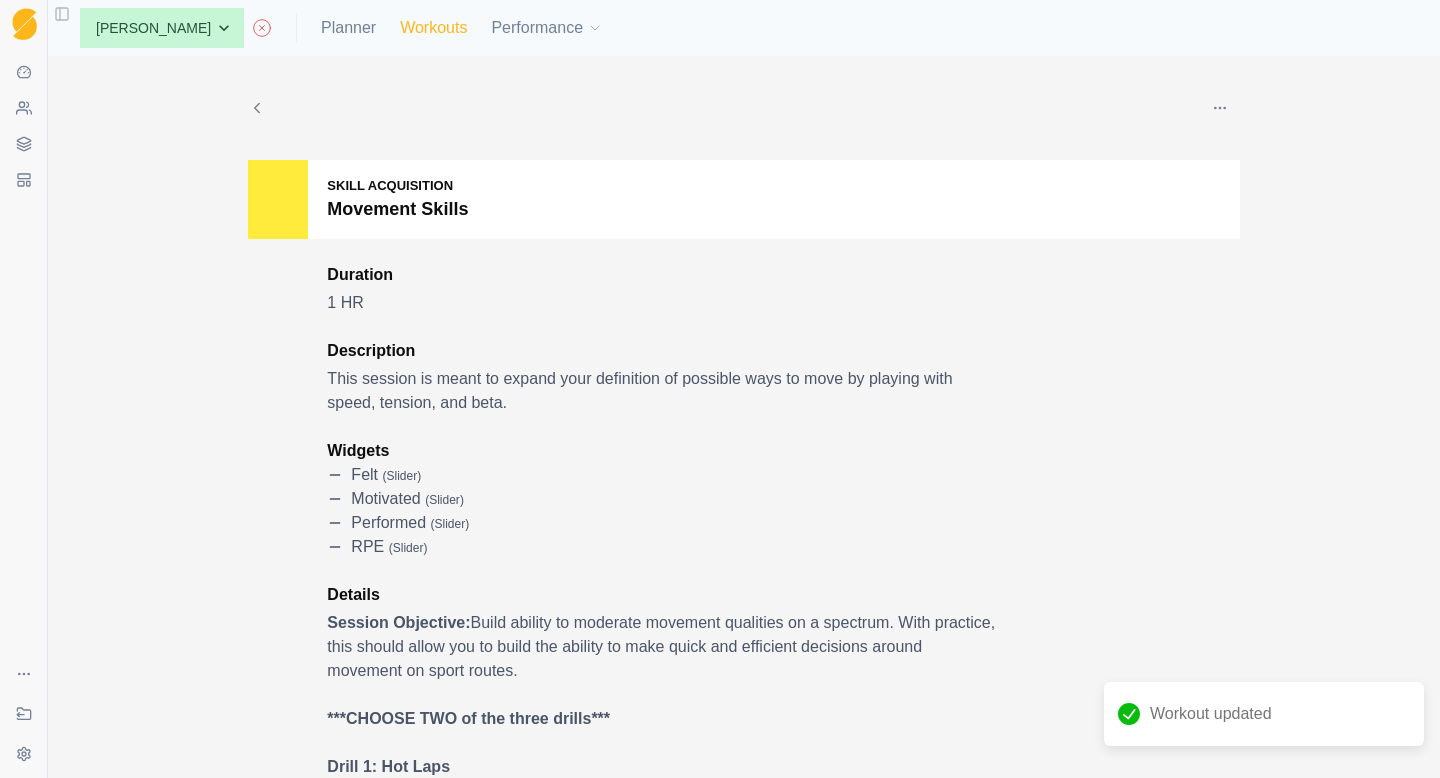 click on "Workouts" at bounding box center (433, 28) 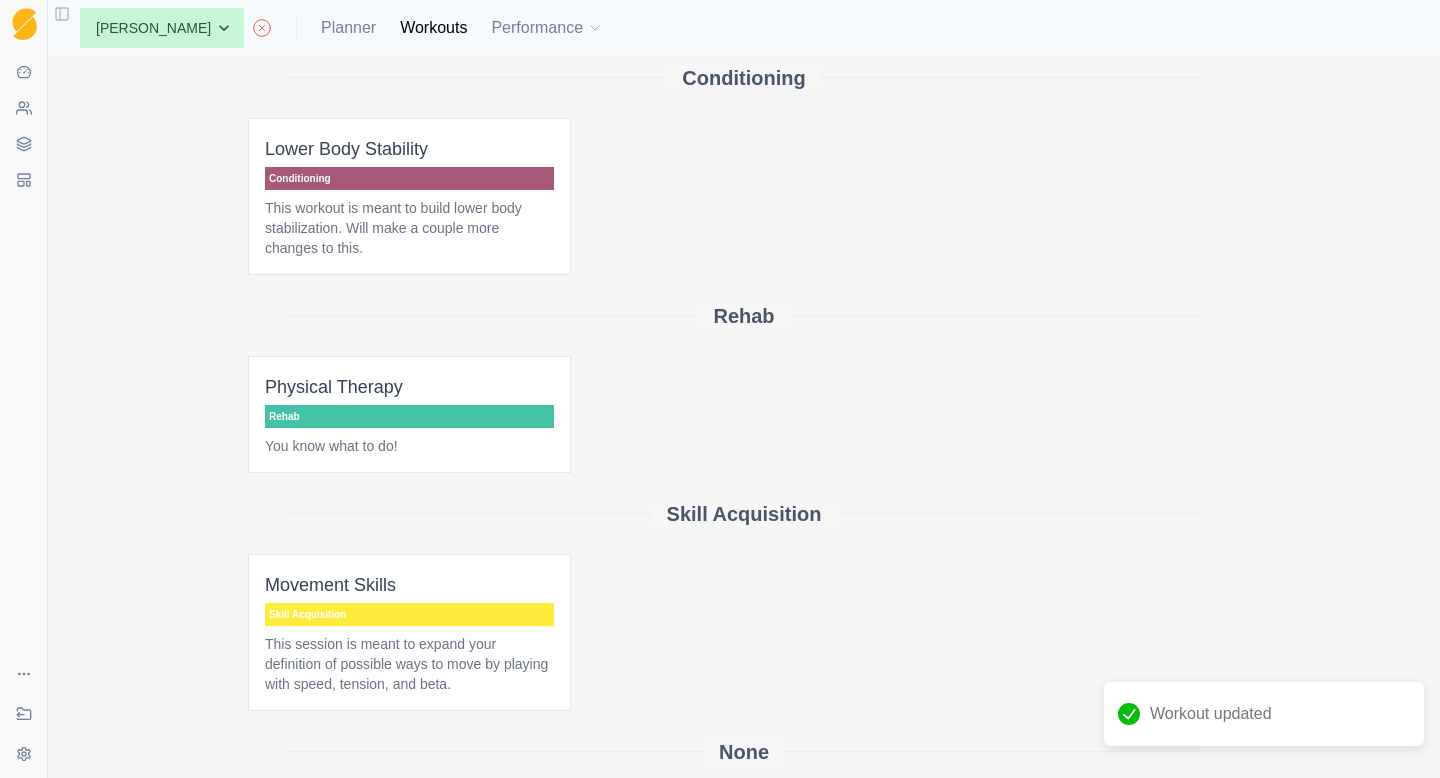 scroll, scrollTop: 0, scrollLeft: 0, axis: both 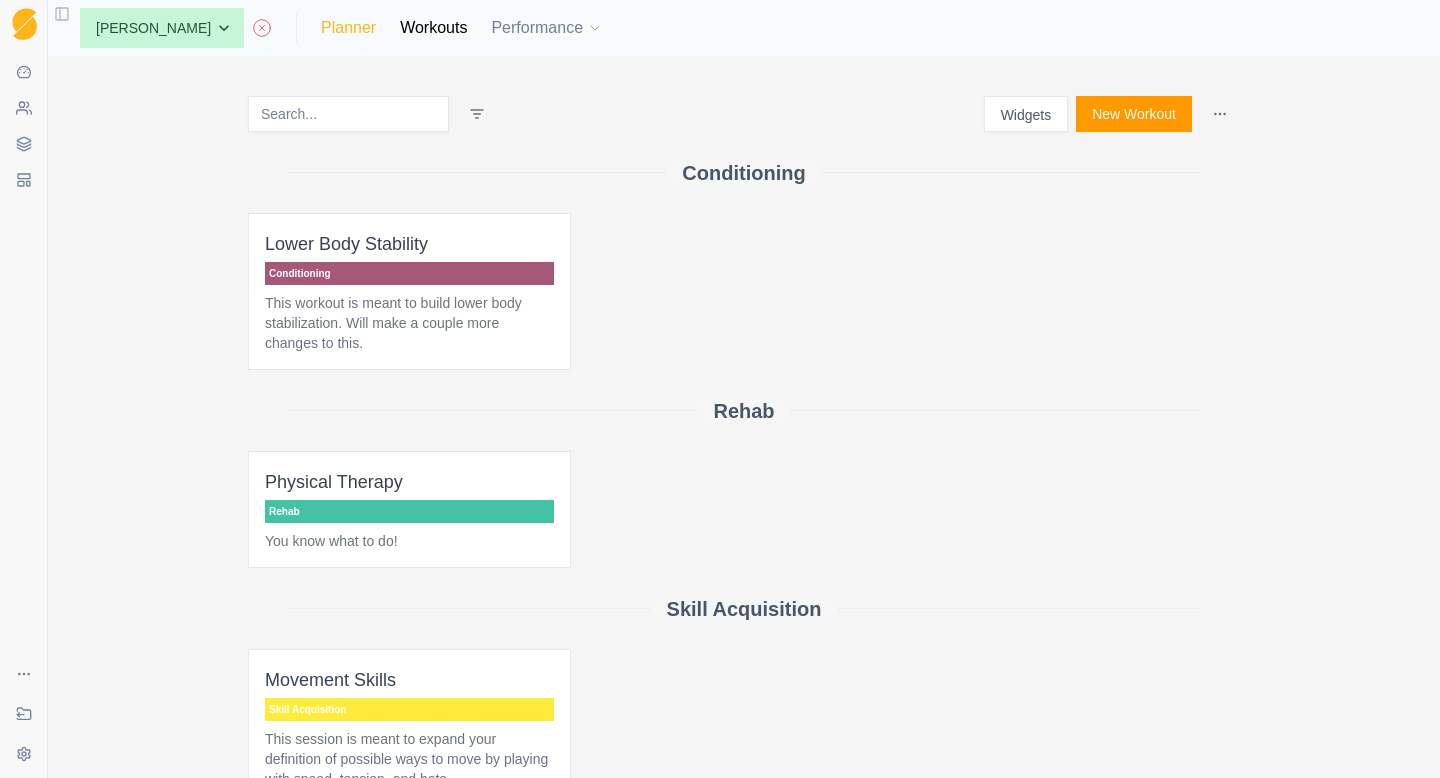 click on "Planner" at bounding box center [348, 28] 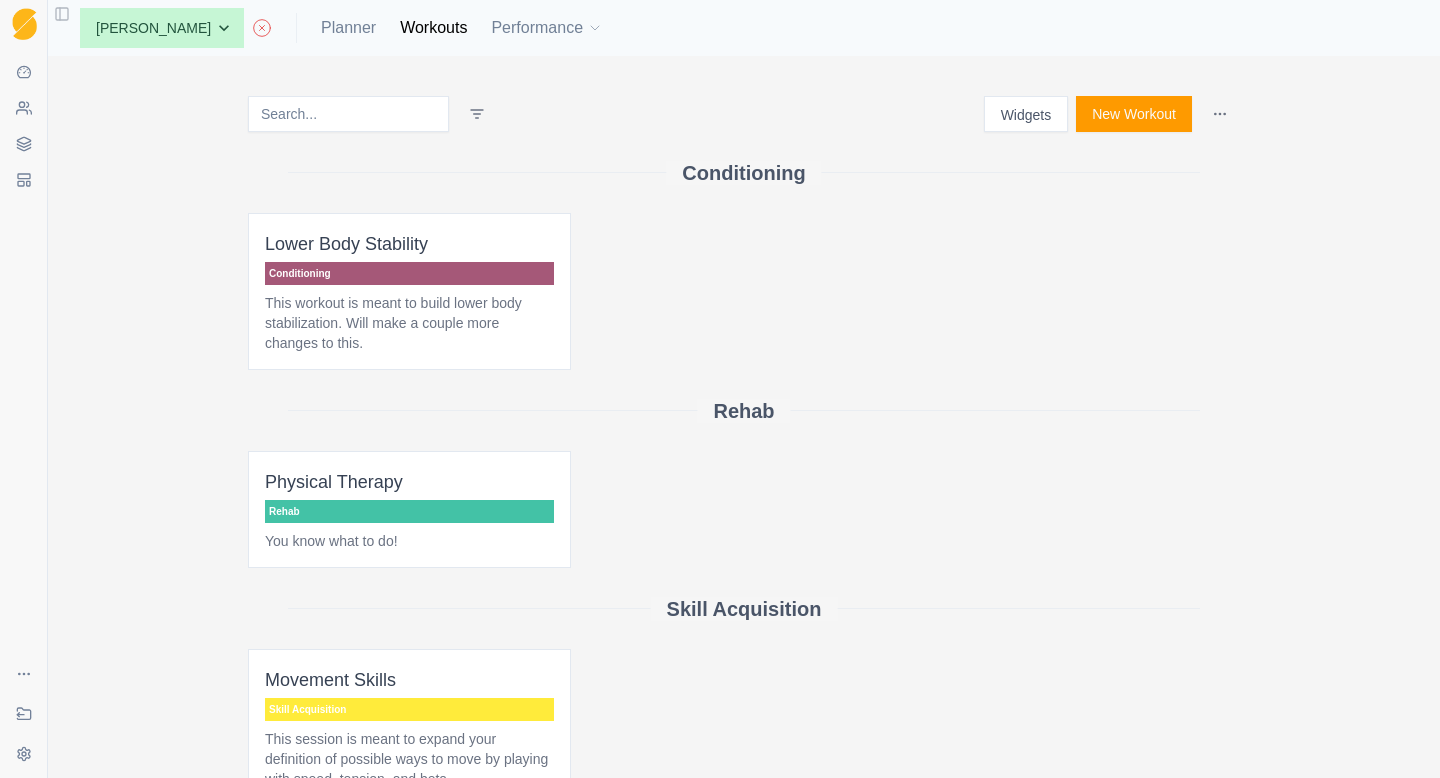 select on "month" 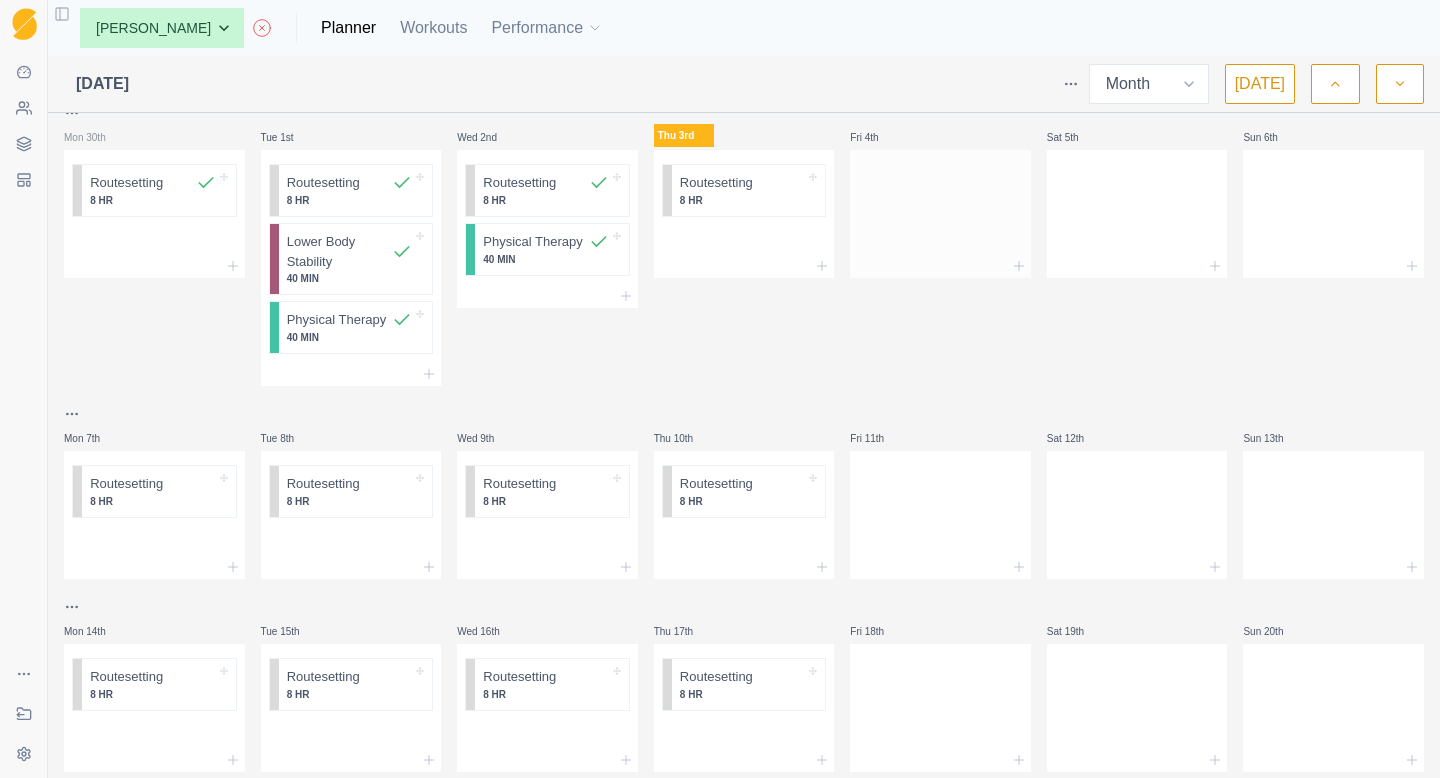 scroll, scrollTop: 0, scrollLeft: 0, axis: both 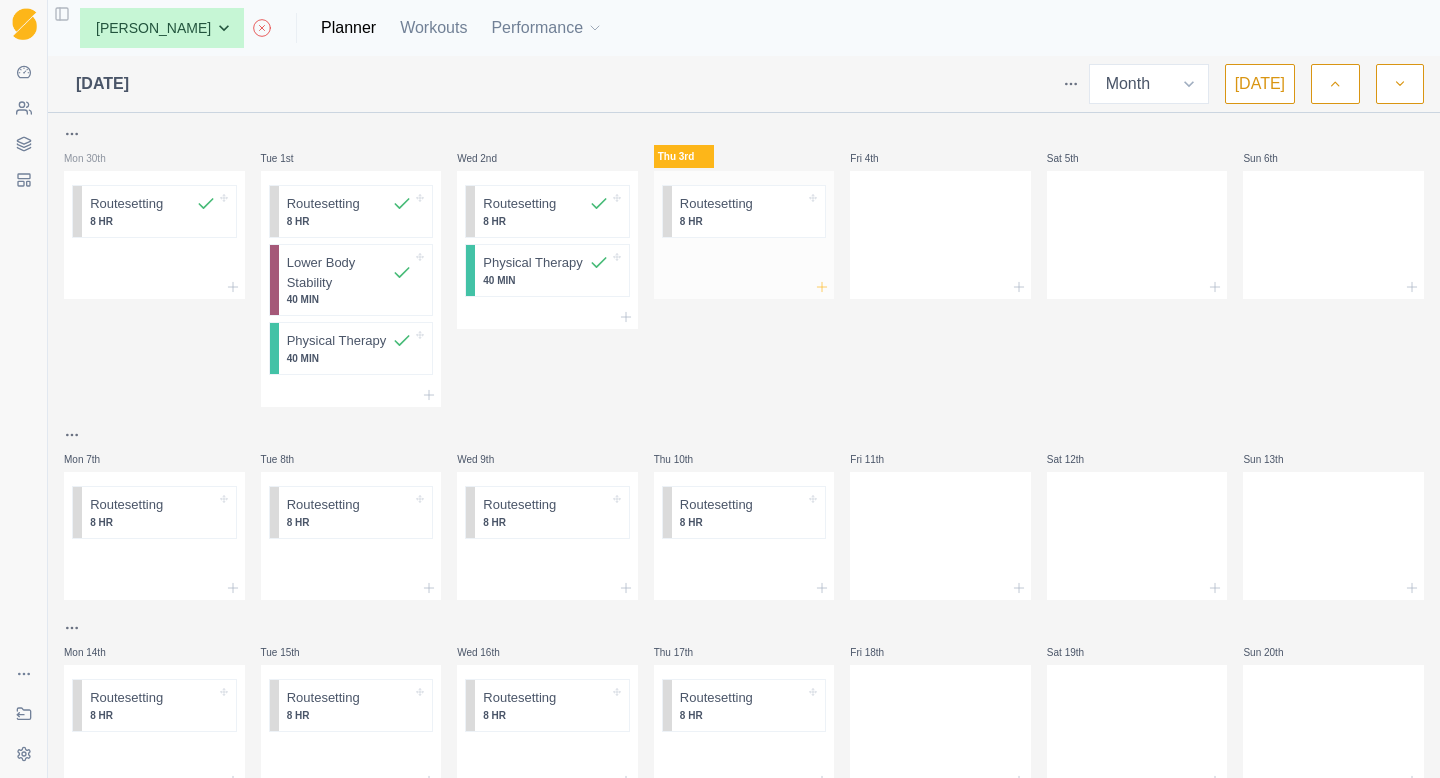 click 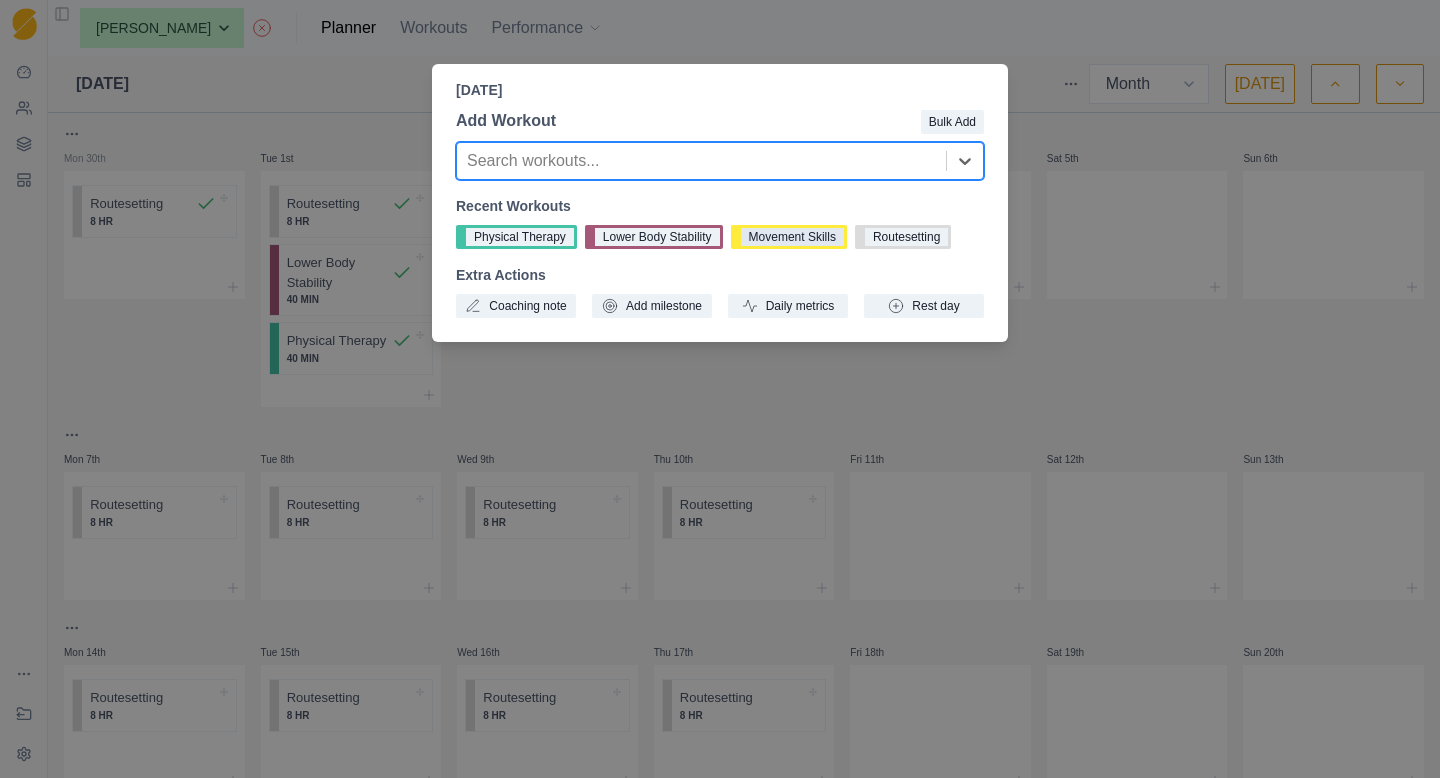 click on "Movement Skills" at bounding box center (789, 237) 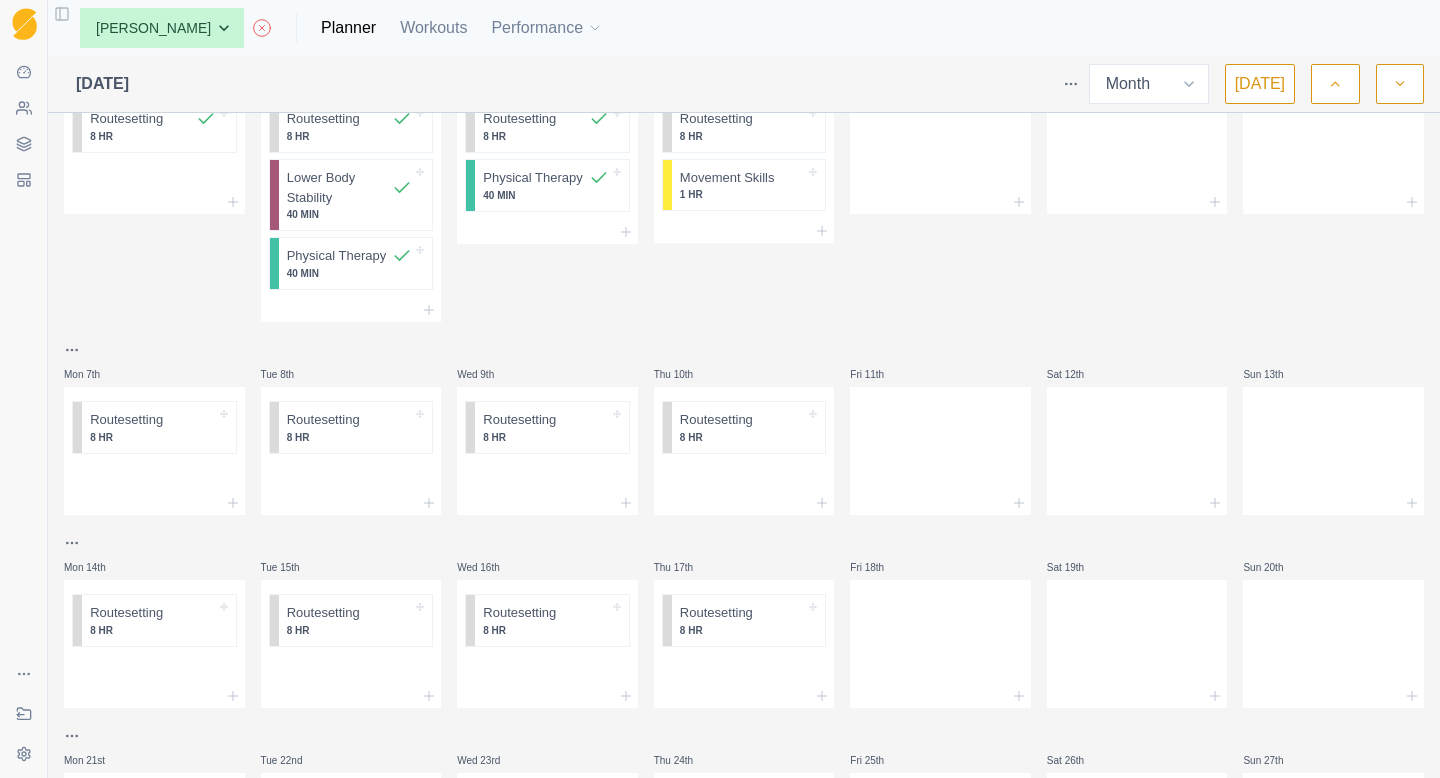 scroll, scrollTop: 0, scrollLeft: 0, axis: both 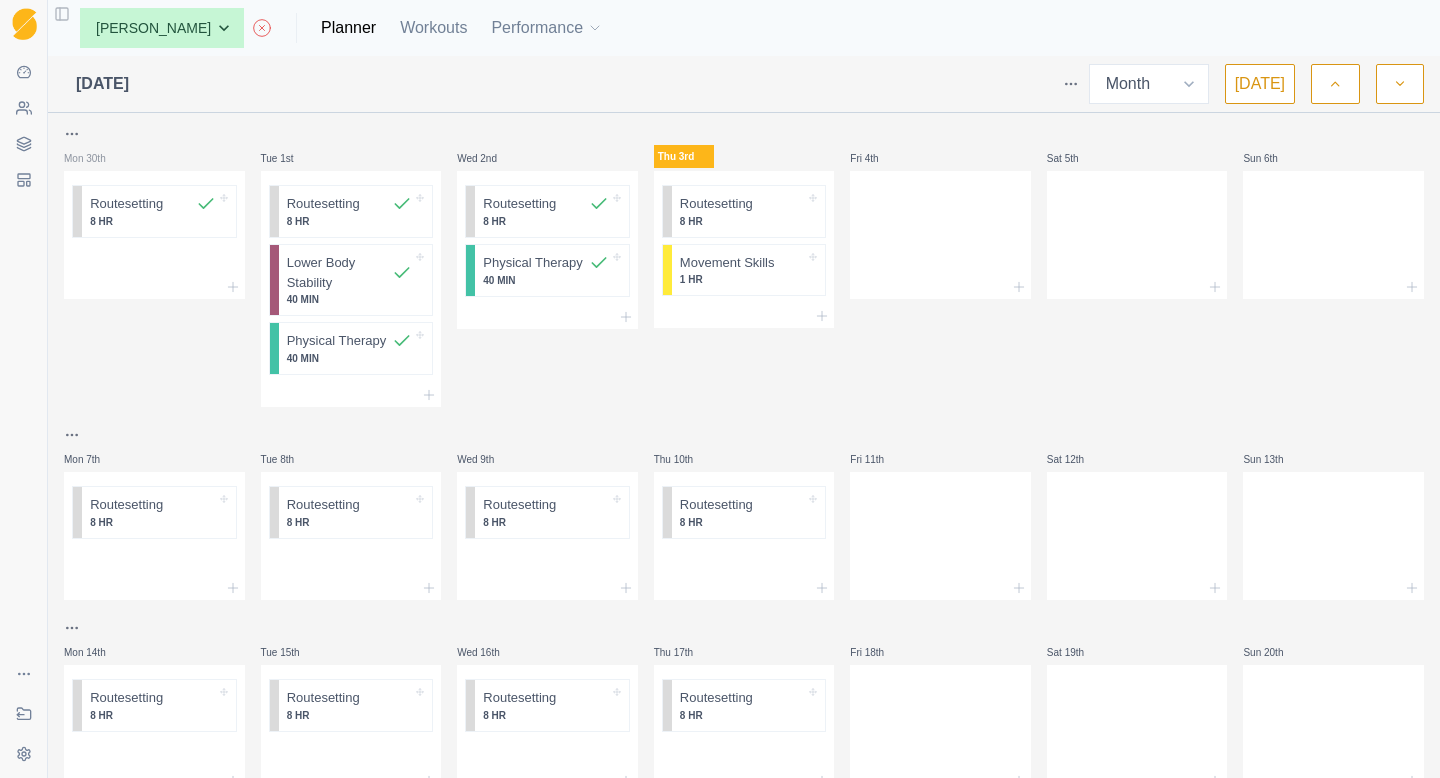 click on "July 2025" at bounding box center (102, 84) 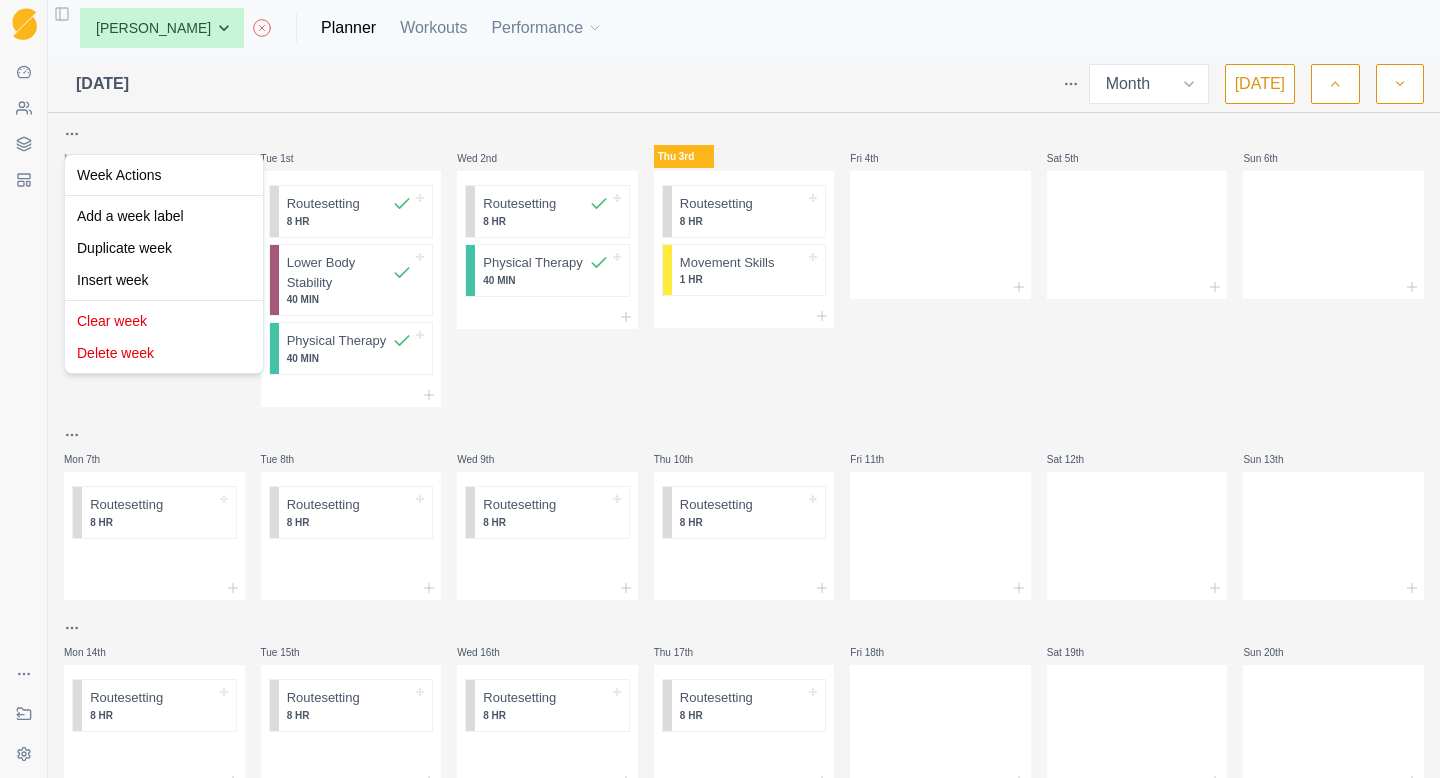 click on "Sequence Dashboard Clients Coaching Workouts Templates Exit Coaching Settings Toggle Sidebar None Carly Snidow Carly Snidow Planner Workouts Performance July 2025 Week Month Today Mon 30th Routesetting 8 HR Tue 1st Routesetting 8 HR Lower Body Stability 40 MIN Physical Therapy 40 MIN Wed 2nd Routesetting 8 HR Physical Therapy 40 MIN Thu 3rd Routesetting 8 HR Movement Skills 1 HR Fri 4th Sat 5th Sun 6th Mon 7th Routesetting 8 HR Tue 8th Routesetting 8 HR Wed 9th Routesetting 8 HR Thu 10th Routesetting 8 HR Fri 11th Sat 12th Sun 13th Mon 14th Routesetting 8 HR Tue 15th Routesetting 8 HR Wed 16th Routesetting 8 HR Thu 17th Routesetting 8 HR Fri 18th Sat 19th Sun 20th Mon 21st Routesetting 8 HR Tue 22nd Routesetting 8 HR Wed 23rd Routesetting 8 HR Thu 24th Routesetting 8 HR Fri 25th Sat 26th Sun 27th Mon 28th Tue 29th Wed 30th Thu 31st Fri 1st Sat 2nd Sun 3rd
Metrics Goals Tests None Week Actions Add a week label Duplicate week Insert week Clear week Delete week" at bounding box center [720, 389] 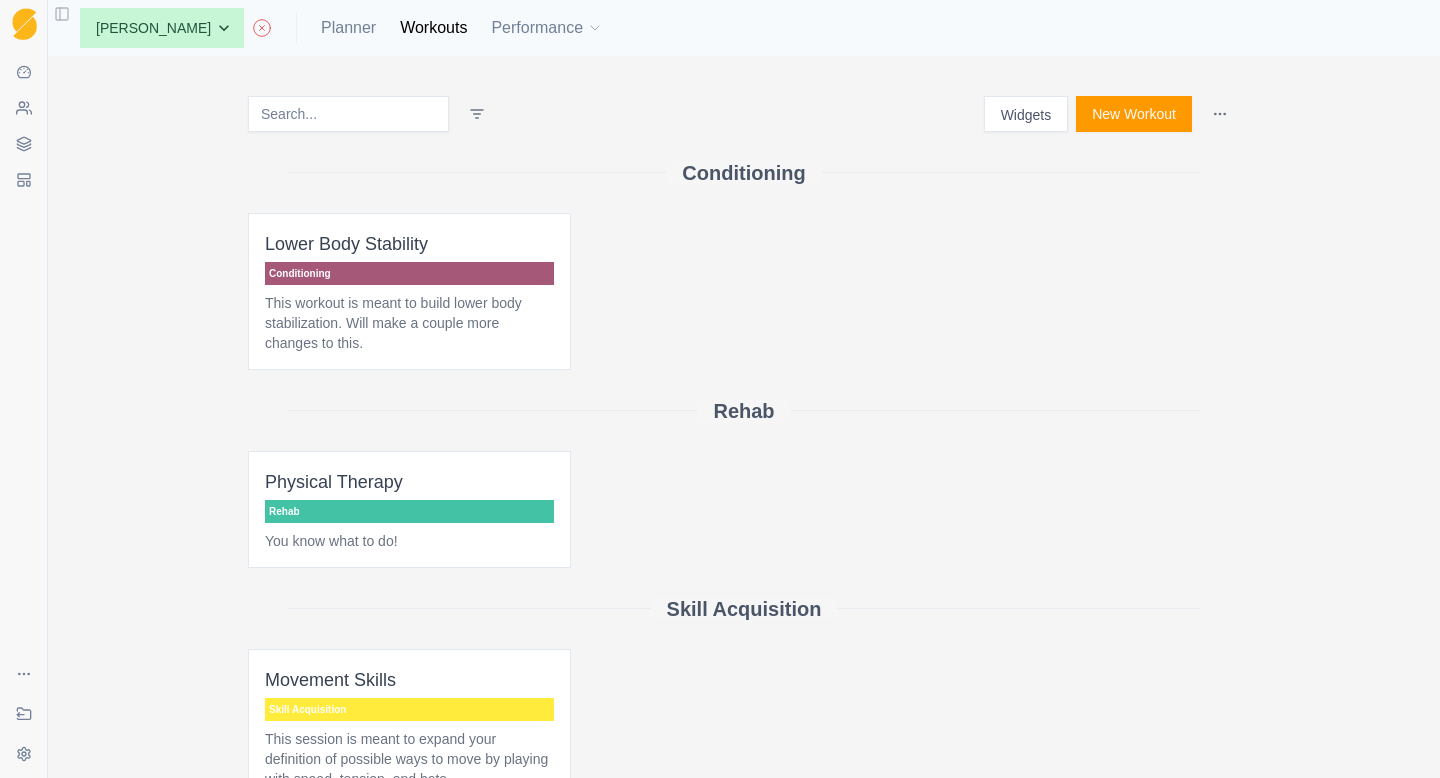 click on "None Carly Snidow Carly Snidow Planner Workouts Performance" at bounding box center [333, 28] 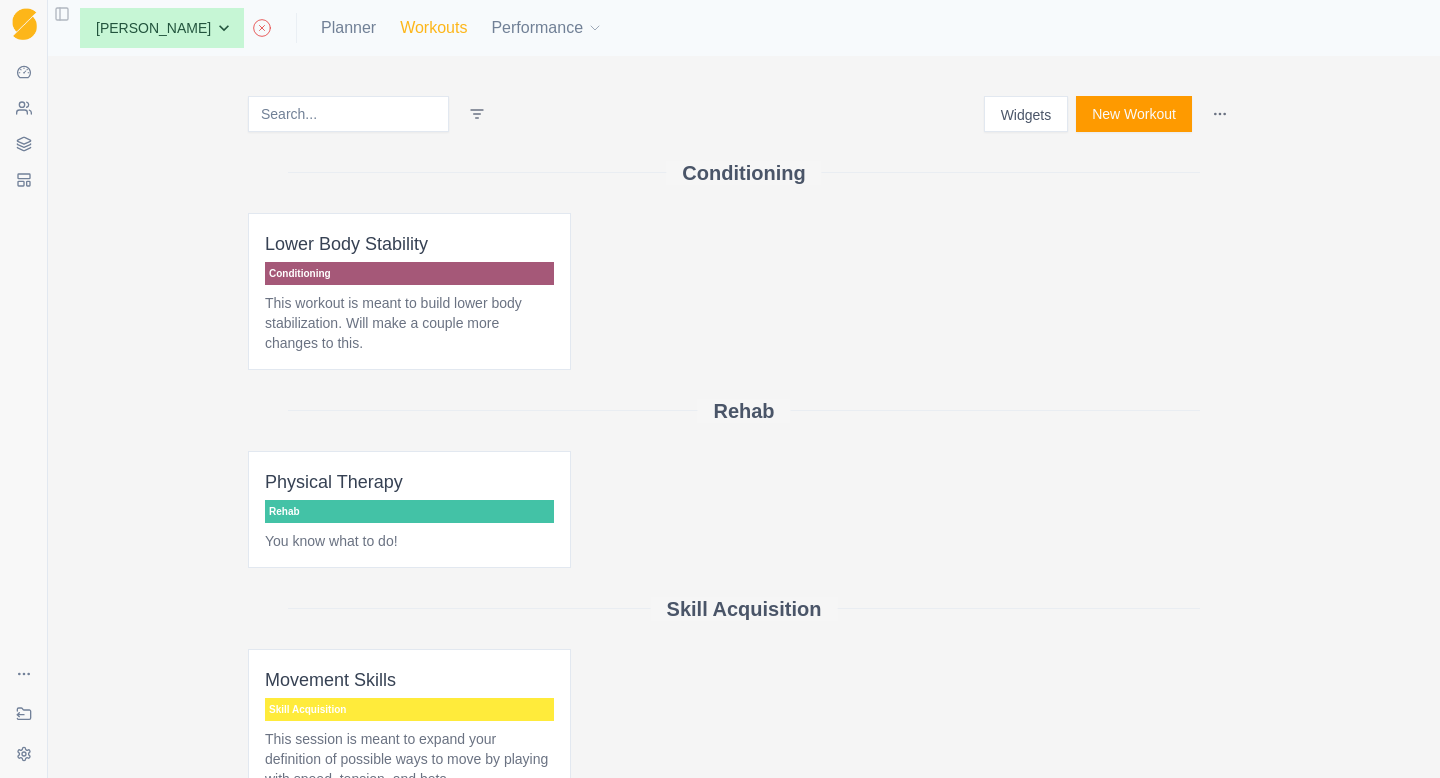 click on "Workouts" at bounding box center (433, 28) 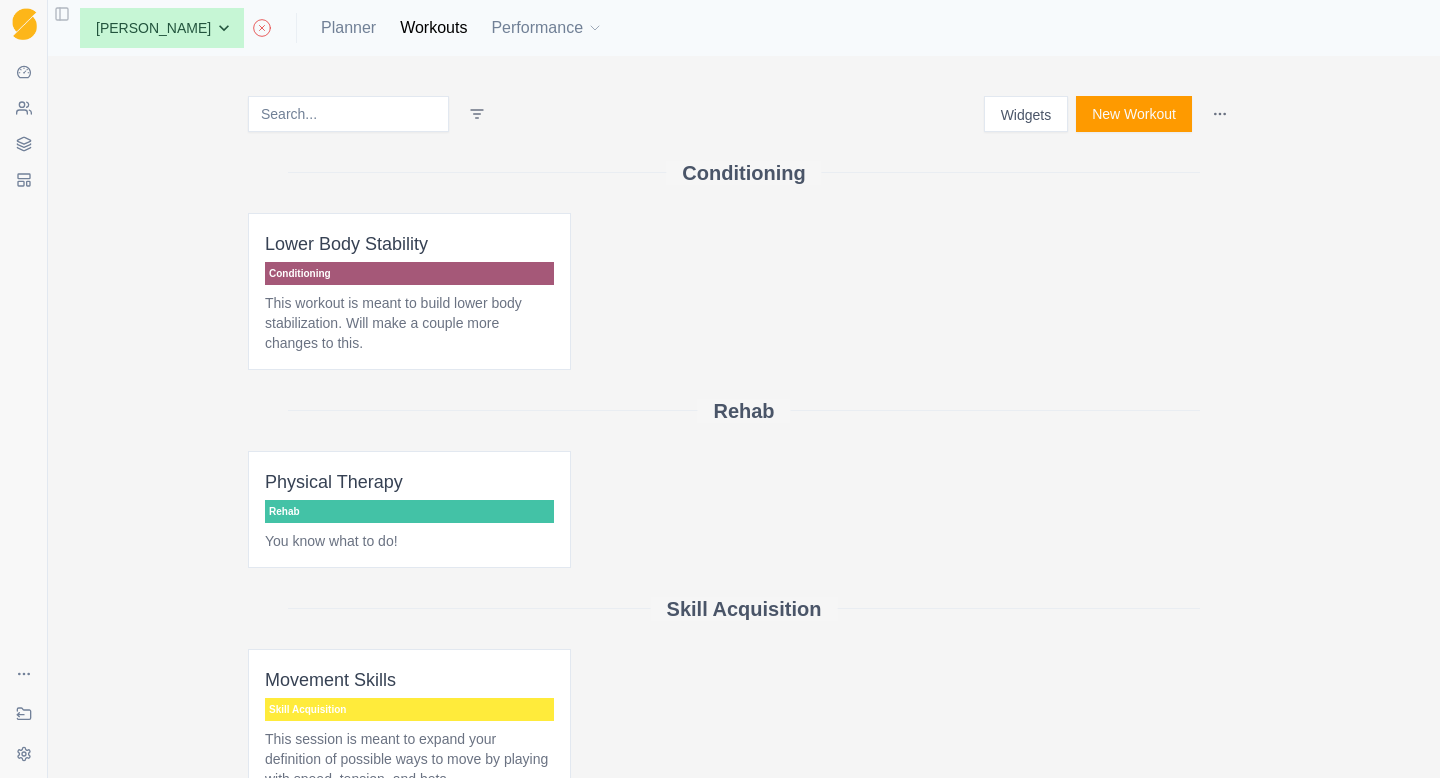 click on "Lower Body Stability" at bounding box center (409, 244) 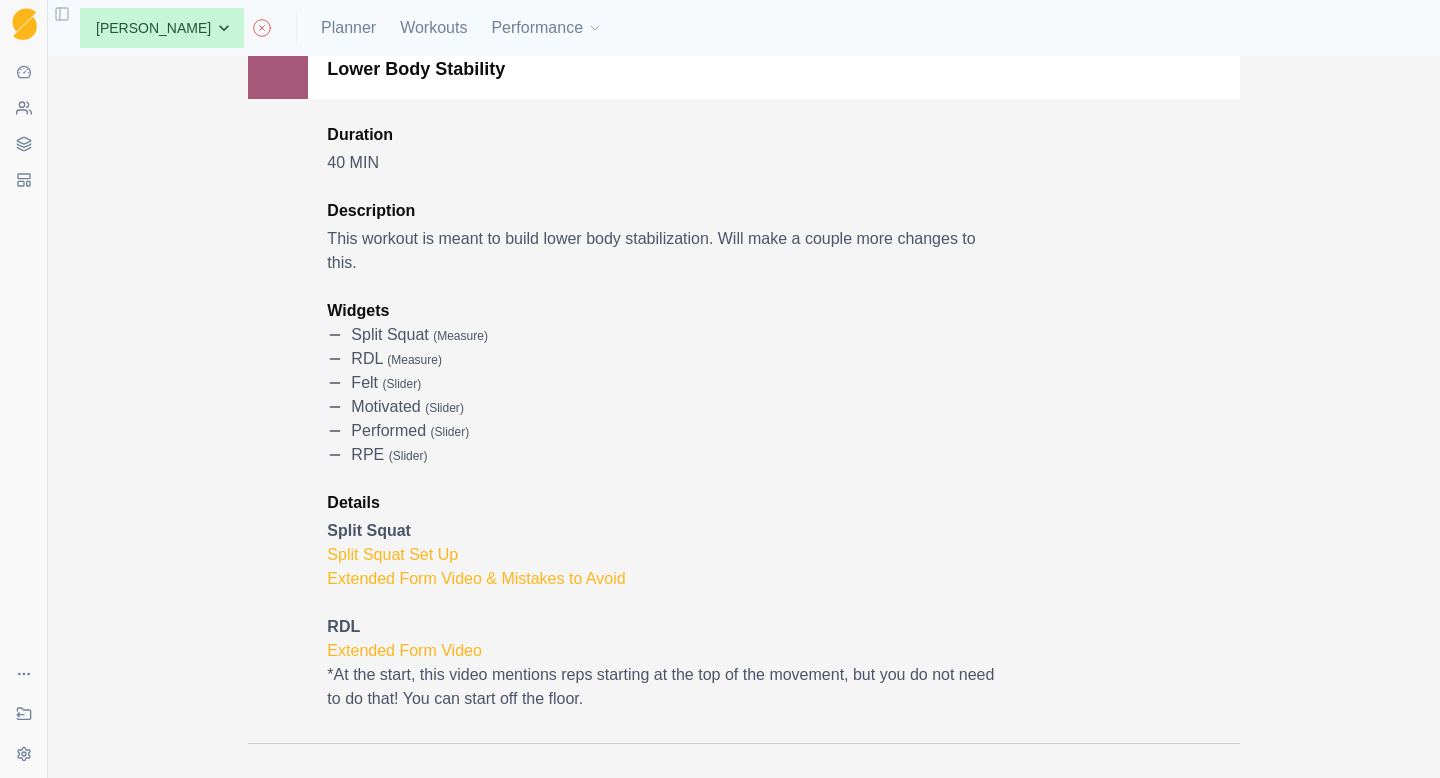 scroll, scrollTop: 0, scrollLeft: 0, axis: both 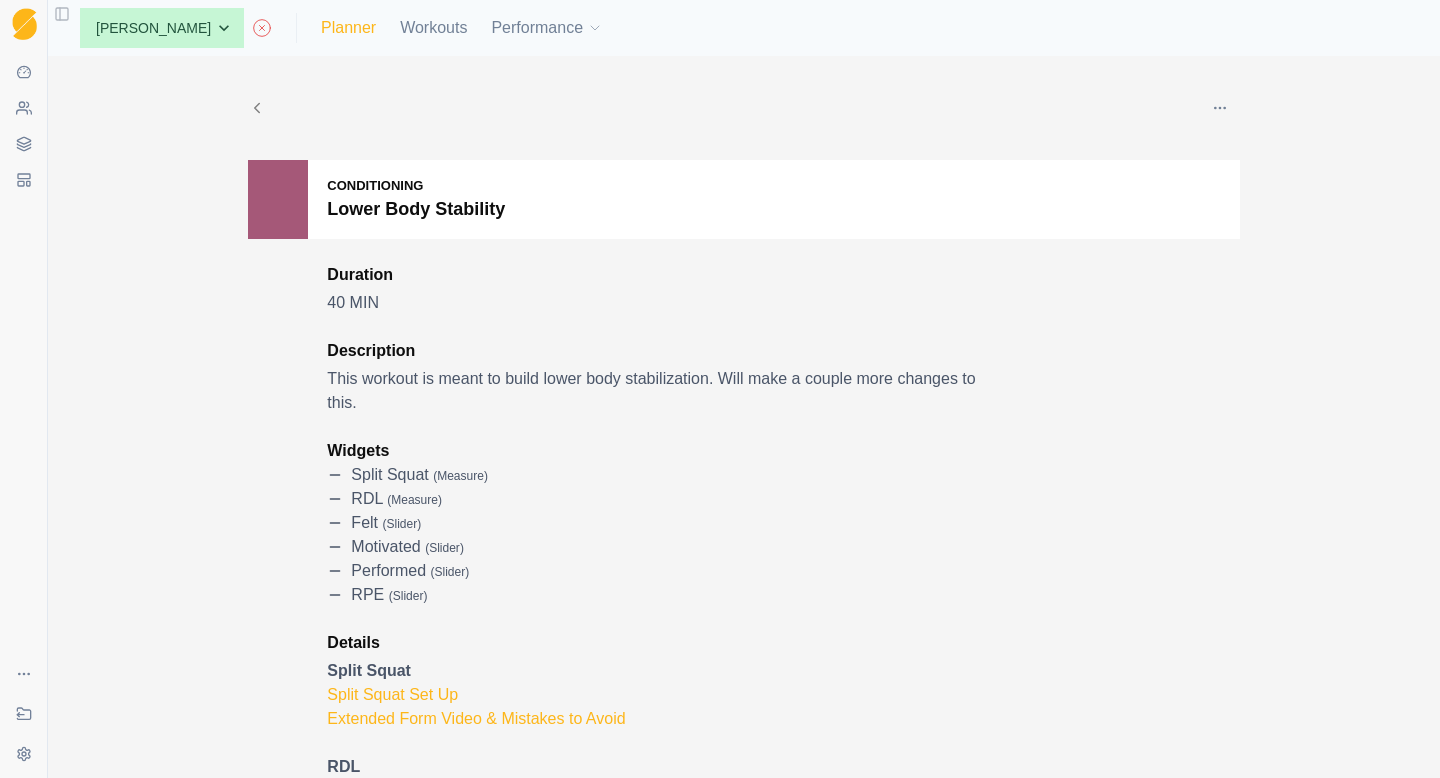 click on "Planner" at bounding box center [348, 28] 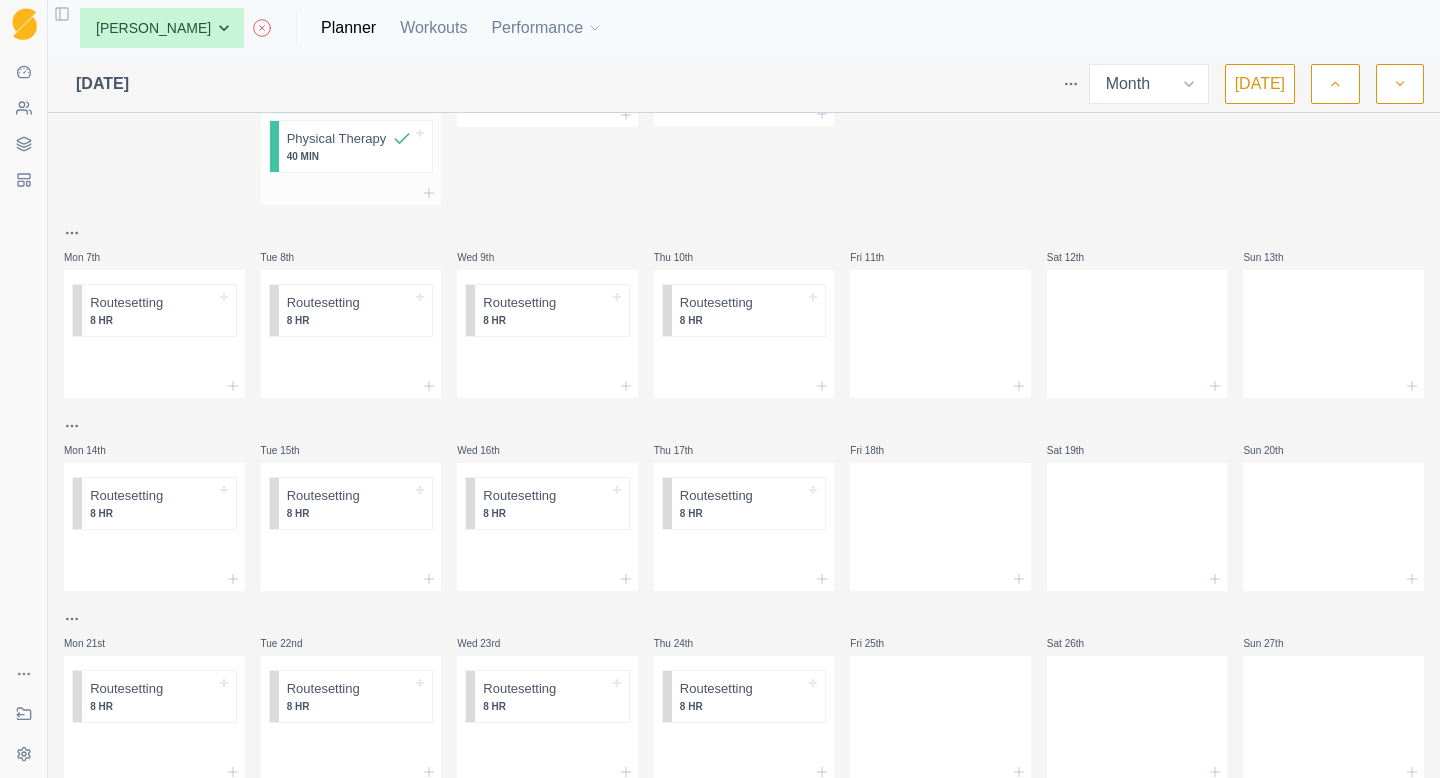 scroll, scrollTop: 0, scrollLeft: 0, axis: both 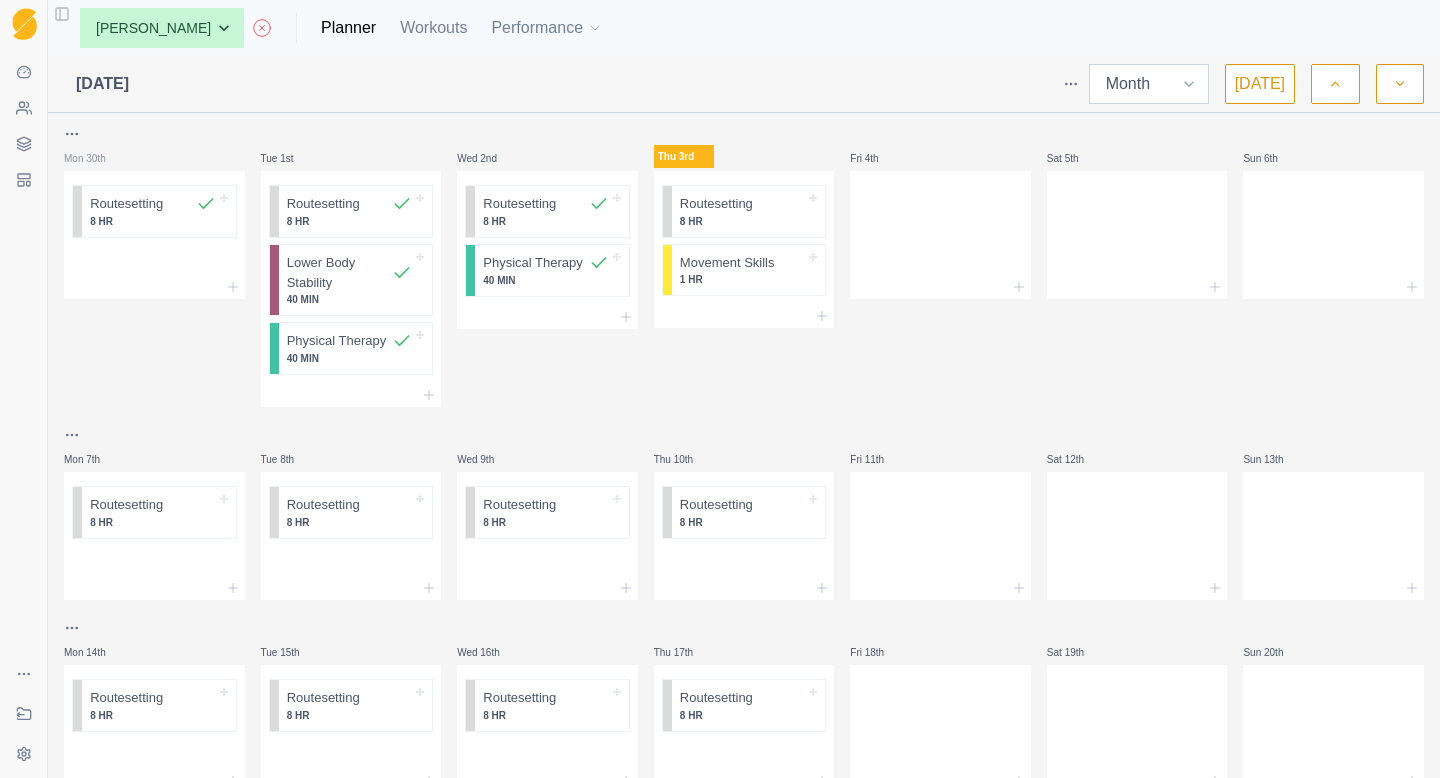 click on "Week Month" at bounding box center (1149, 84) 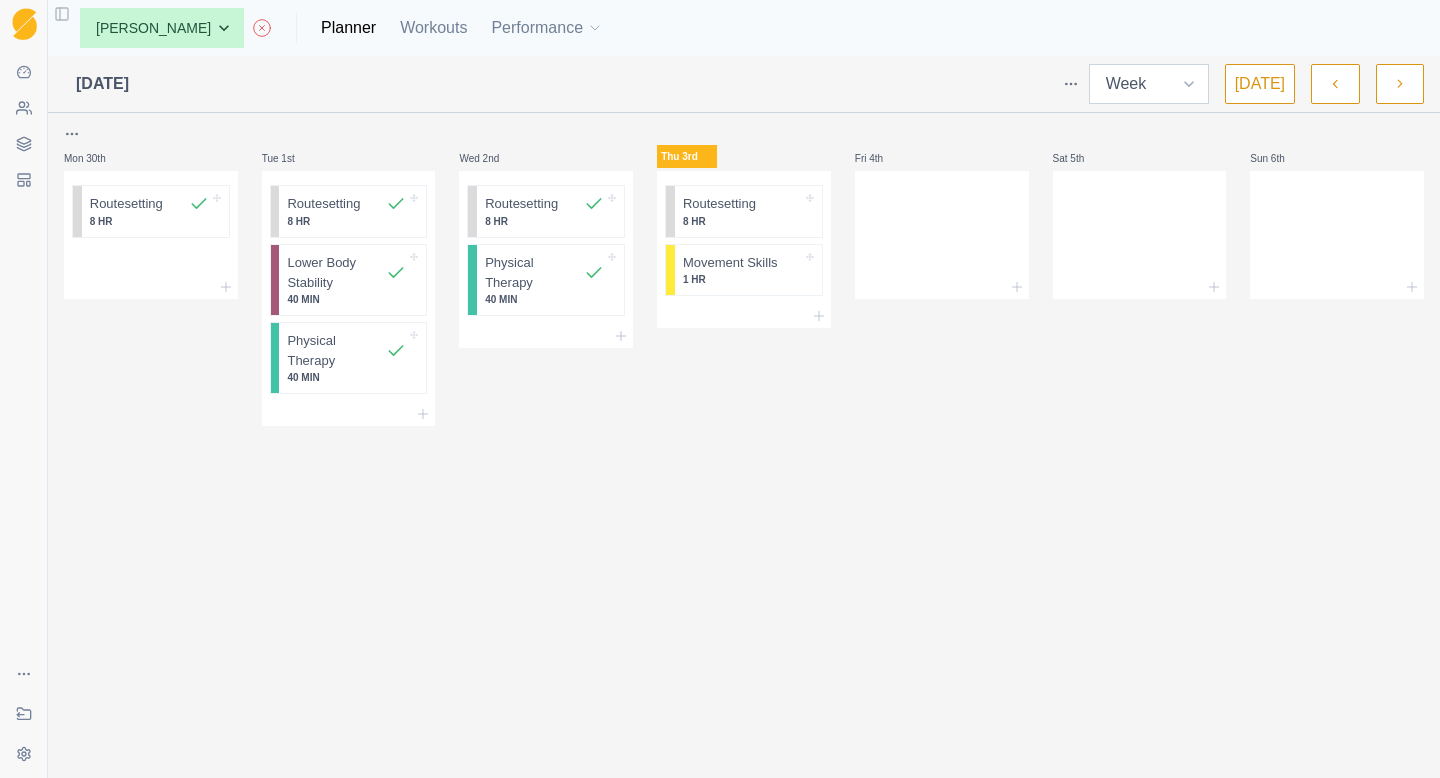 click on "Week Month" at bounding box center [1149, 84] 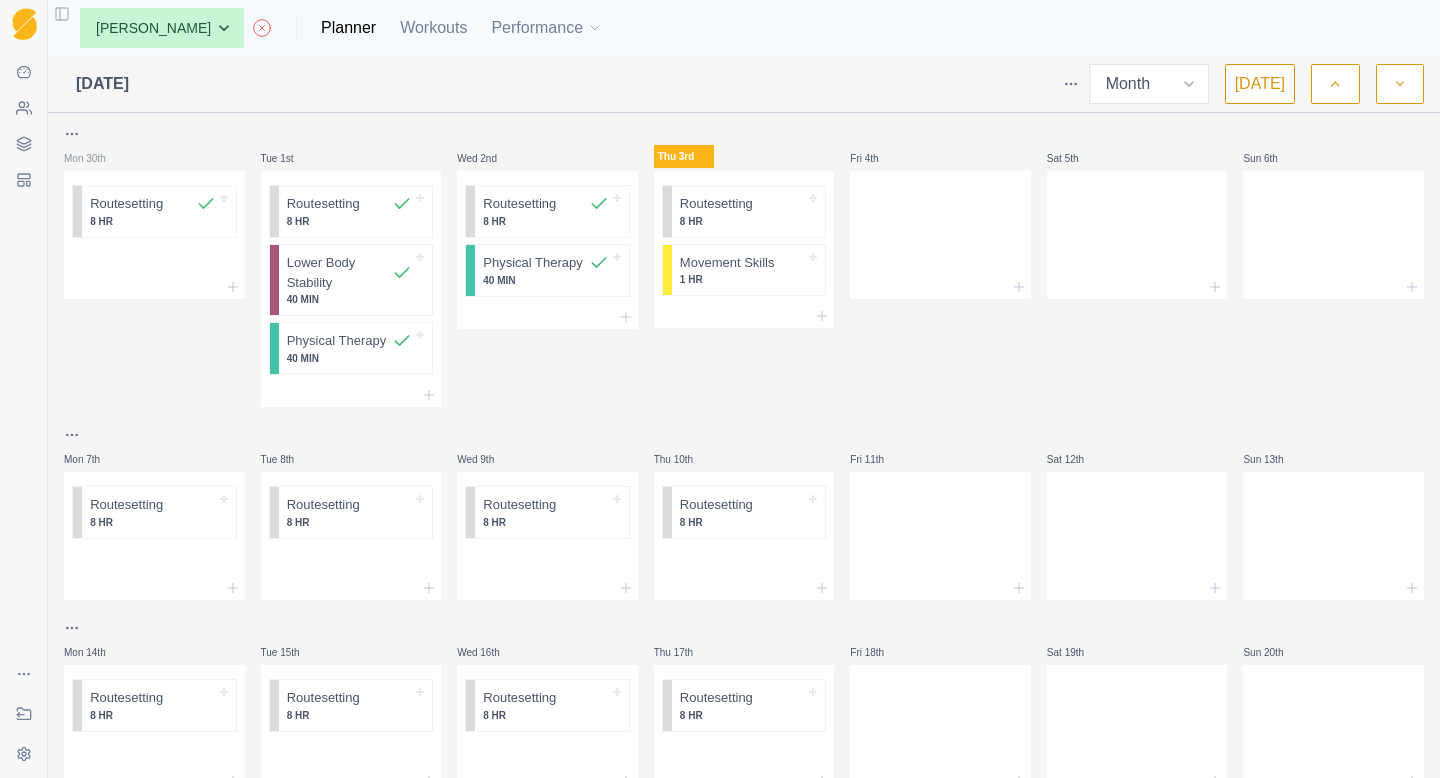 click 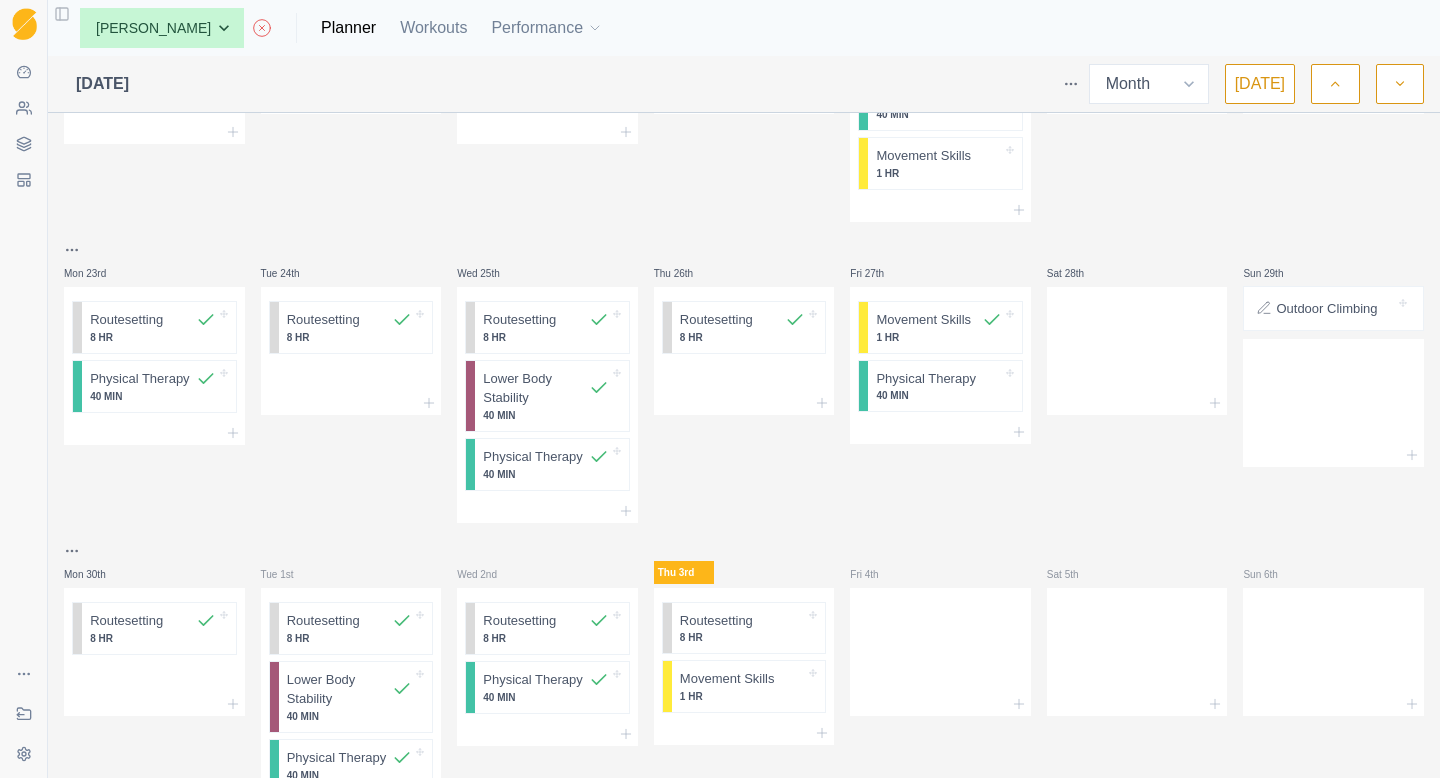 scroll, scrollTop: 899, scrollLeft: 0, axis: vertical 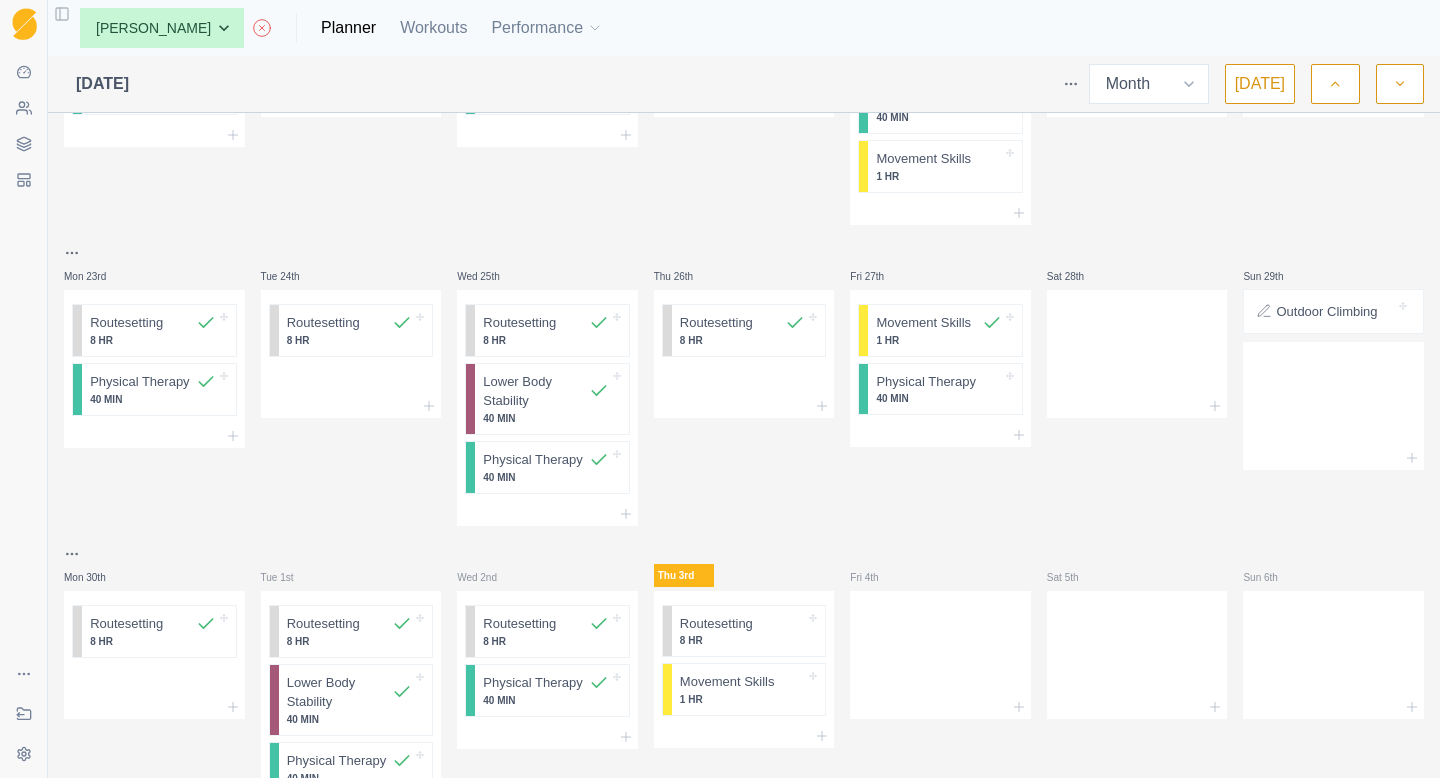 click on "Outdoor Climbing" at bounding box center (1326, 312) 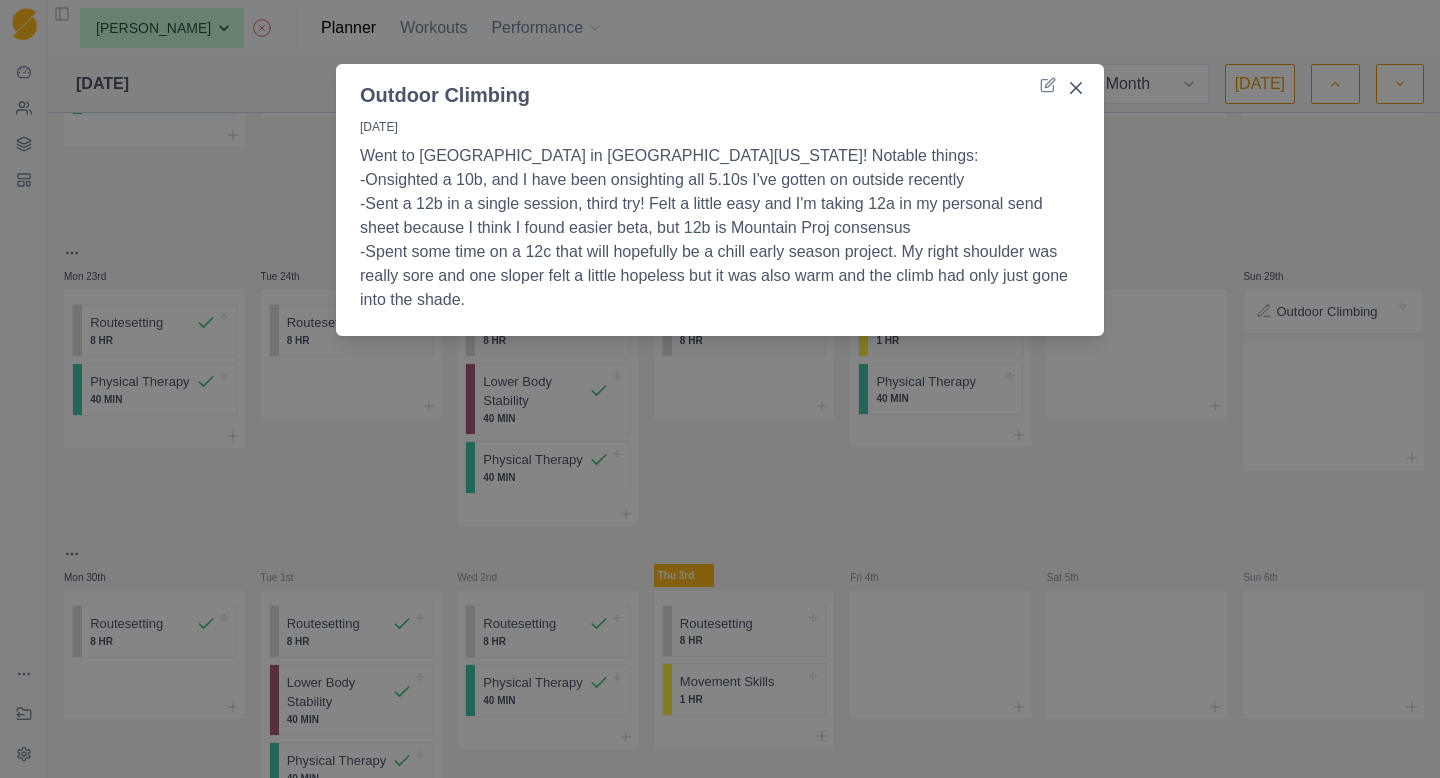 click at bounding box center [1076, 88] 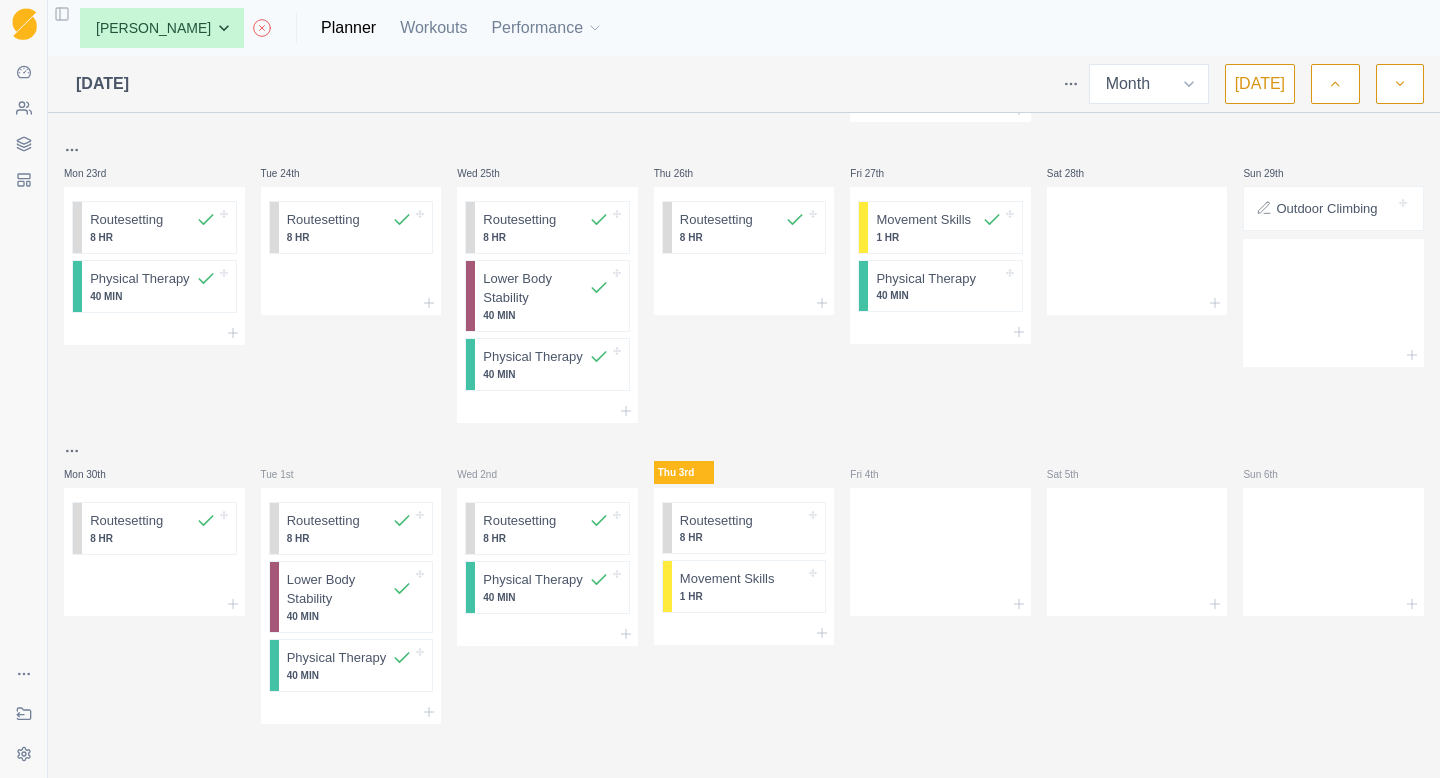 scroll, scrollTop: 1003, scrollLeft: 0, axis: vertical 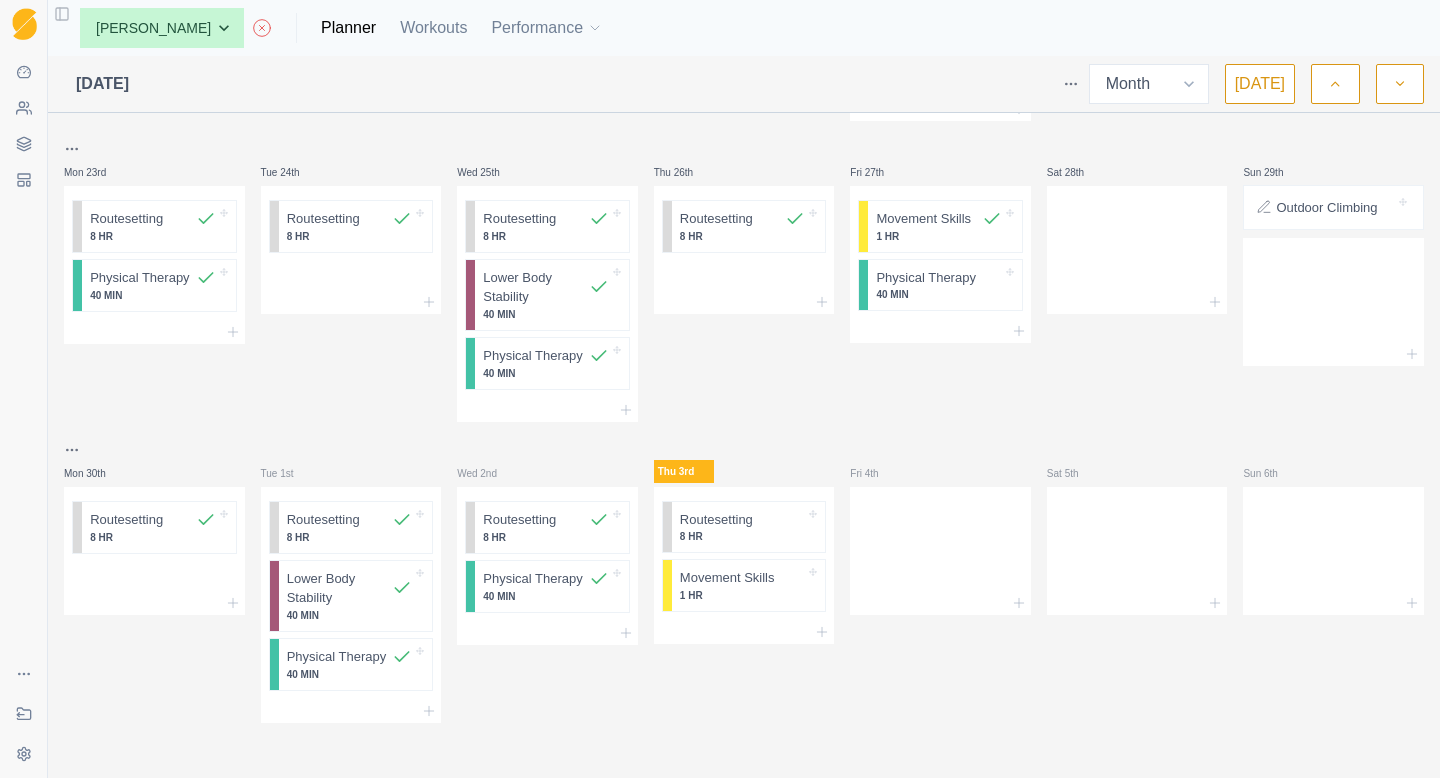 click at bounding box center [1400, 84] 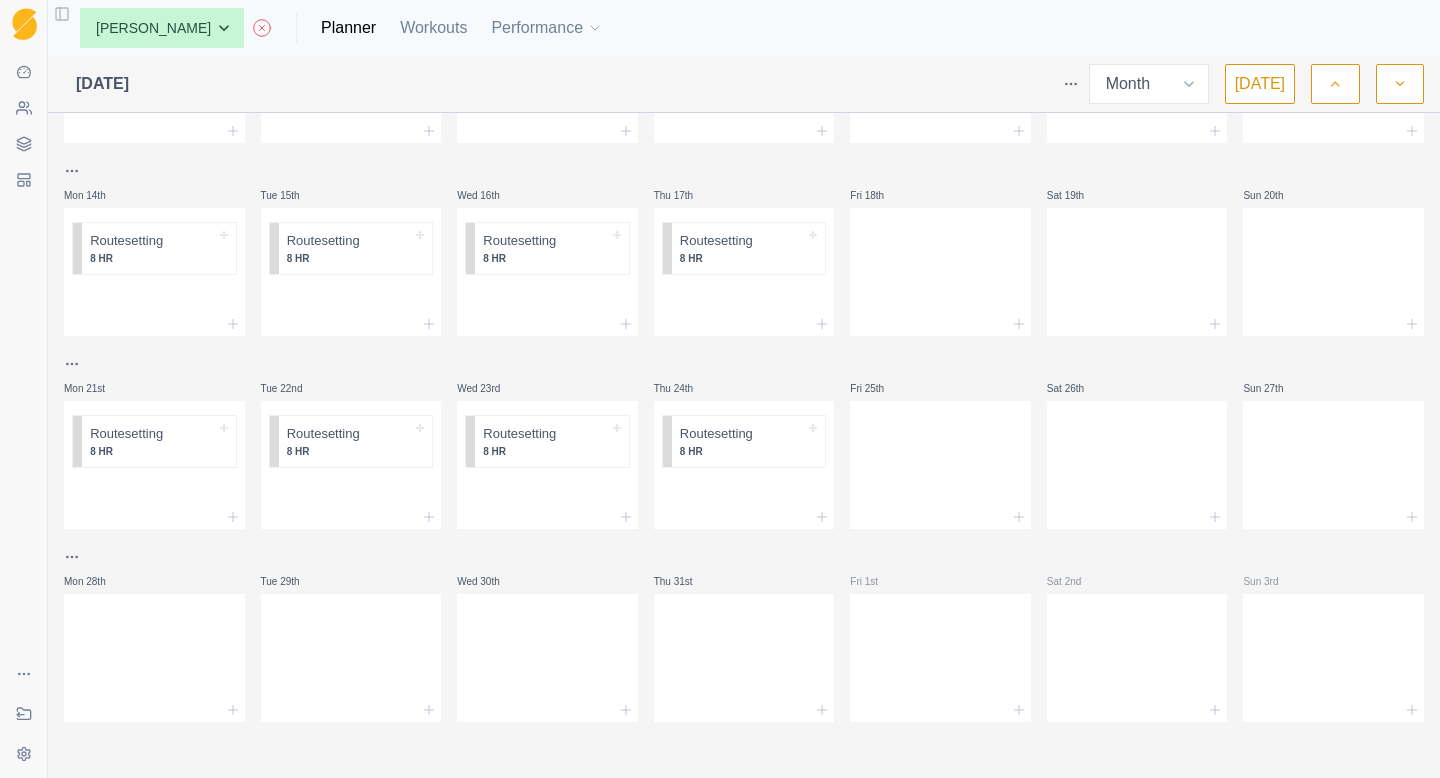 scroll, scrollTop: 0, scrollLeft: 0, axis: both 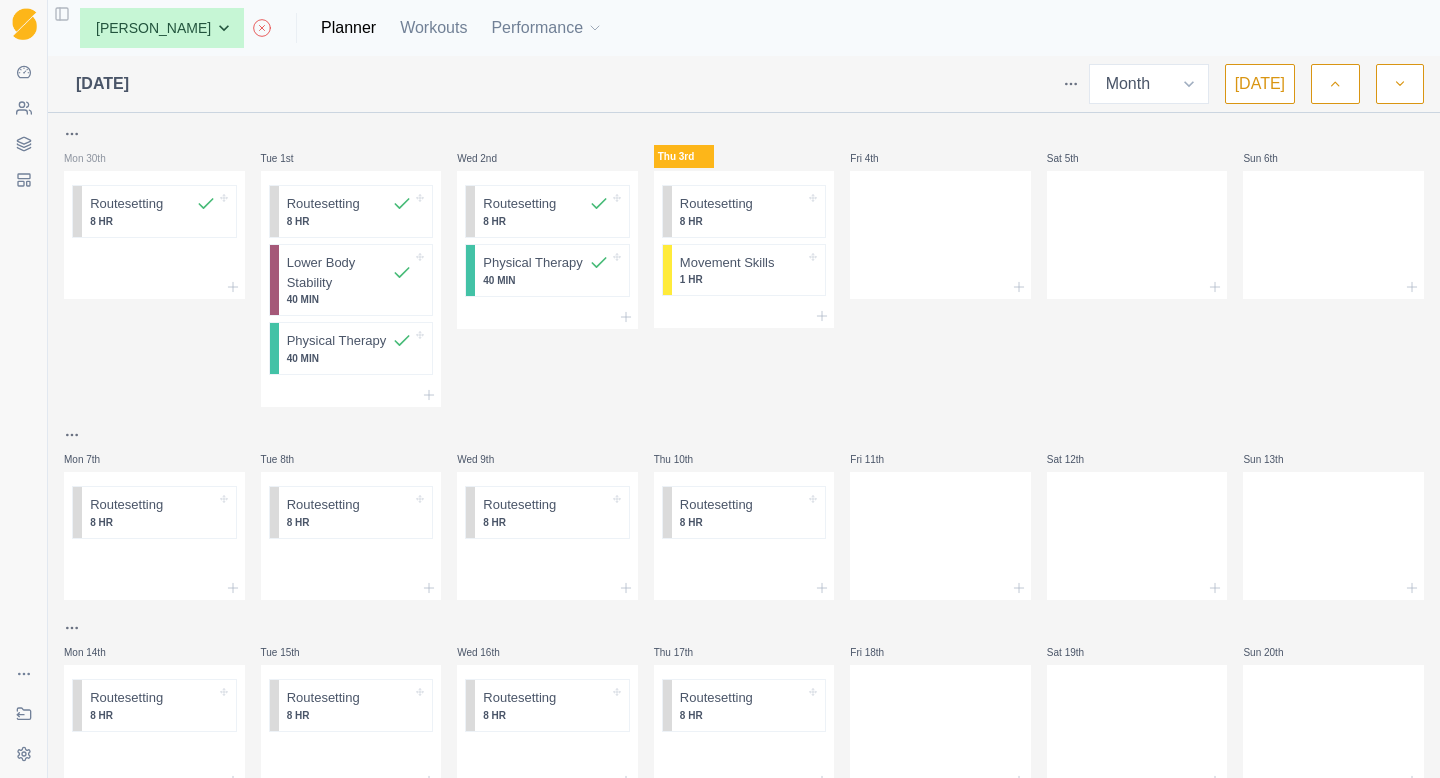 click on "None Carly Snidow Carly Snidow Planner Workouts Performance" at bounding box center (333, 28) 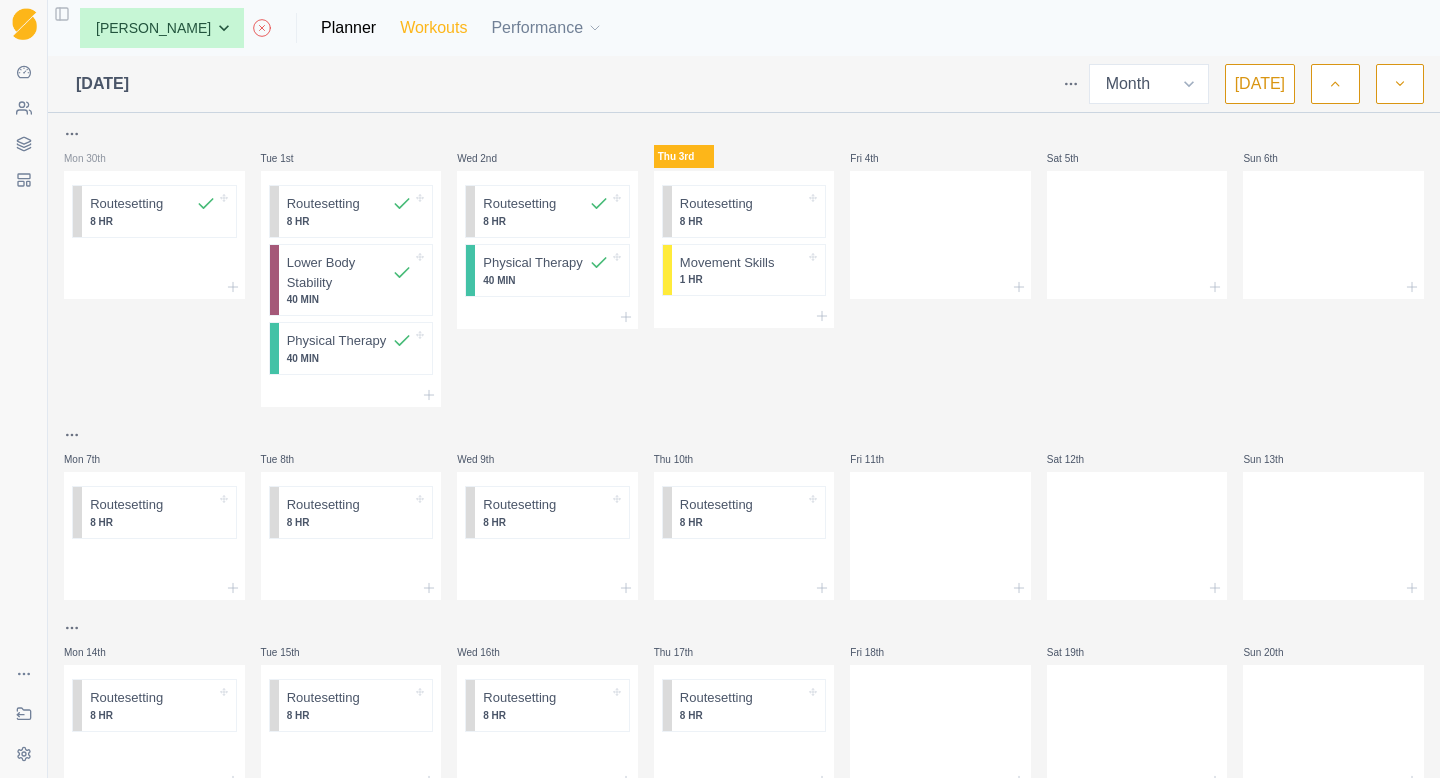 click on "Workouts" at bounding box center (433, 28) 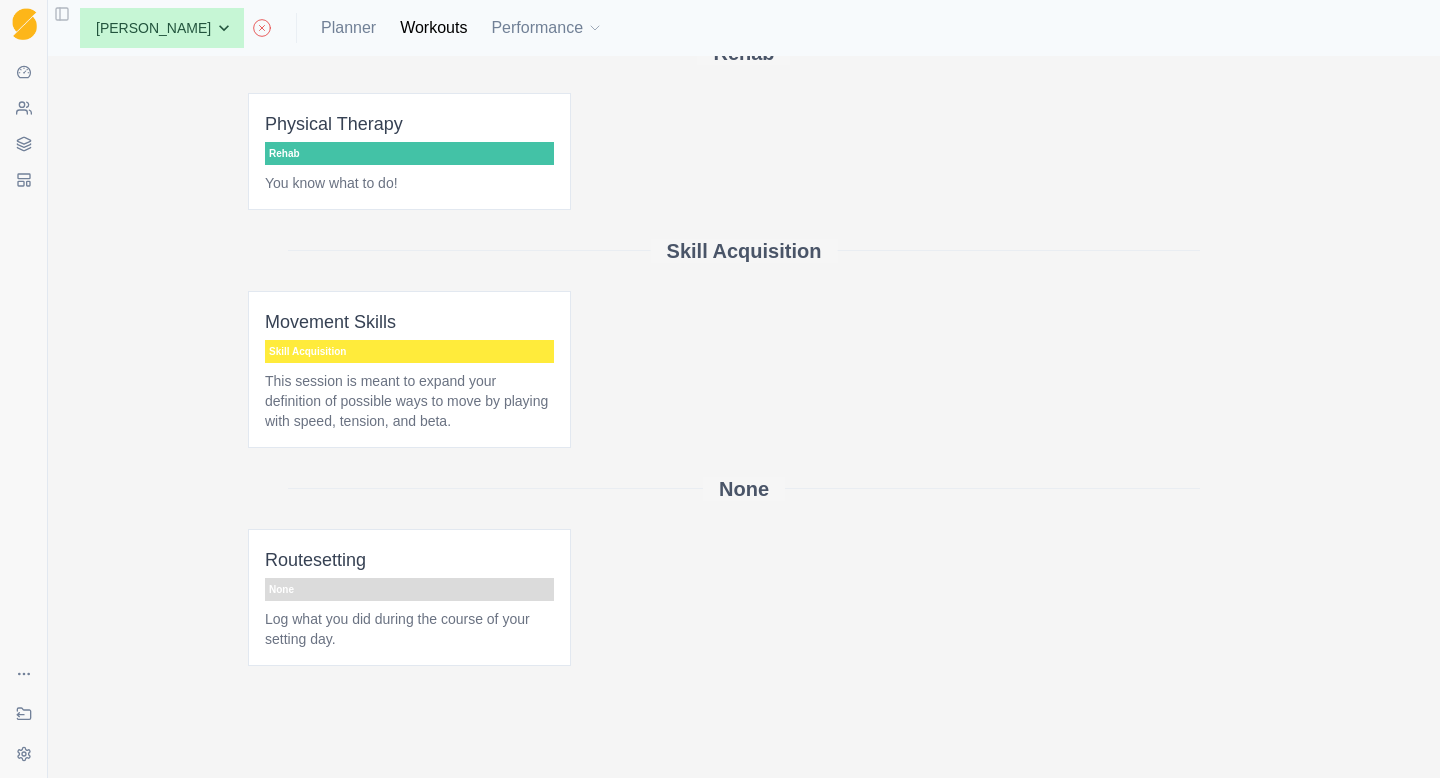 scroll, scrollTop: 0, scrollLeft: 0, axis: both 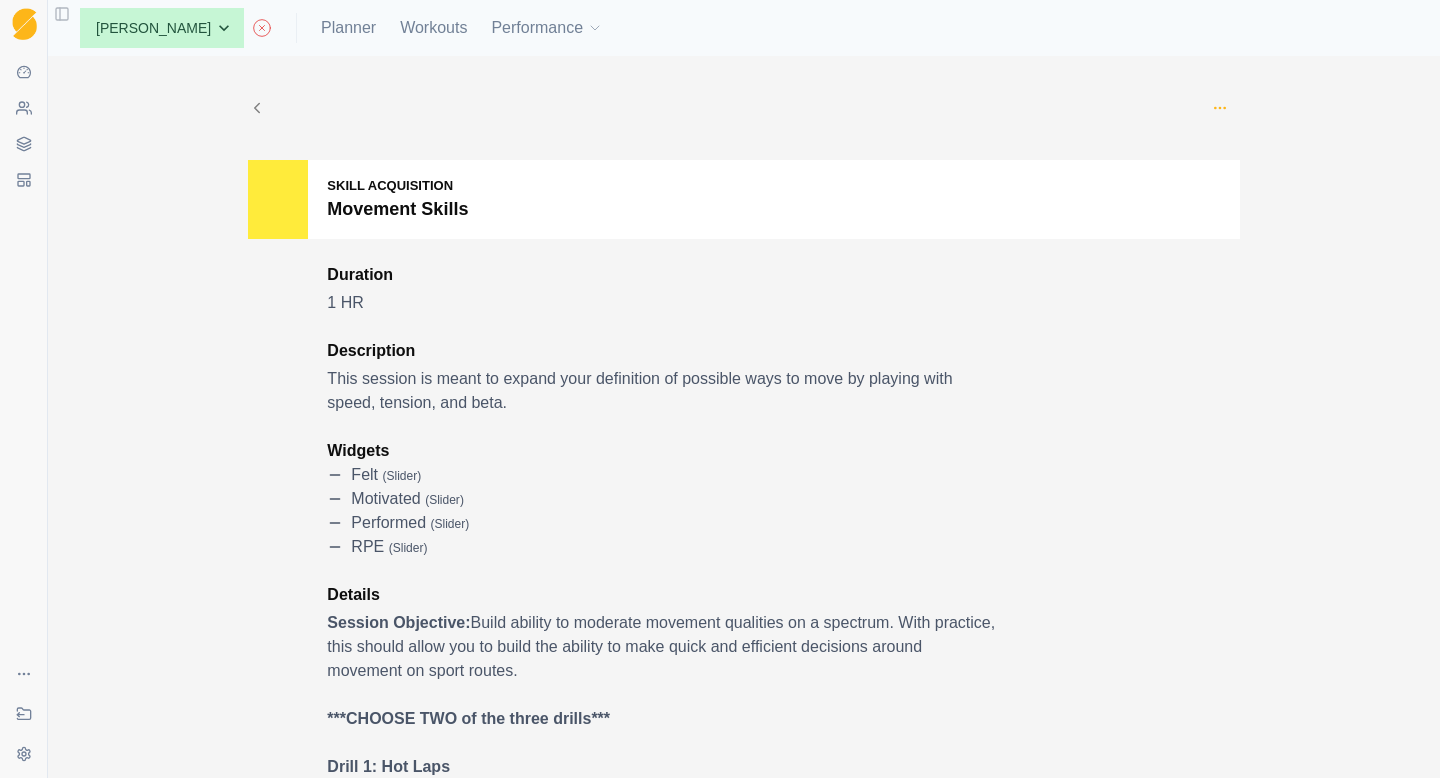 click 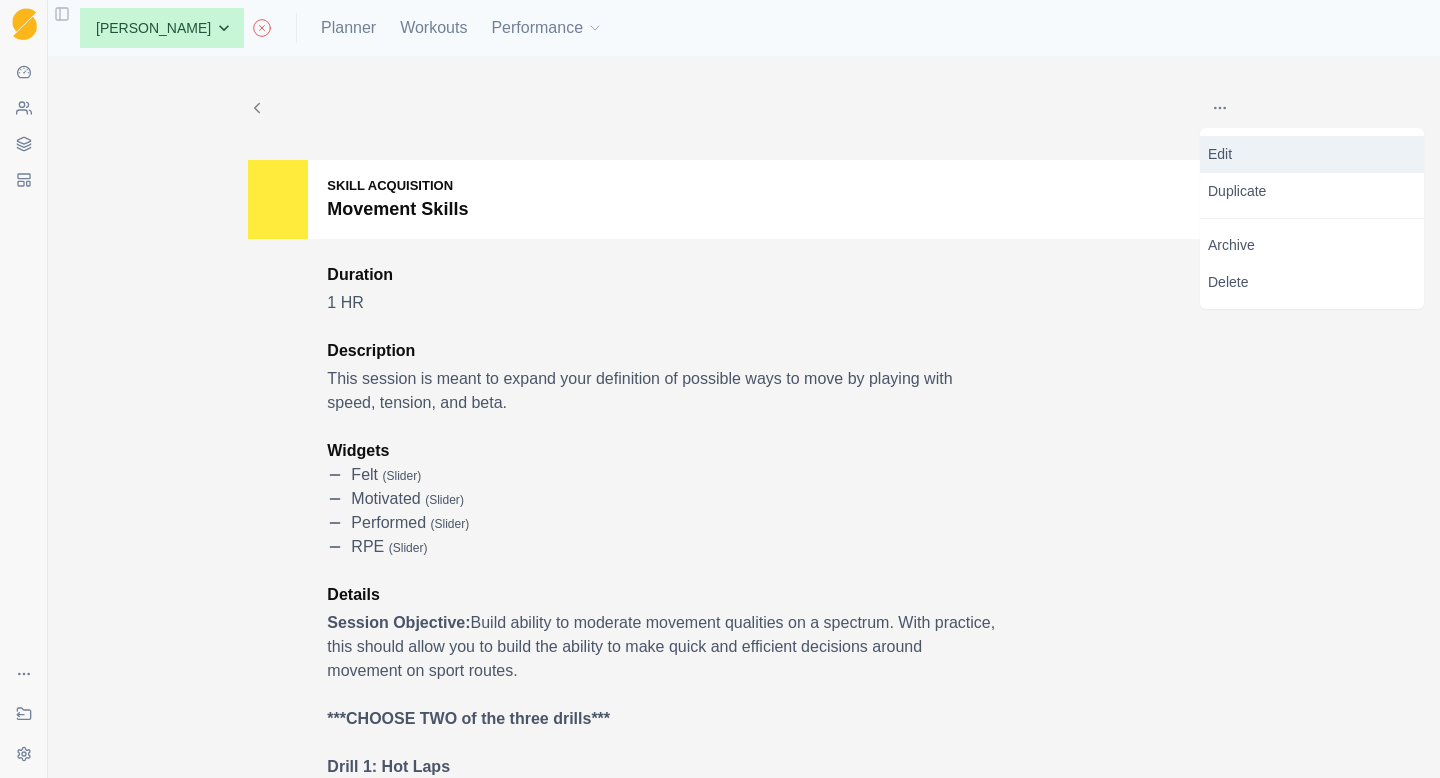 click on "Edit" at bounding box center (1312, 154) 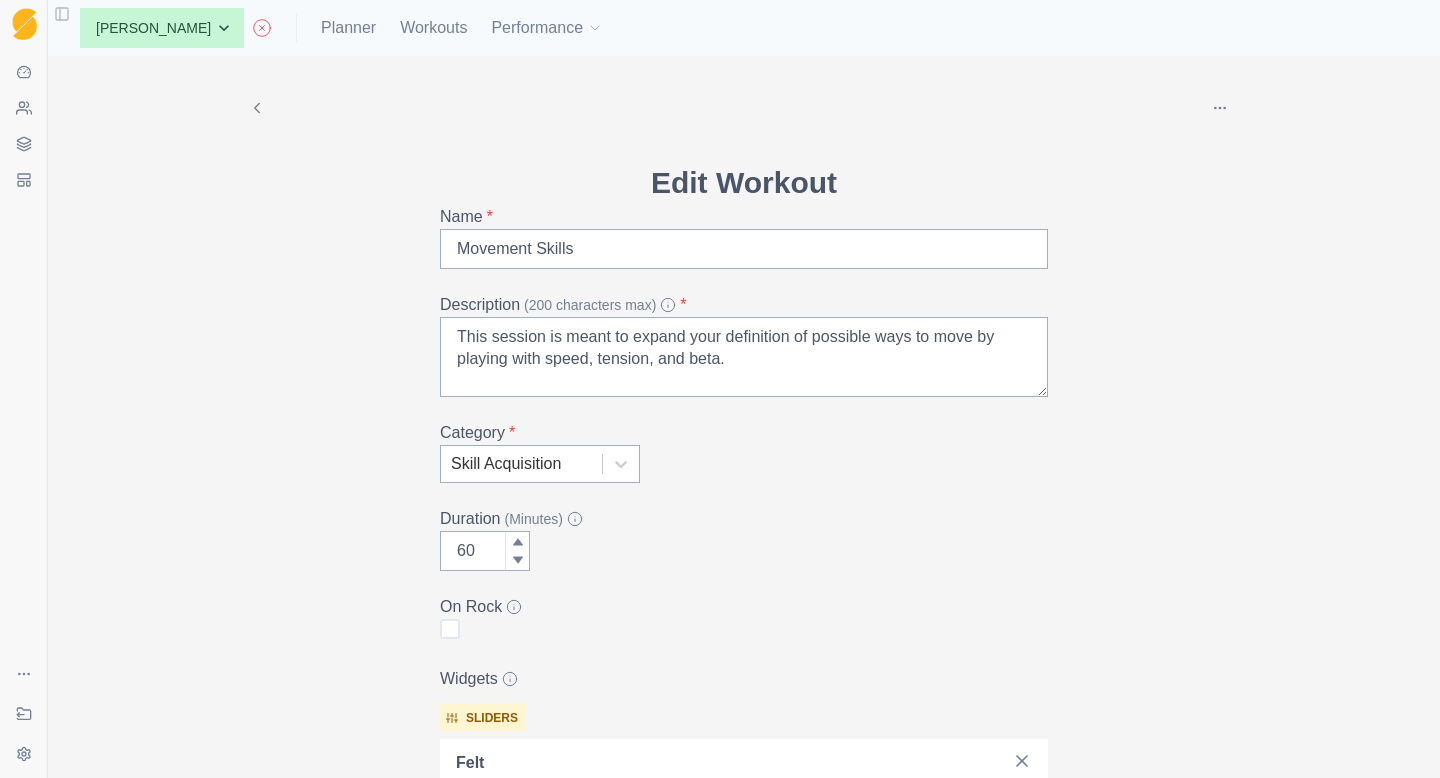 scroll, scrollTop: 692, scrollLeft: 0, axis: vertical 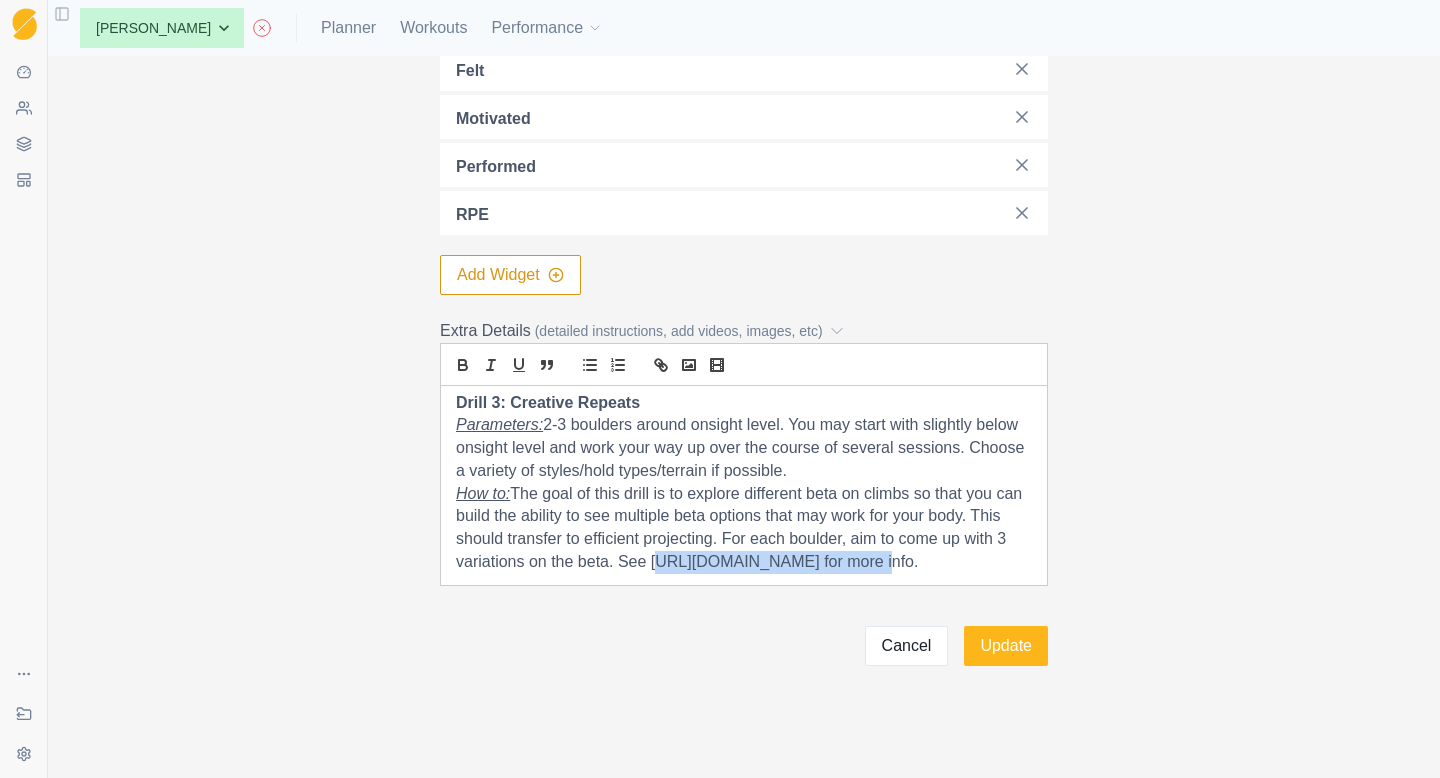 drag, startPoint x: 651, startPoint y: 565, endPoint x: 870, endPoint y: 560, distance: 219.05707 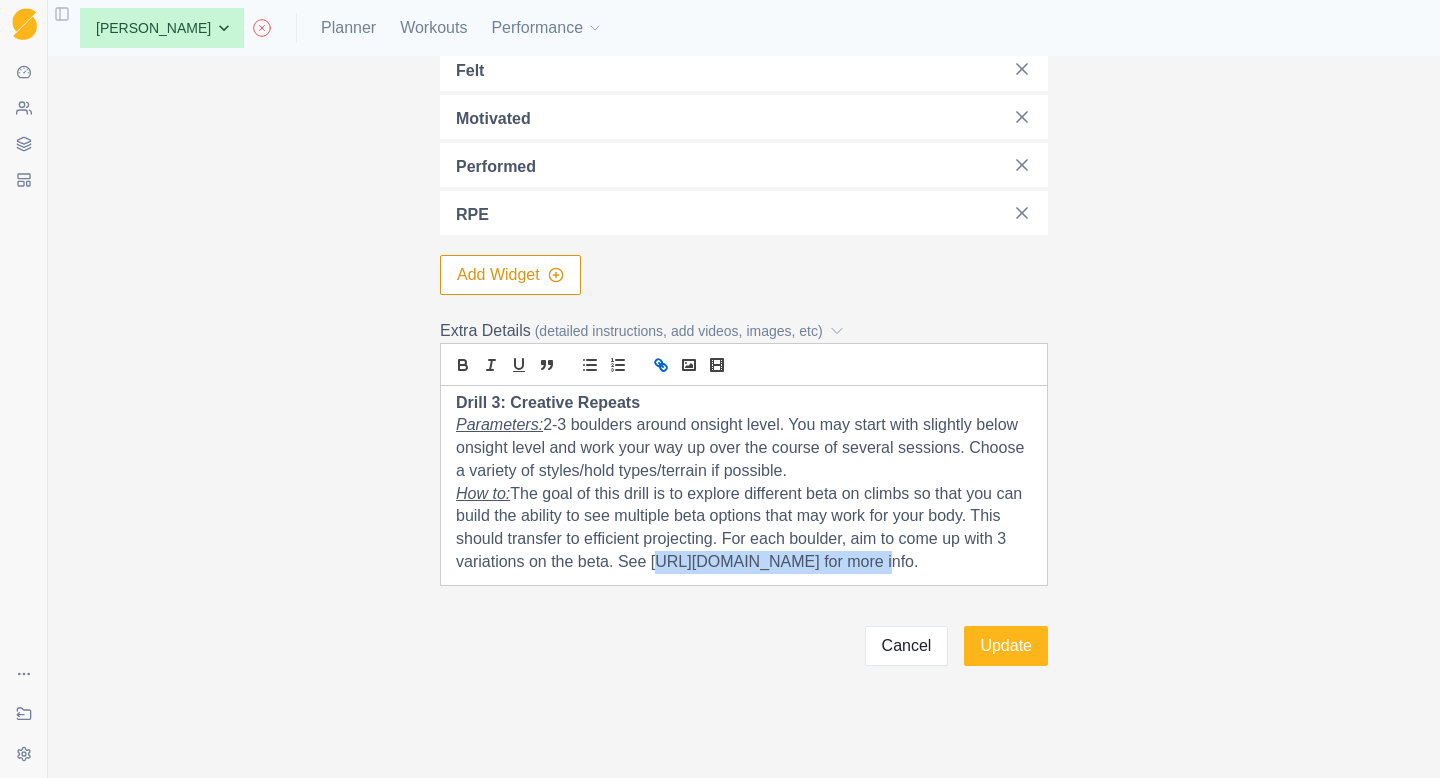 click 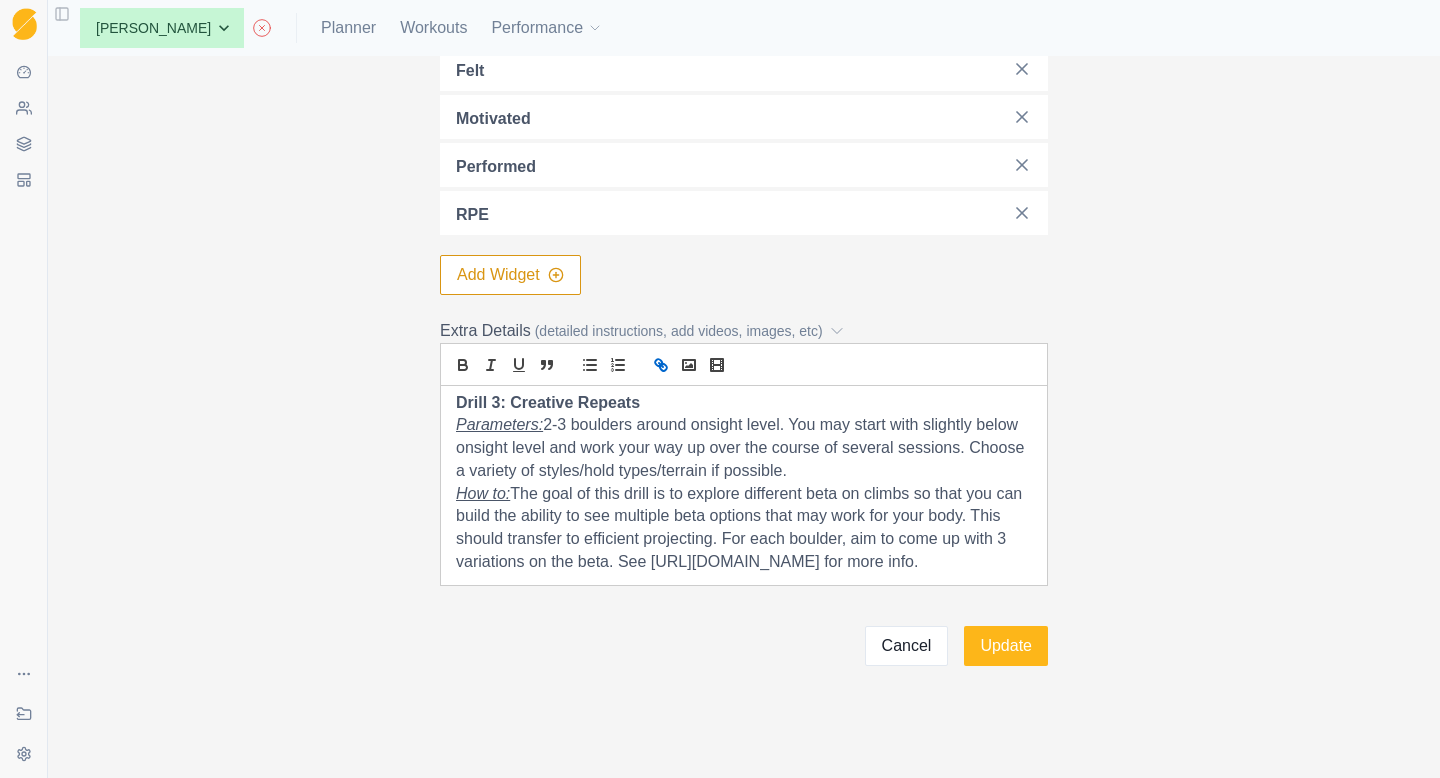 click 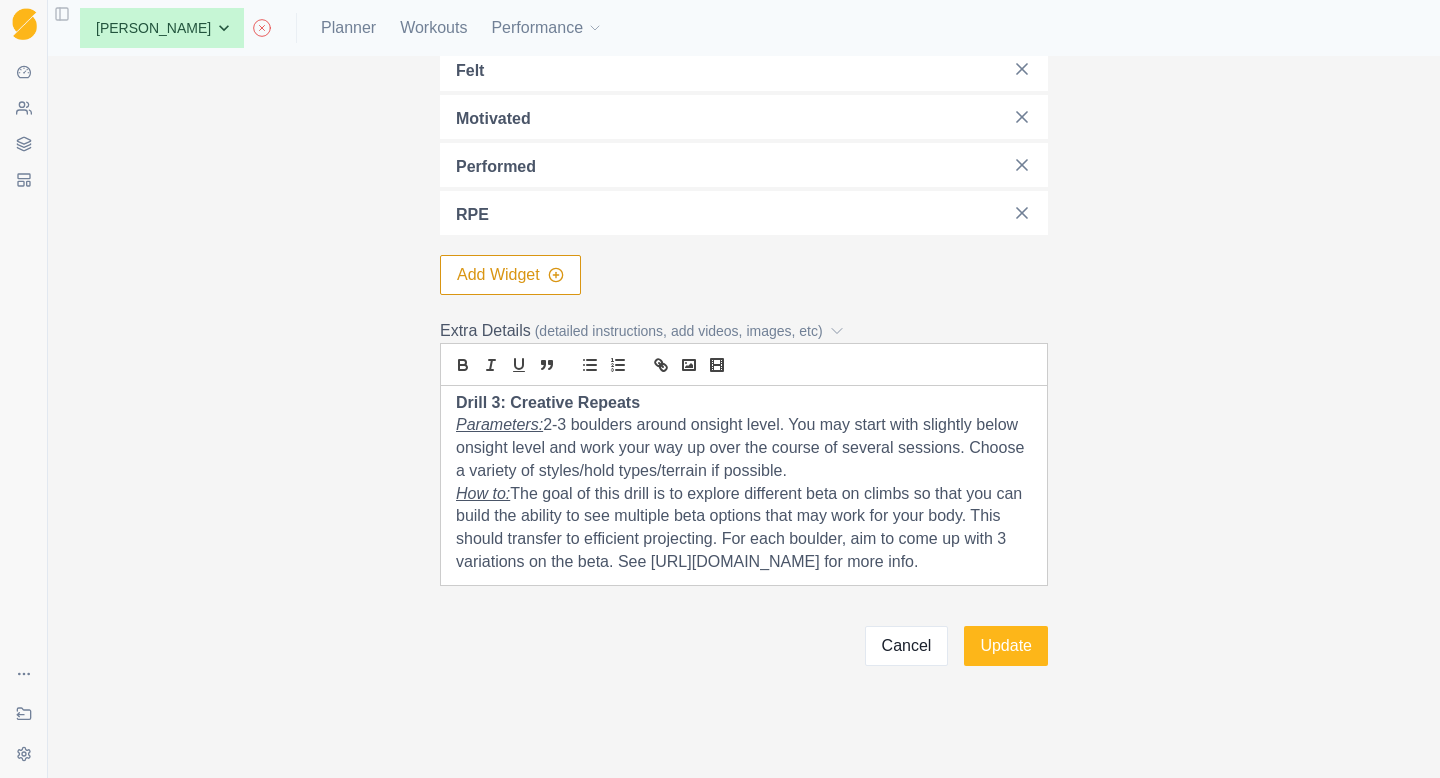 click on "Cancel" at bounding box center (907, 646) 